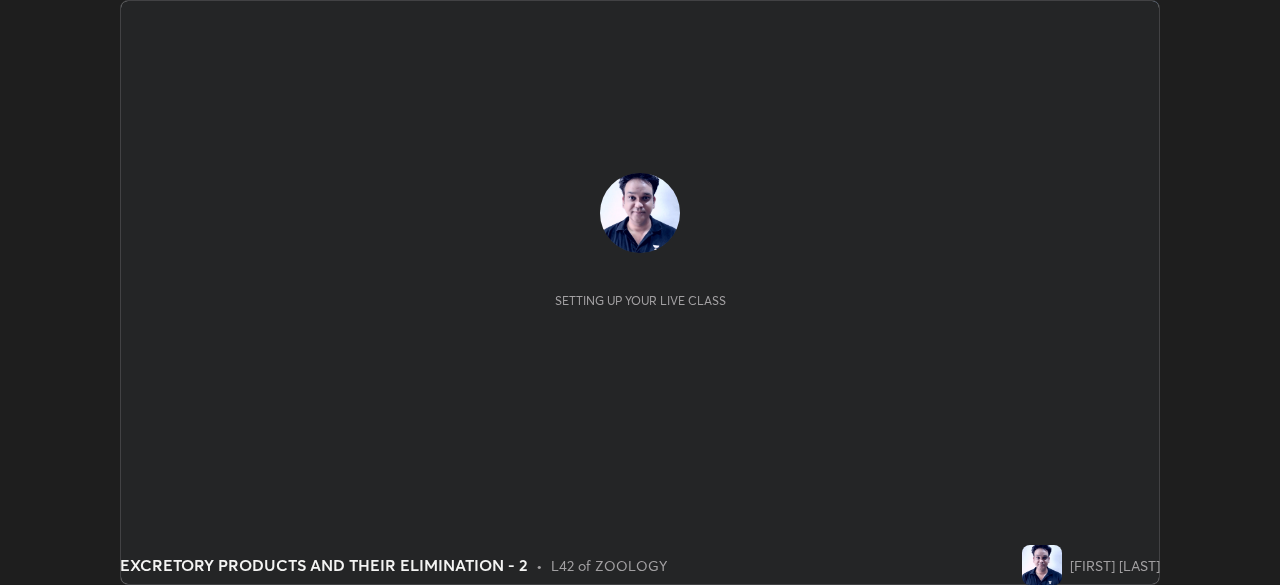 scroll, scrollTop: 0, scrollLeft: 0, axis: both 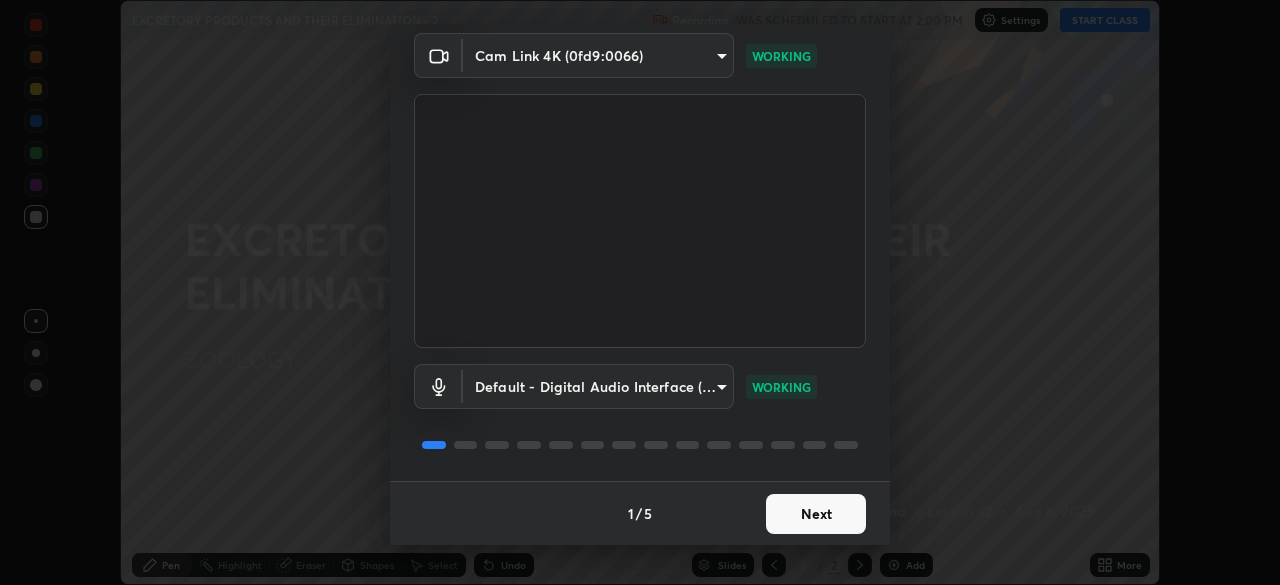 click on "Next" at bounding box center [816, 514] 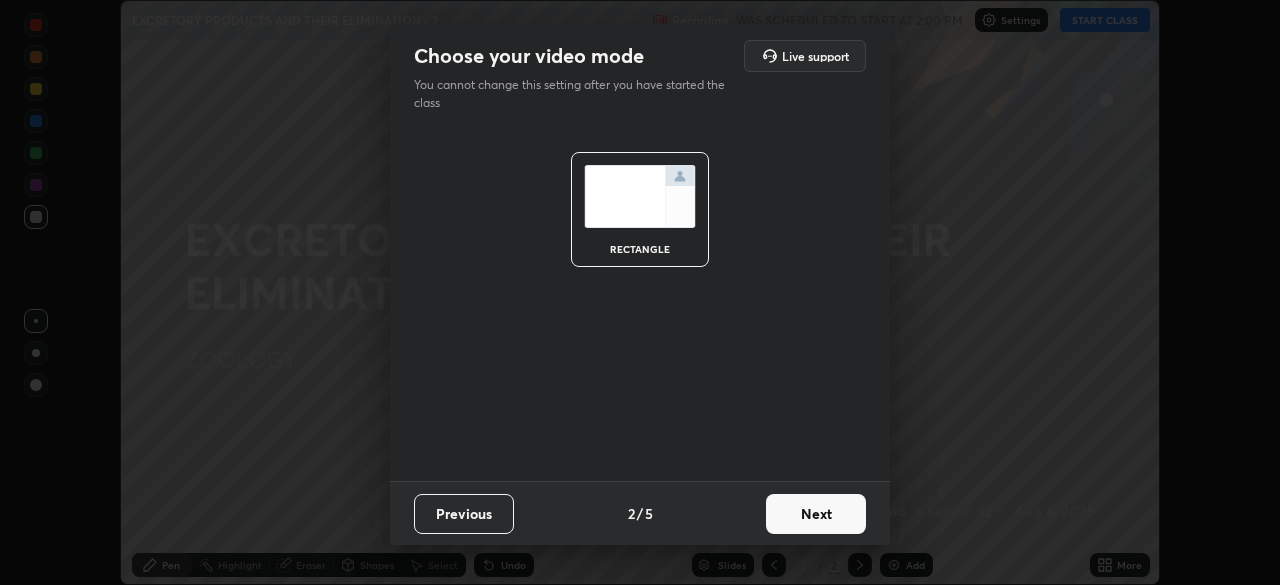scroll, scrollTop: 0, scrollLeft: 0, axis: both 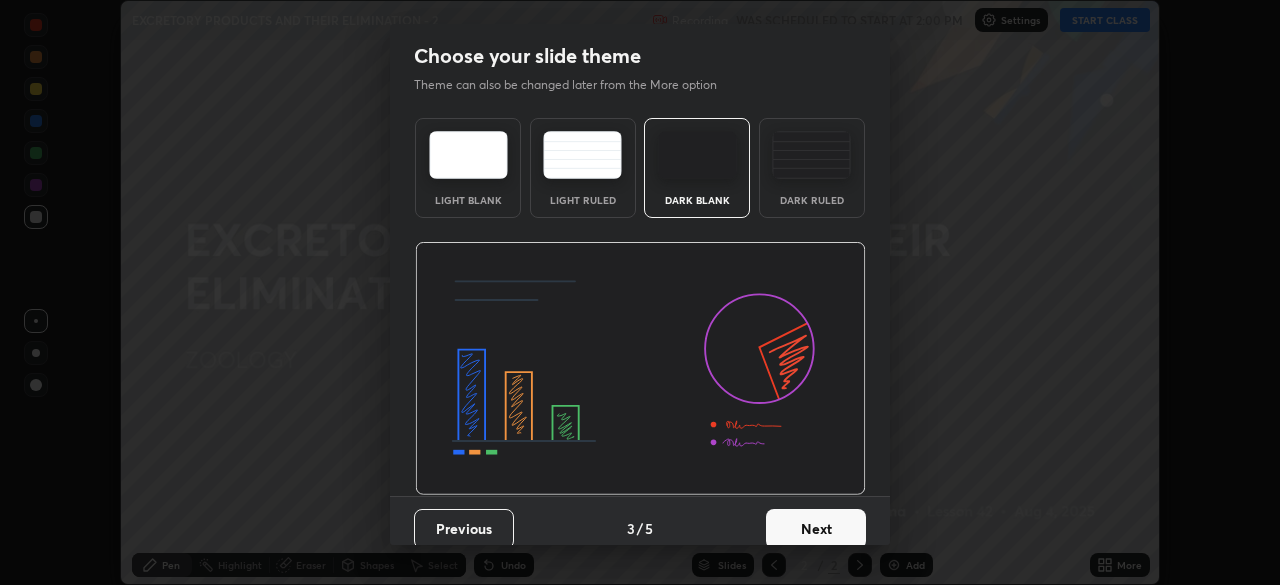 click on "Next" at bounding box center [816, 529] 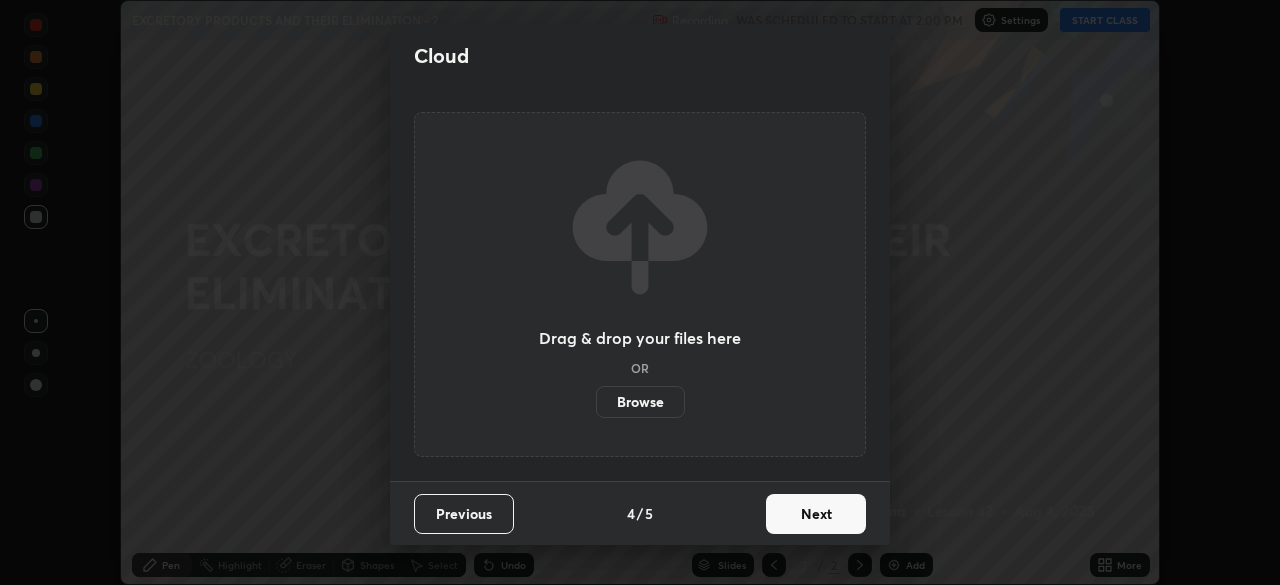 click on "Next" at bounding box center (816, 514) 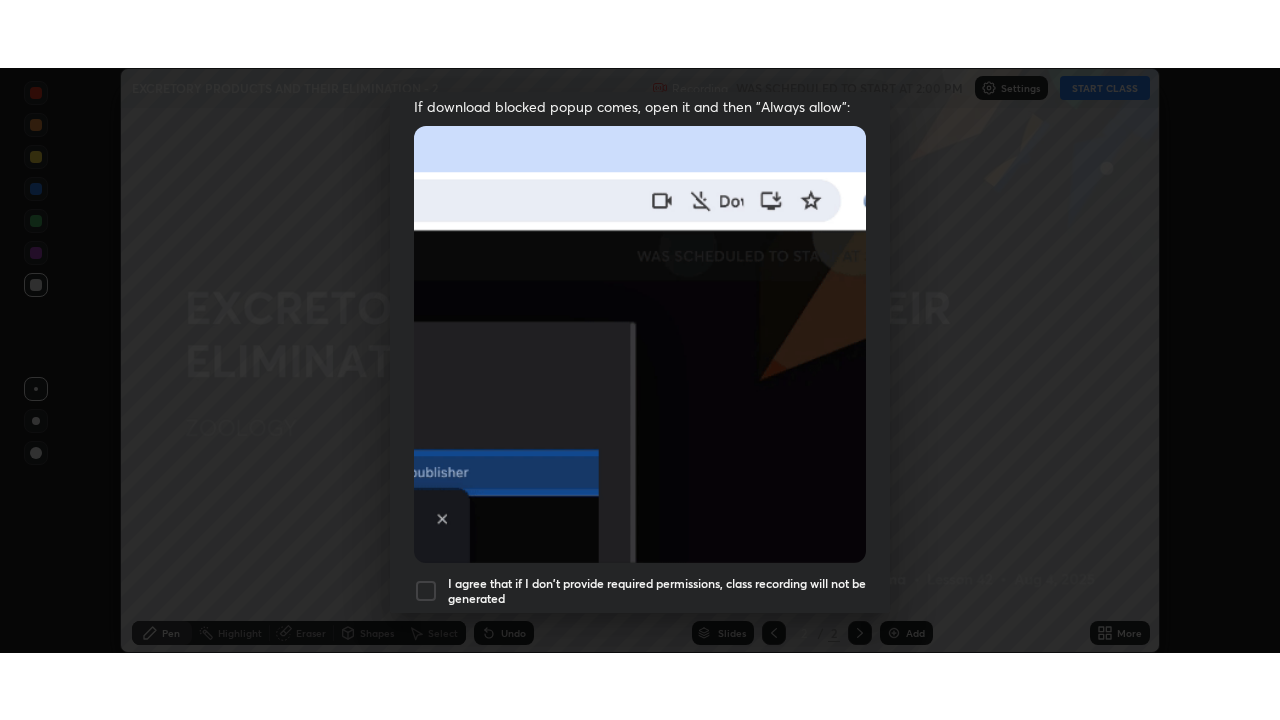 scroll, scrollTop: 479, scrollLeft: 0, axis: vertical 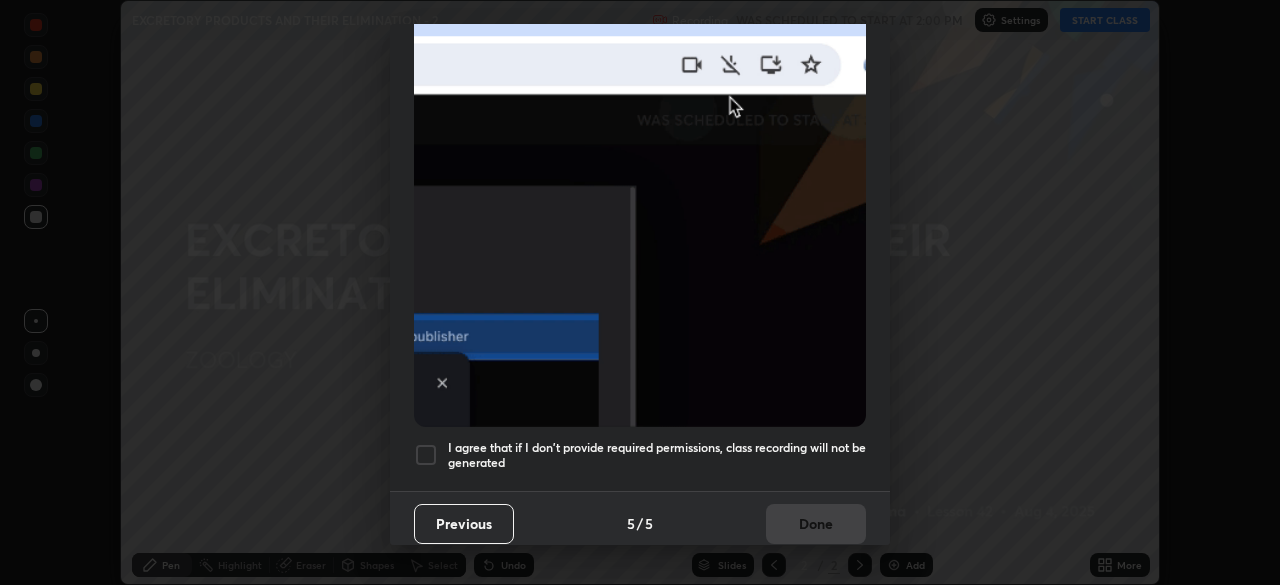 click at bounding box center [426, 455] 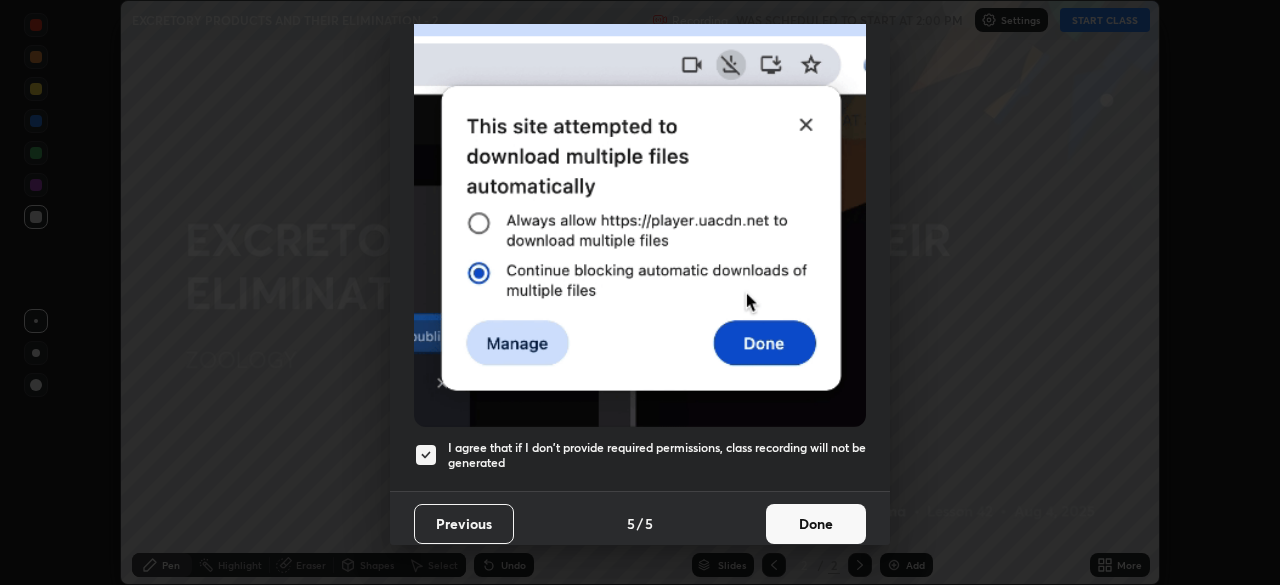 click on "Done" at bounding box center (816, 524) 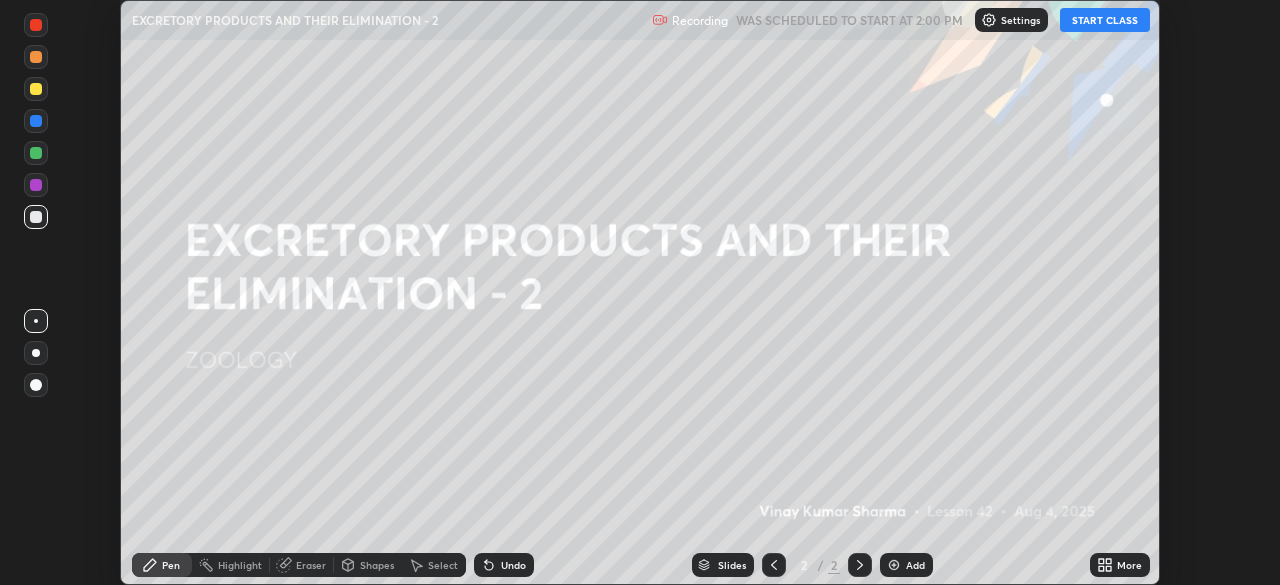 click 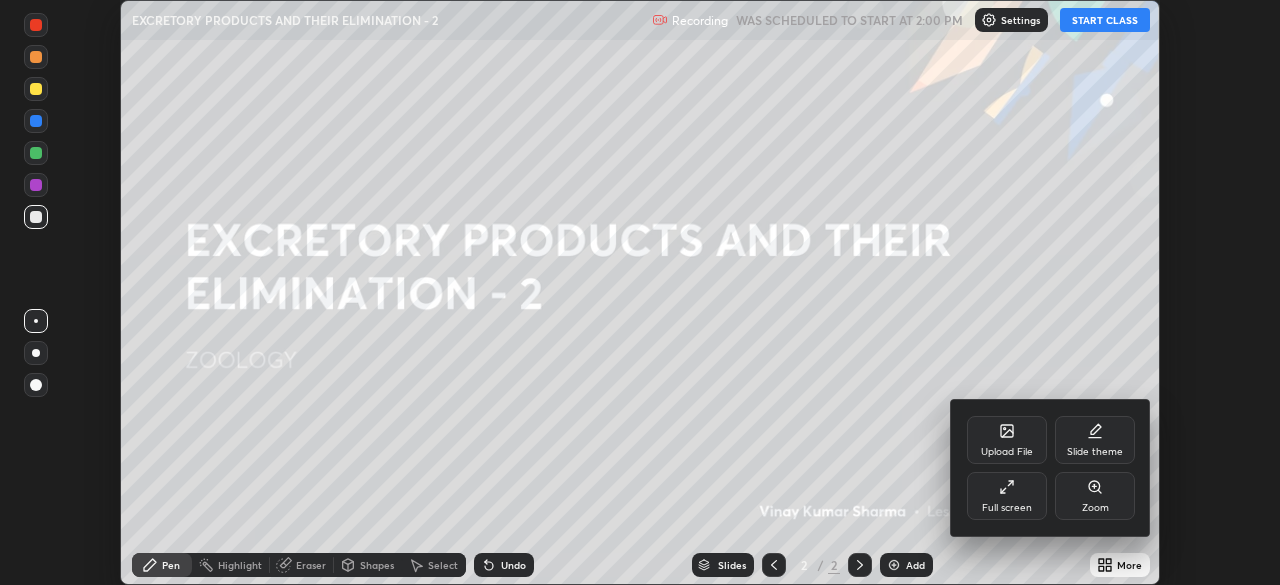 click on "Full screen" at bounding box center [1007, 508] 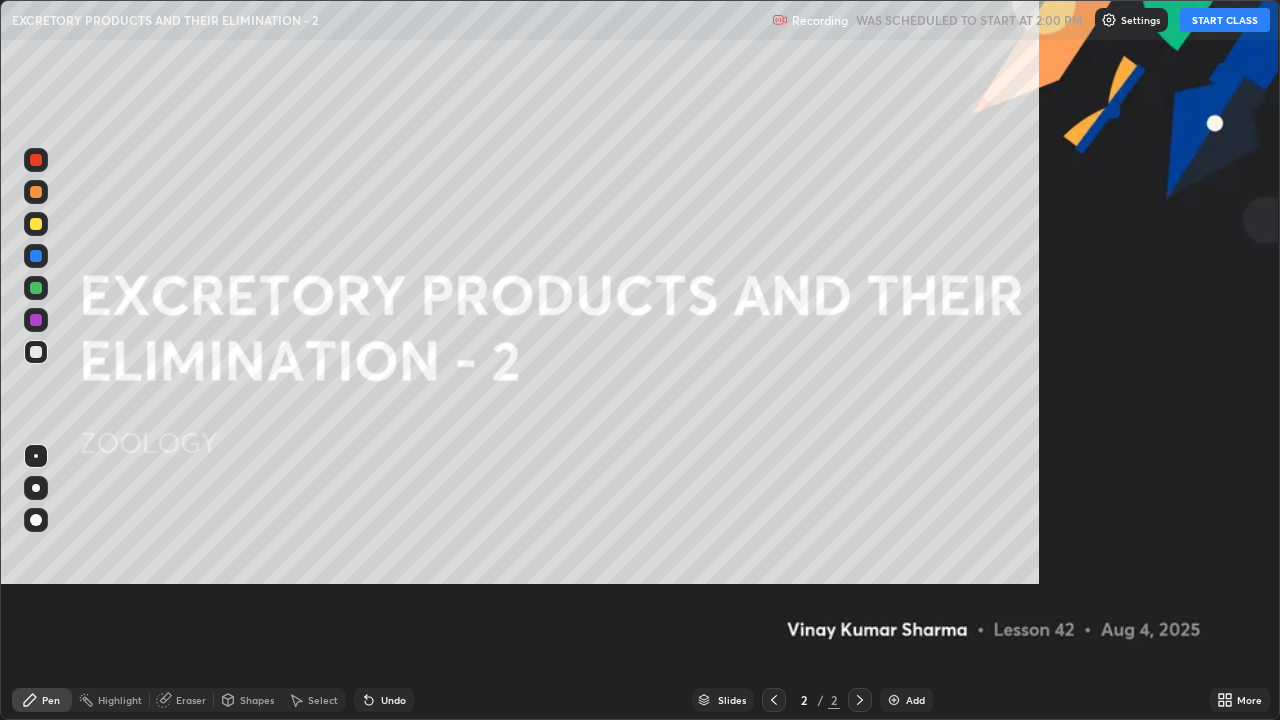 scroll, scrollTop: 99280, scrollLeft: 98720, axis: both 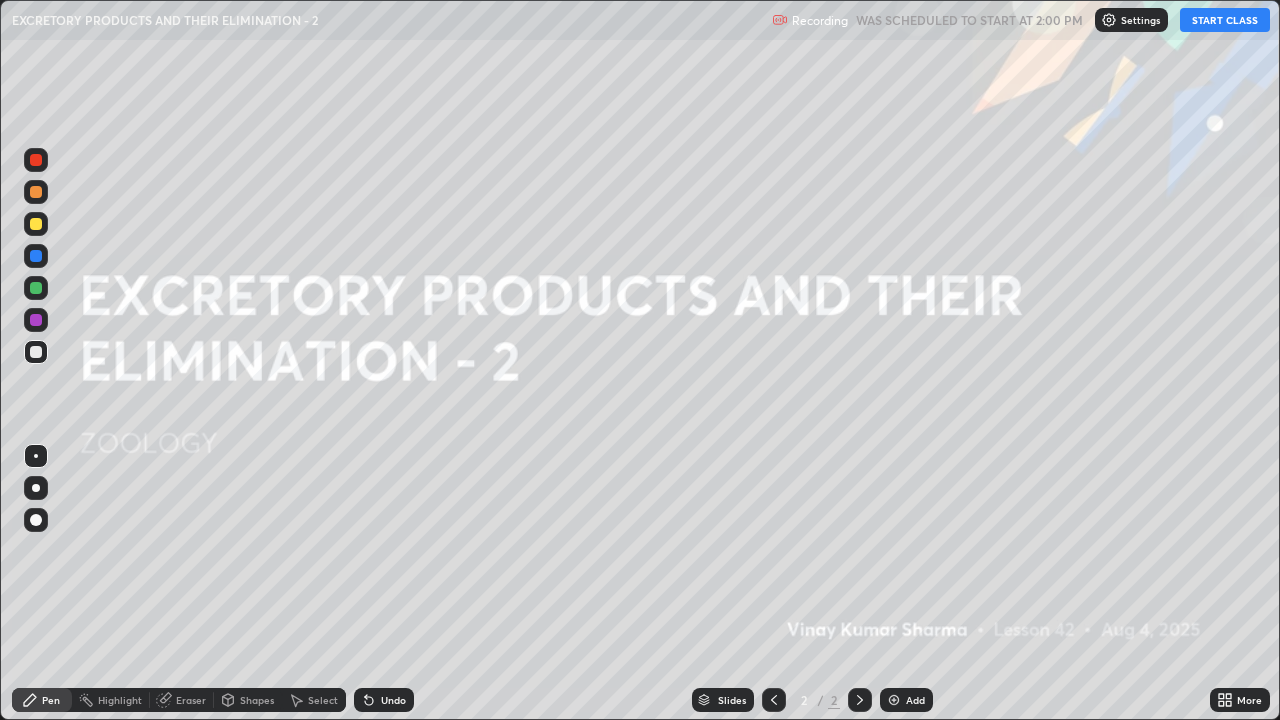 click on "START CLASS" at bounding box center [1225, 20] 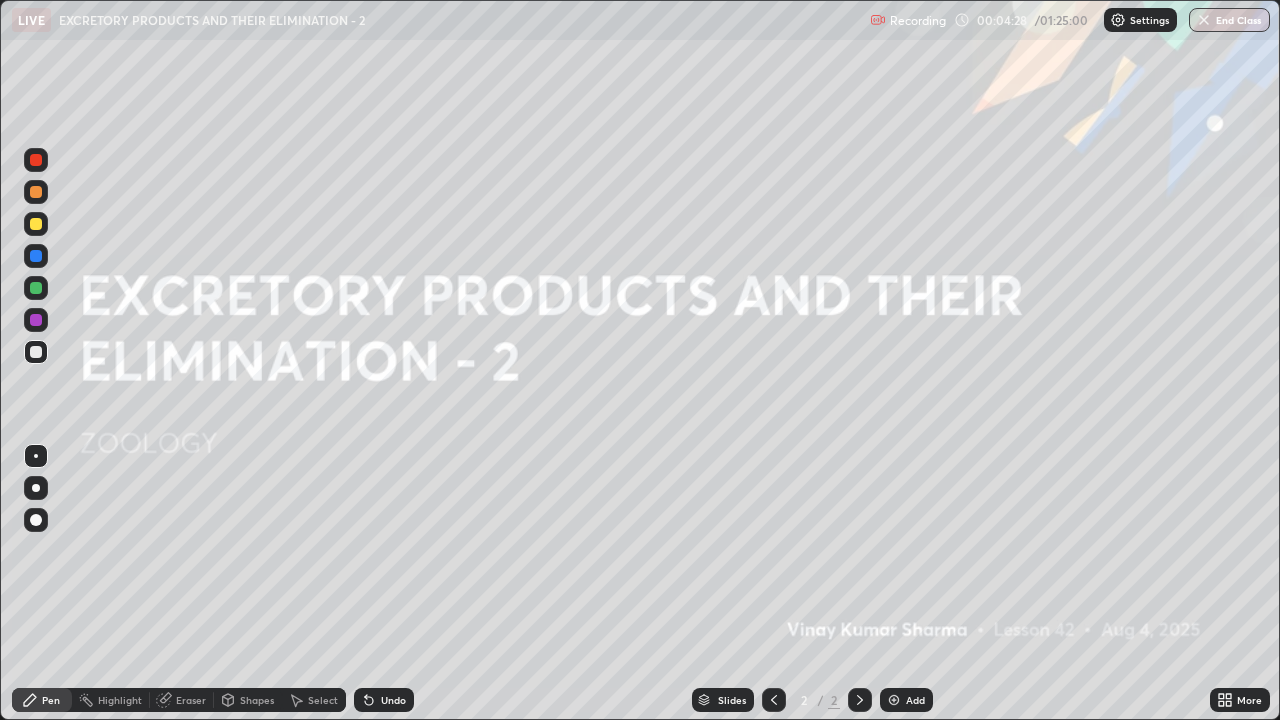 click on "Pen" at bounding box center [51, 700] 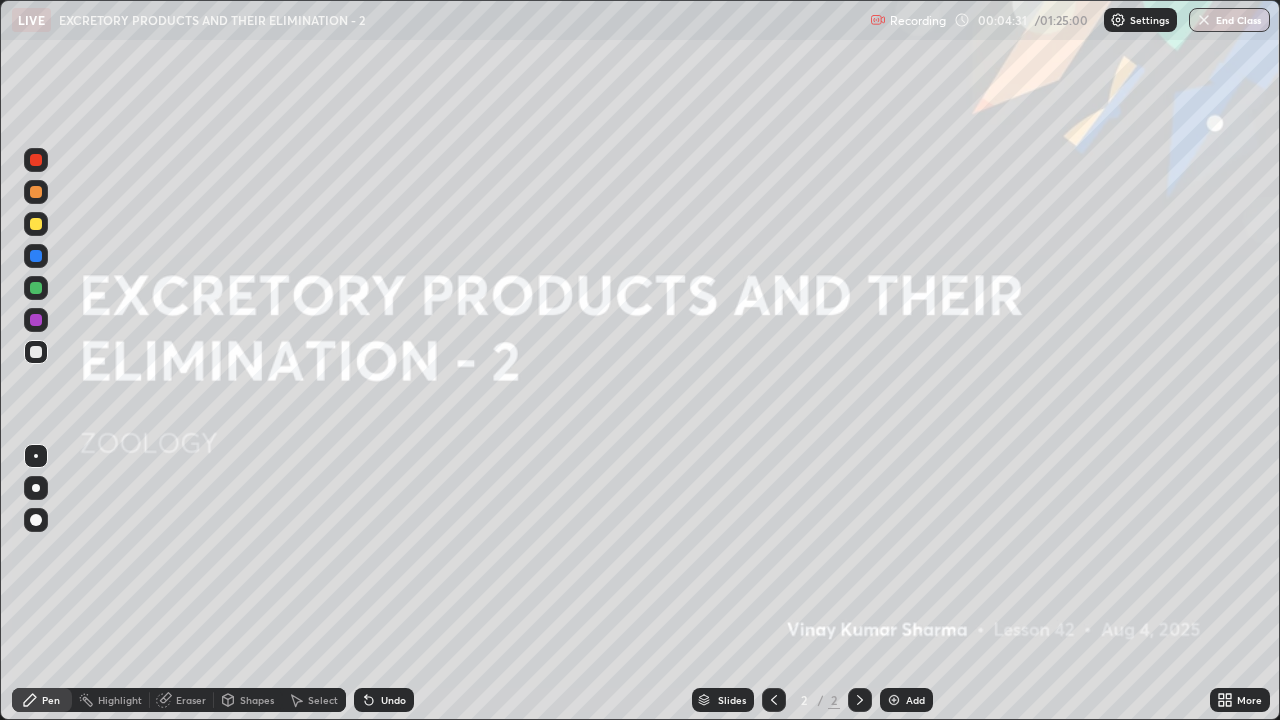click at bounding box center (36, 224) 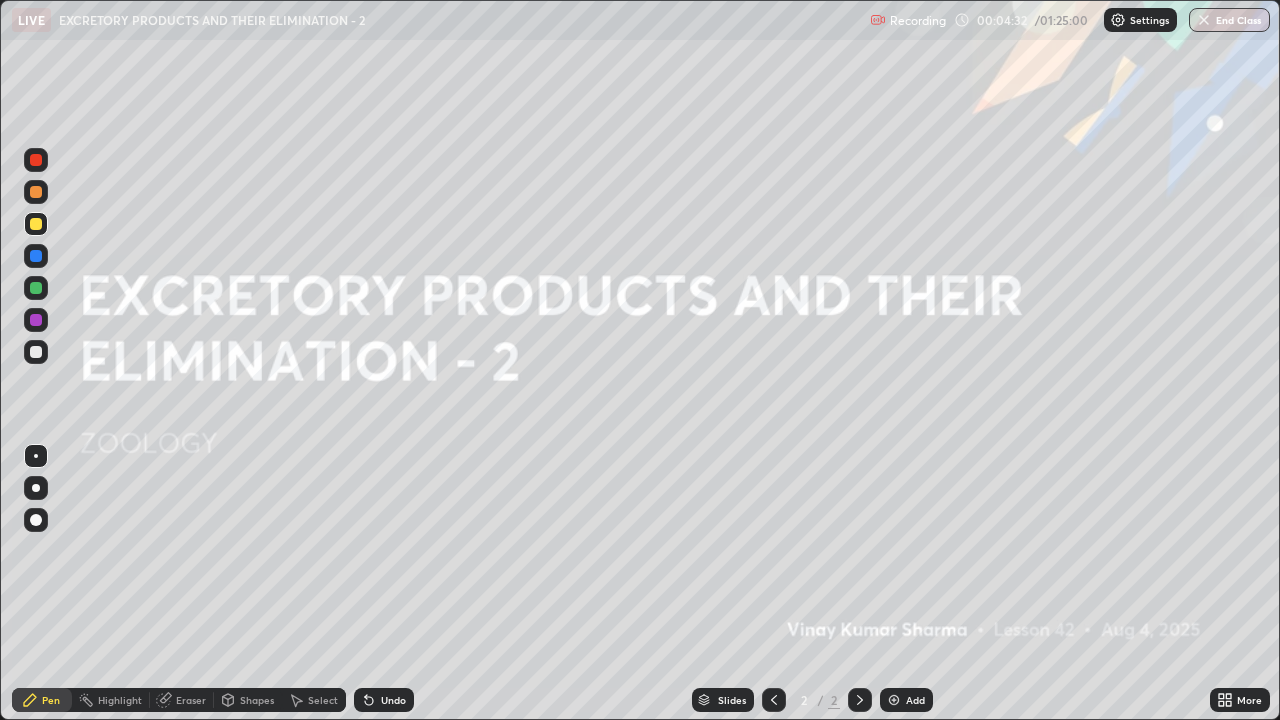 click at bounding box center (894, 700) 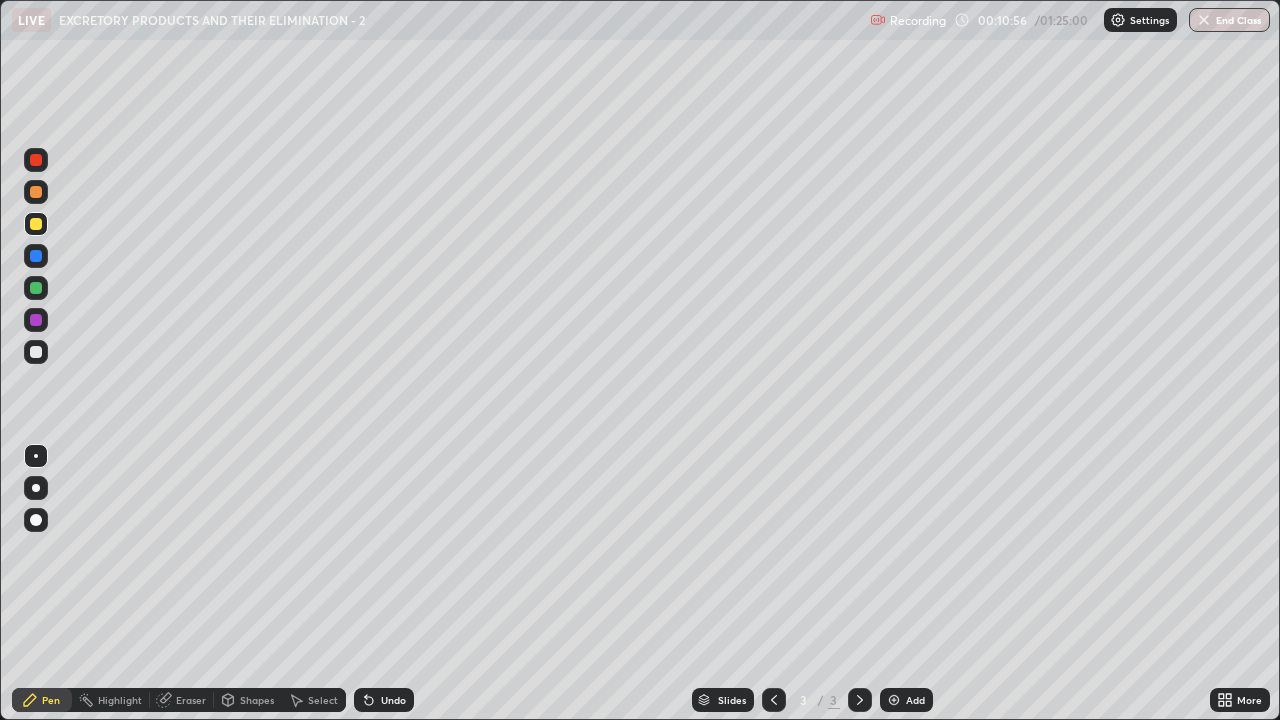 click at bounding box center (894, 700) 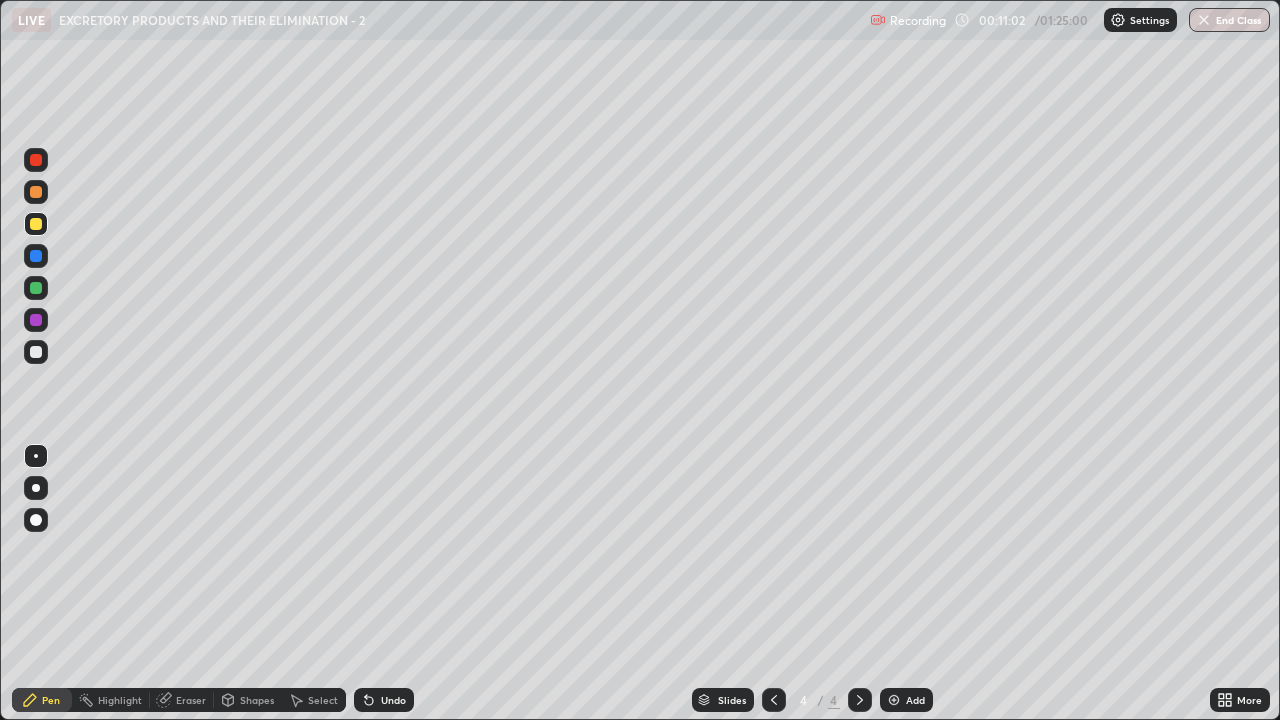 click at bounding box center [36, 224] 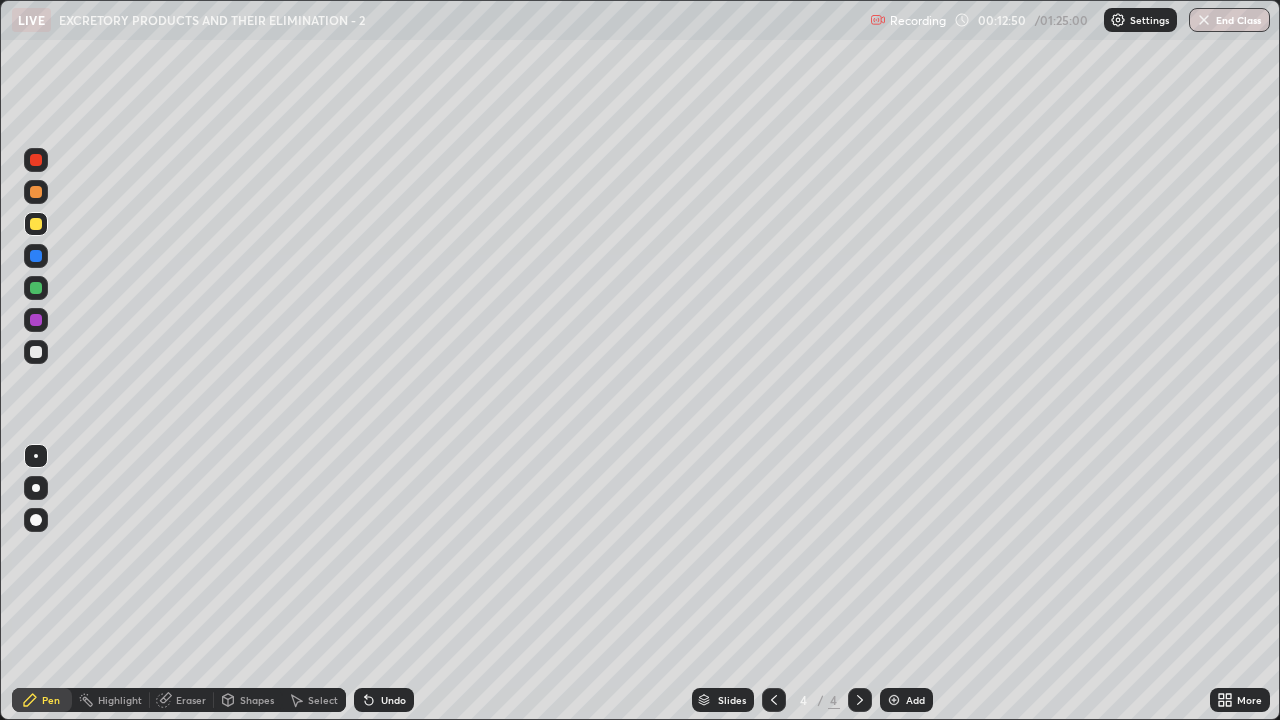 click at bounding box center [36, 352] 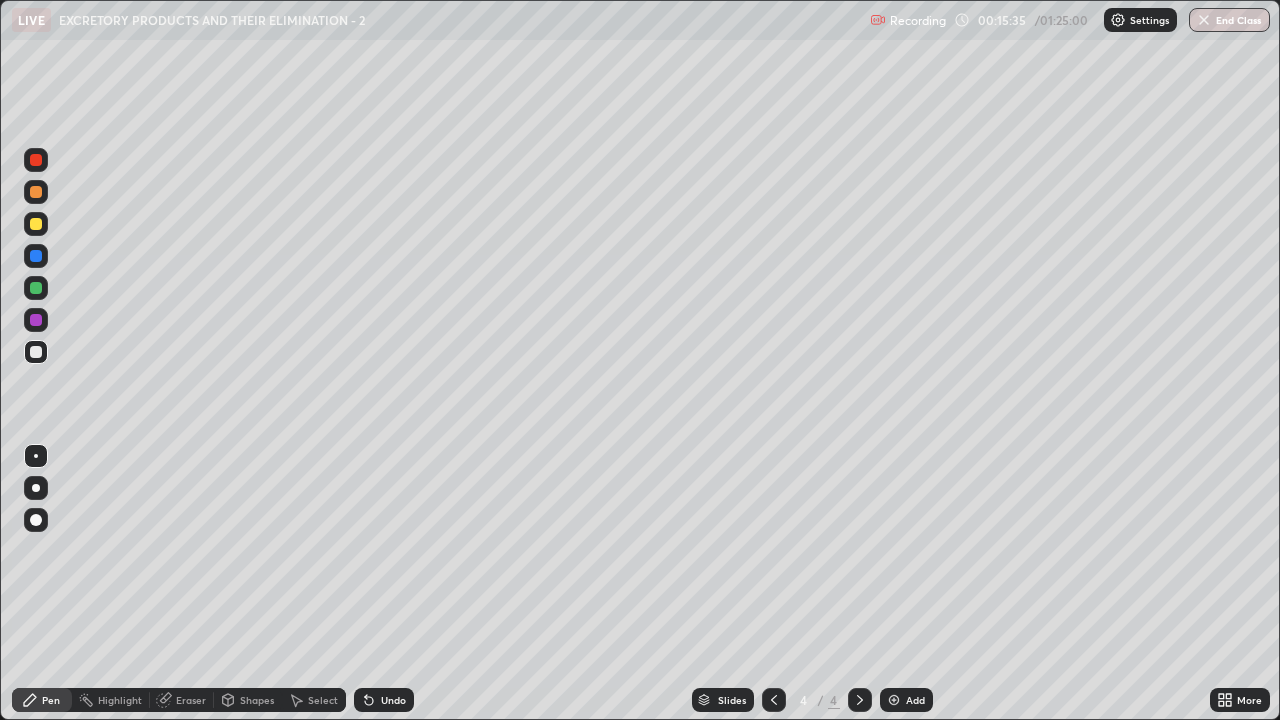 click at bounding box center (36, 192) 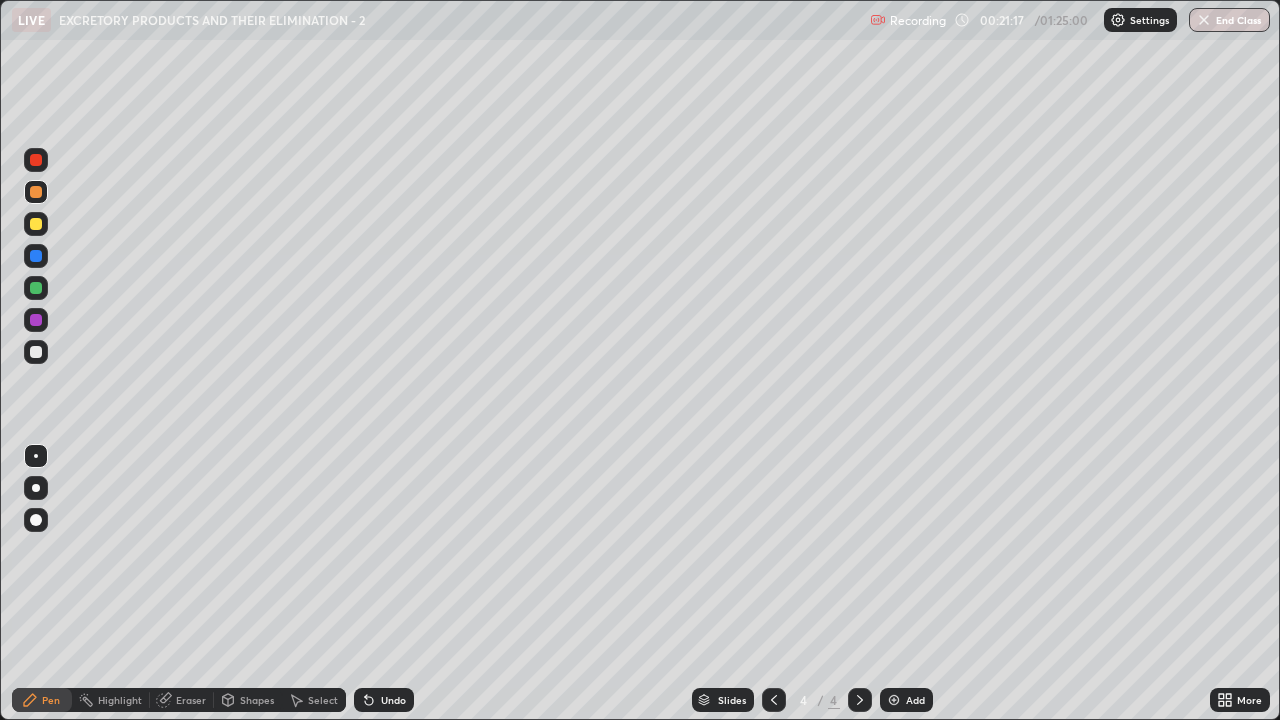 click at bounding box center (36, 288) 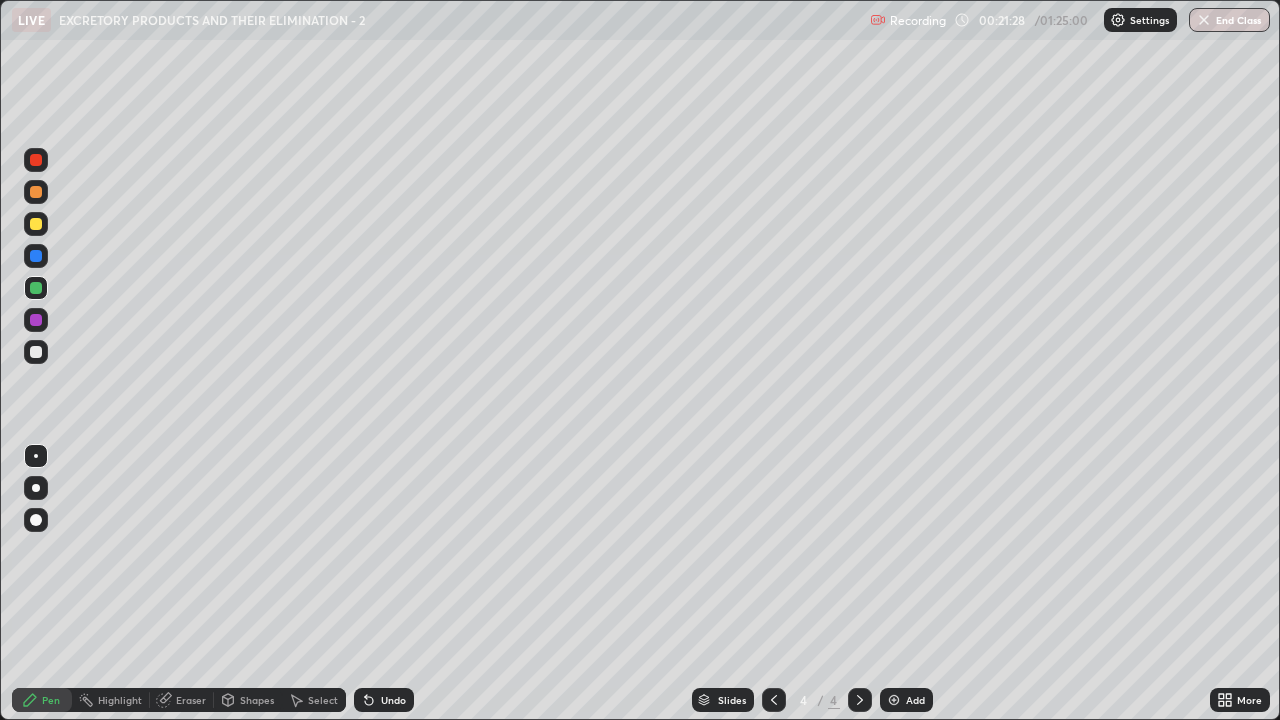 click at bounding box center [36, 224] 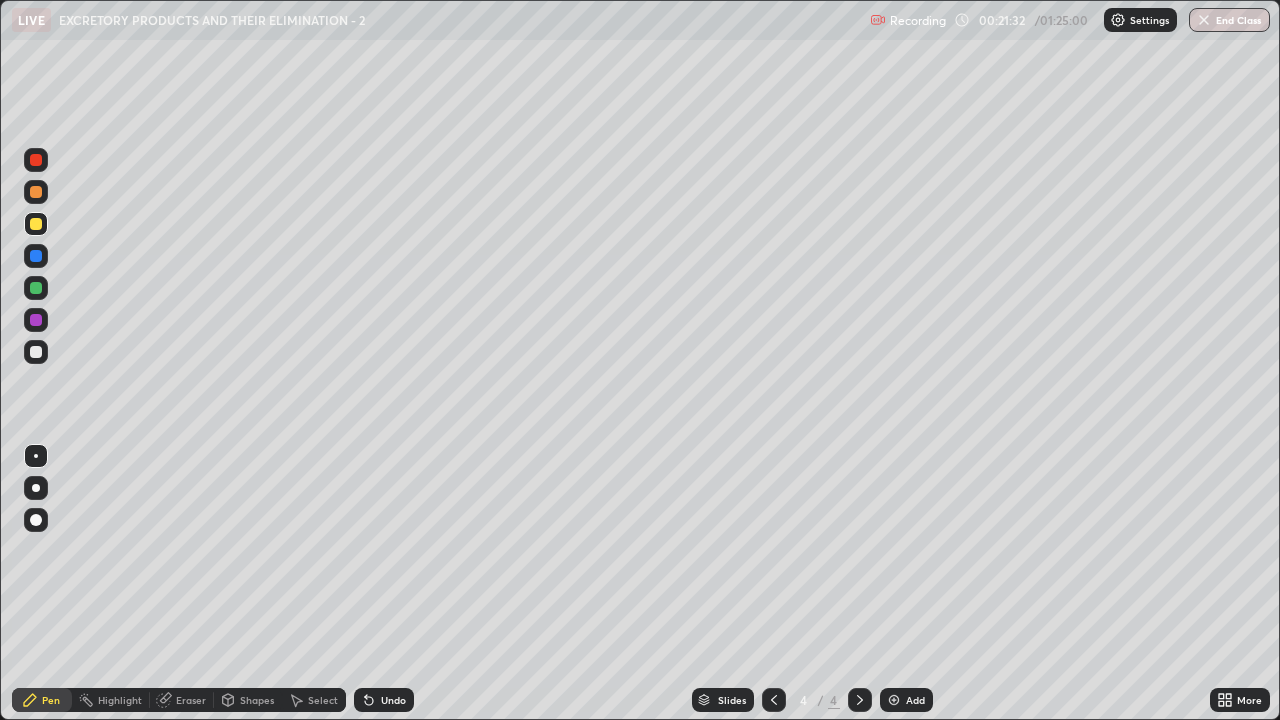 click at bounding box center (36, 192) 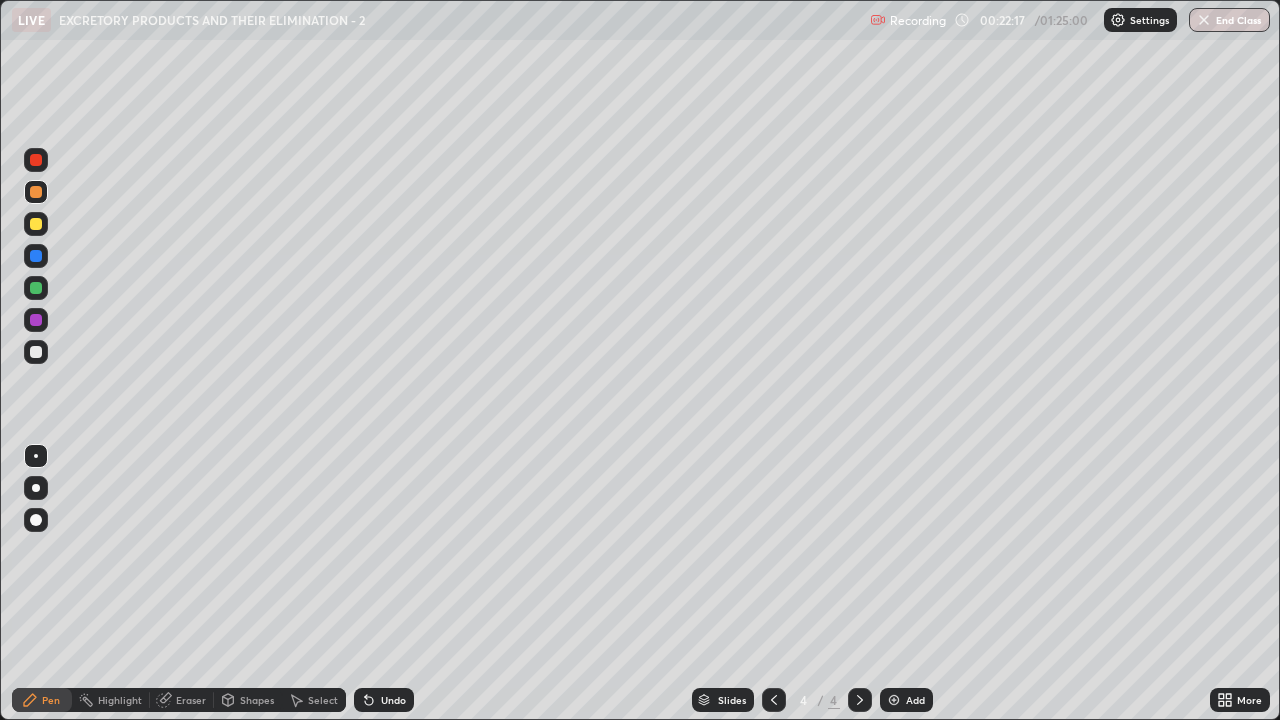 click at bounding box center (36, 352) 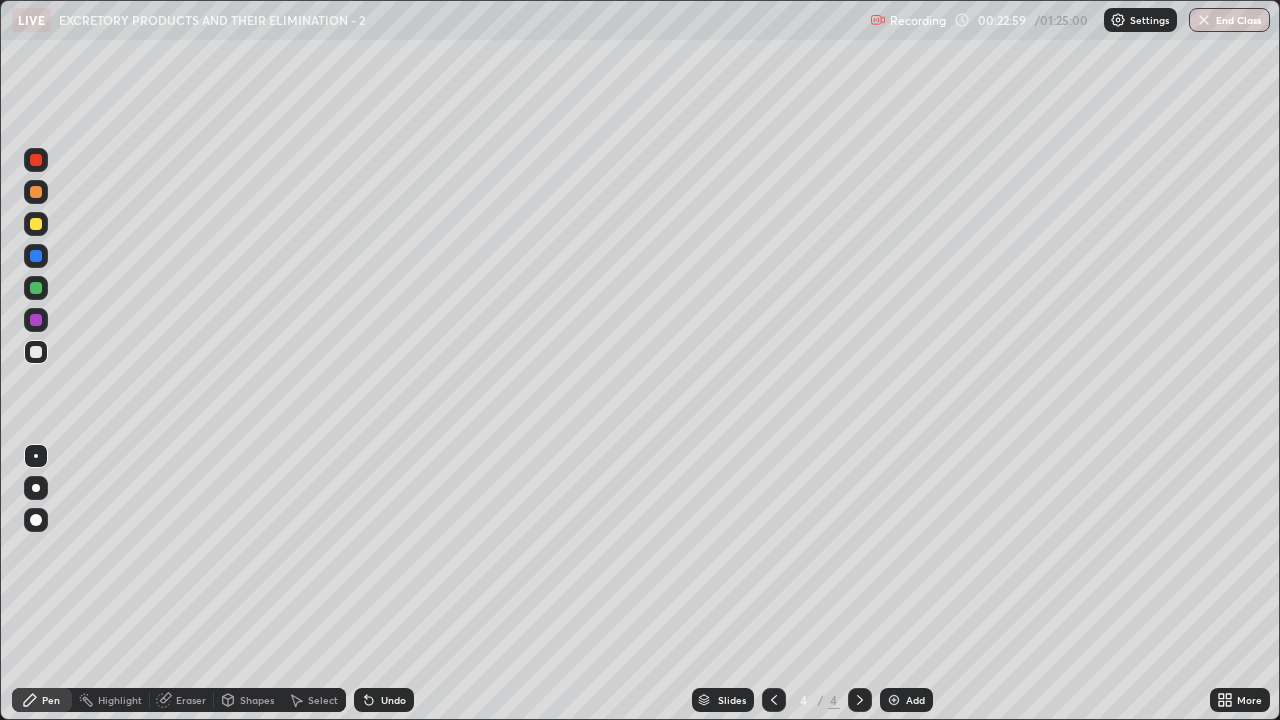 click at bounding box center (36, 192) 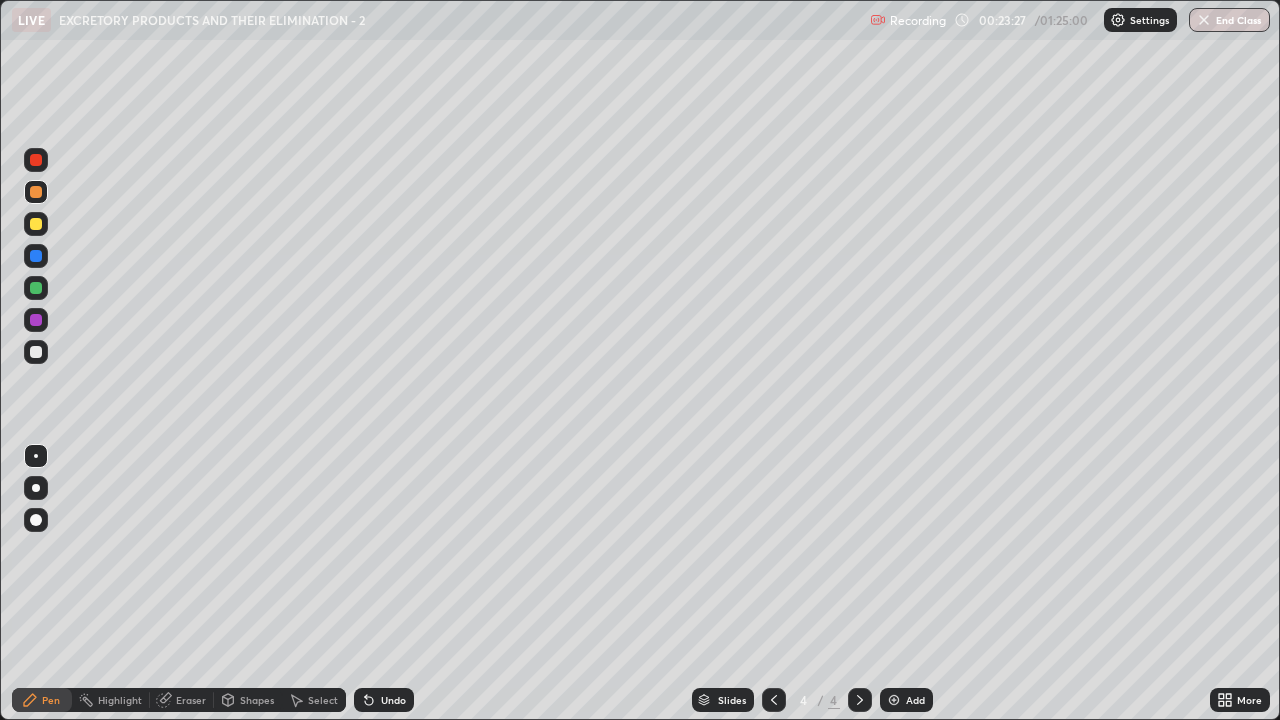 click on "Eraser" at bounding box center [191, 700] 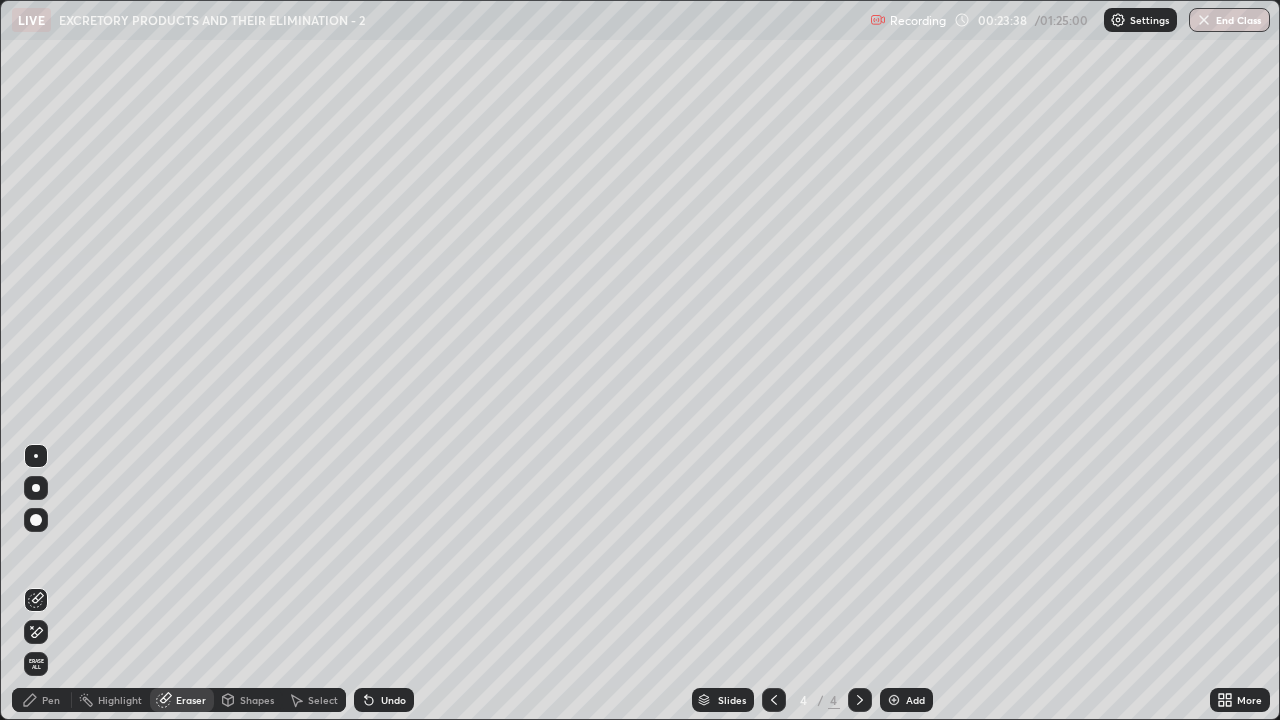 click on "Pen" at bounding box center [51, 700] 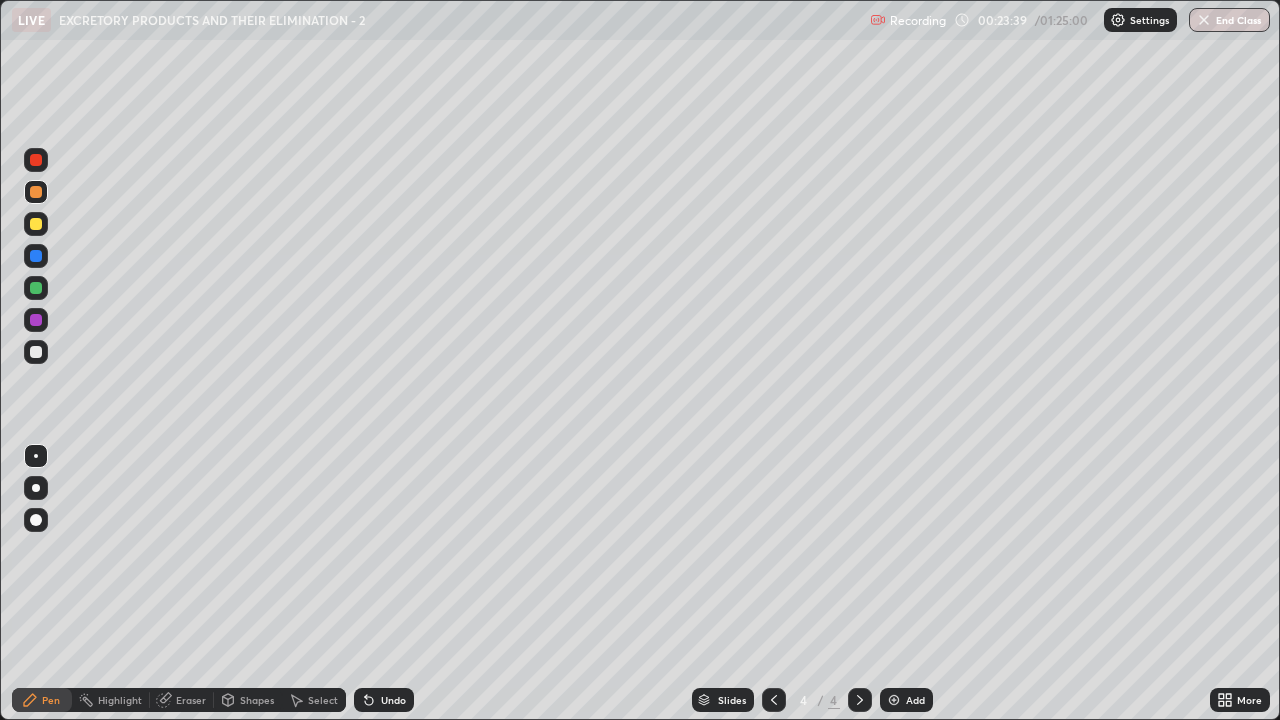 click at bounding box center [36, 288] 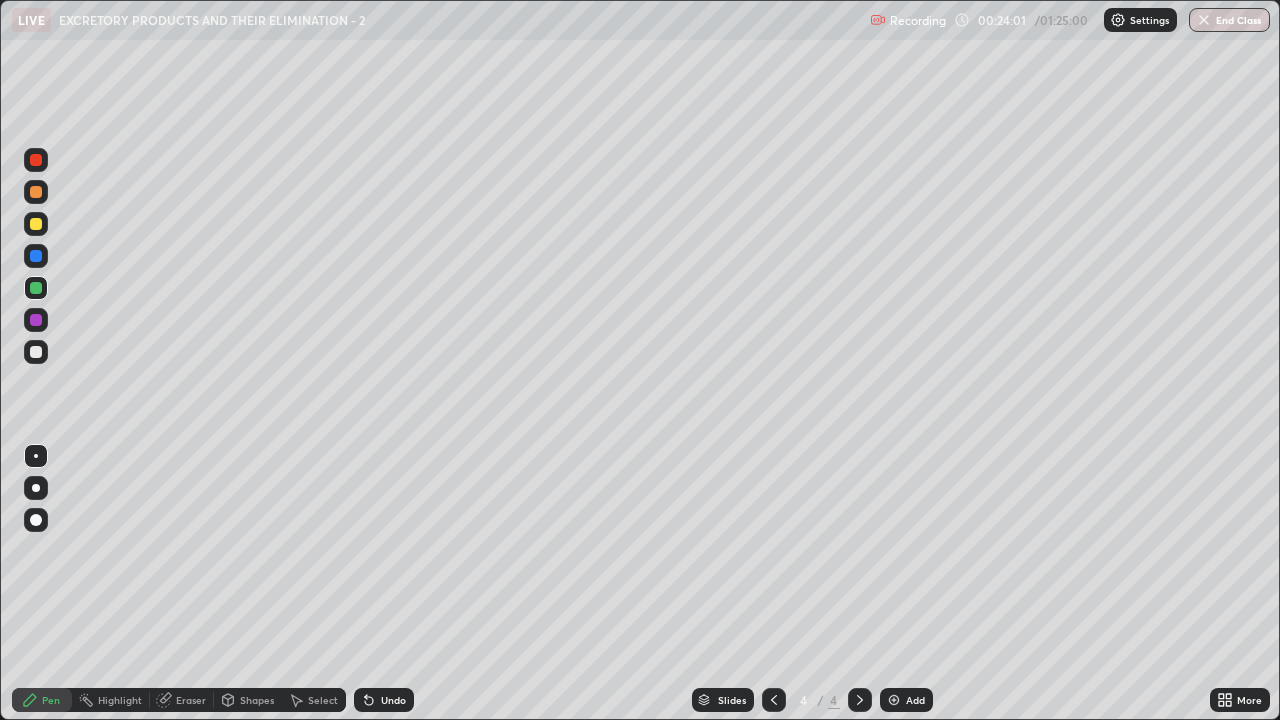 click at bounding box center (36, 352) 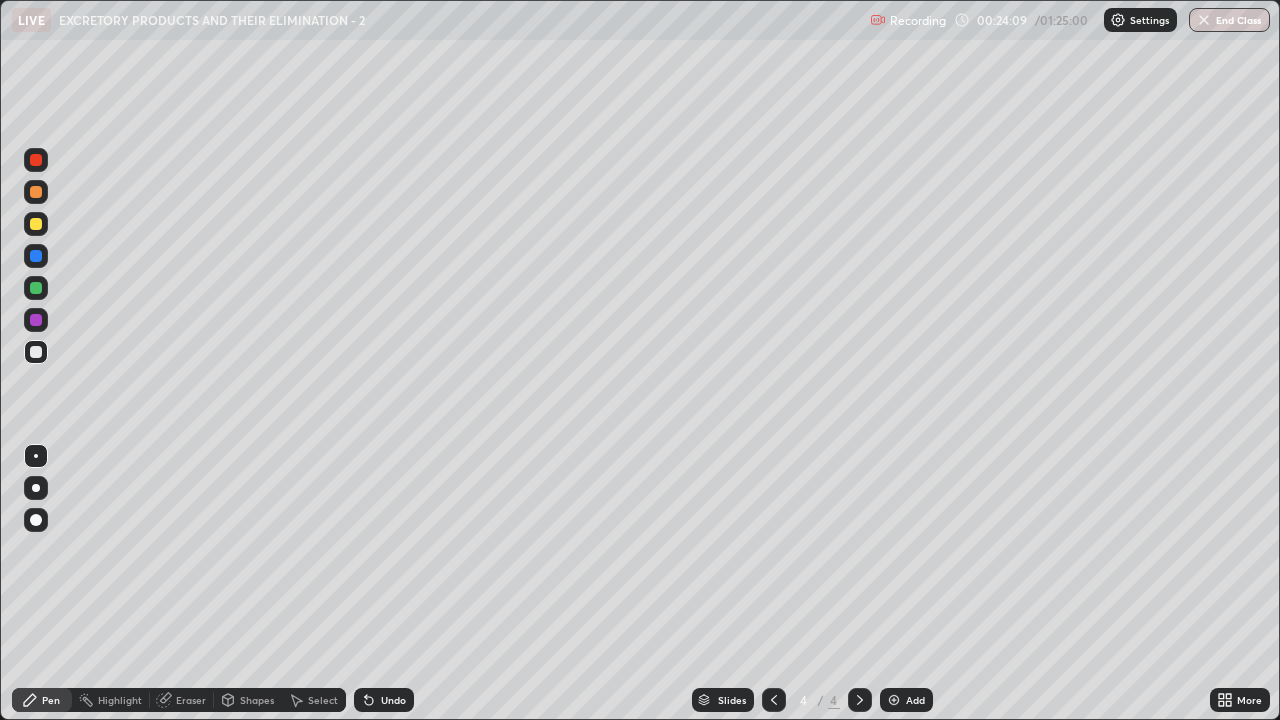 click at bounding box center [36, 224] 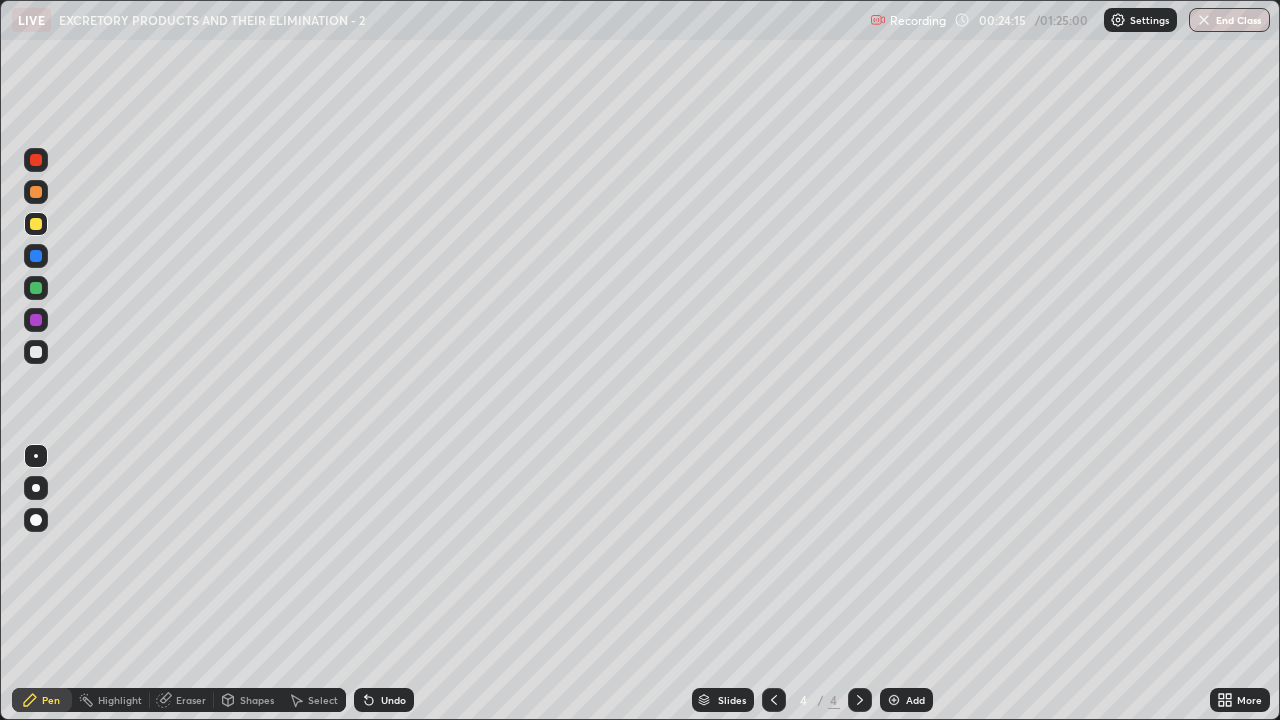 click at bounding box center (36, 160) 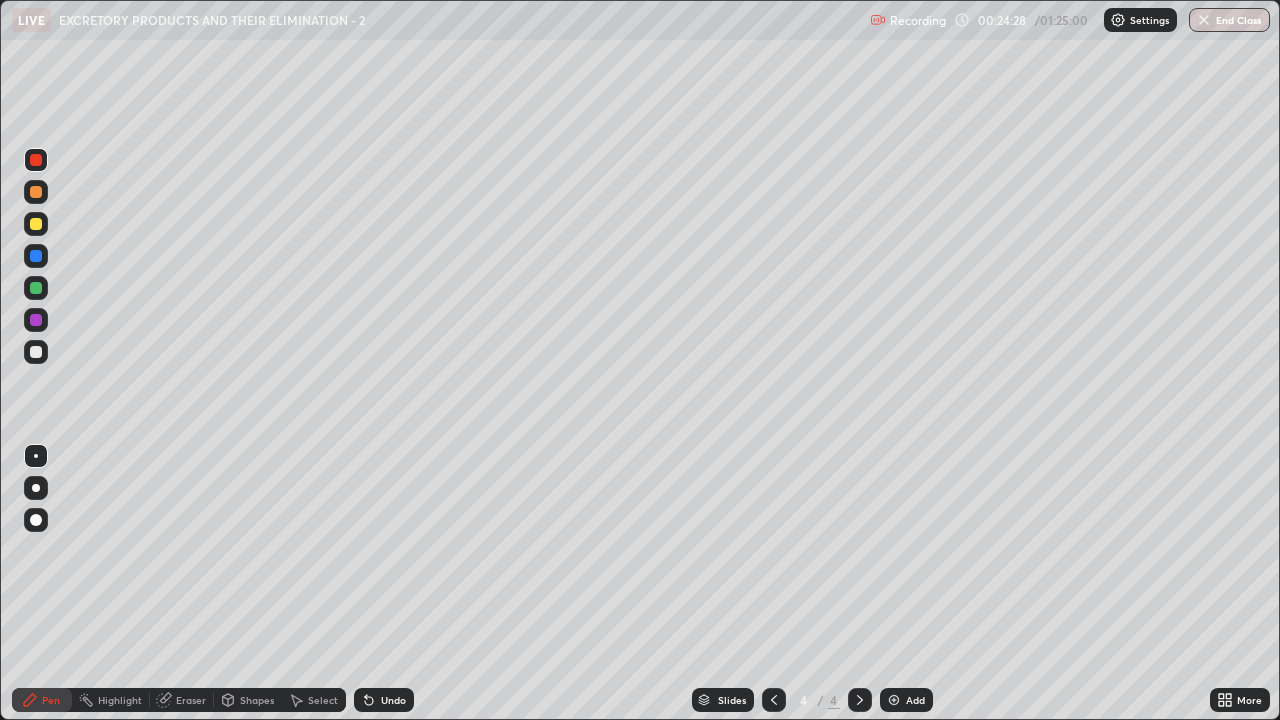 click at bounding box center (36, 224) 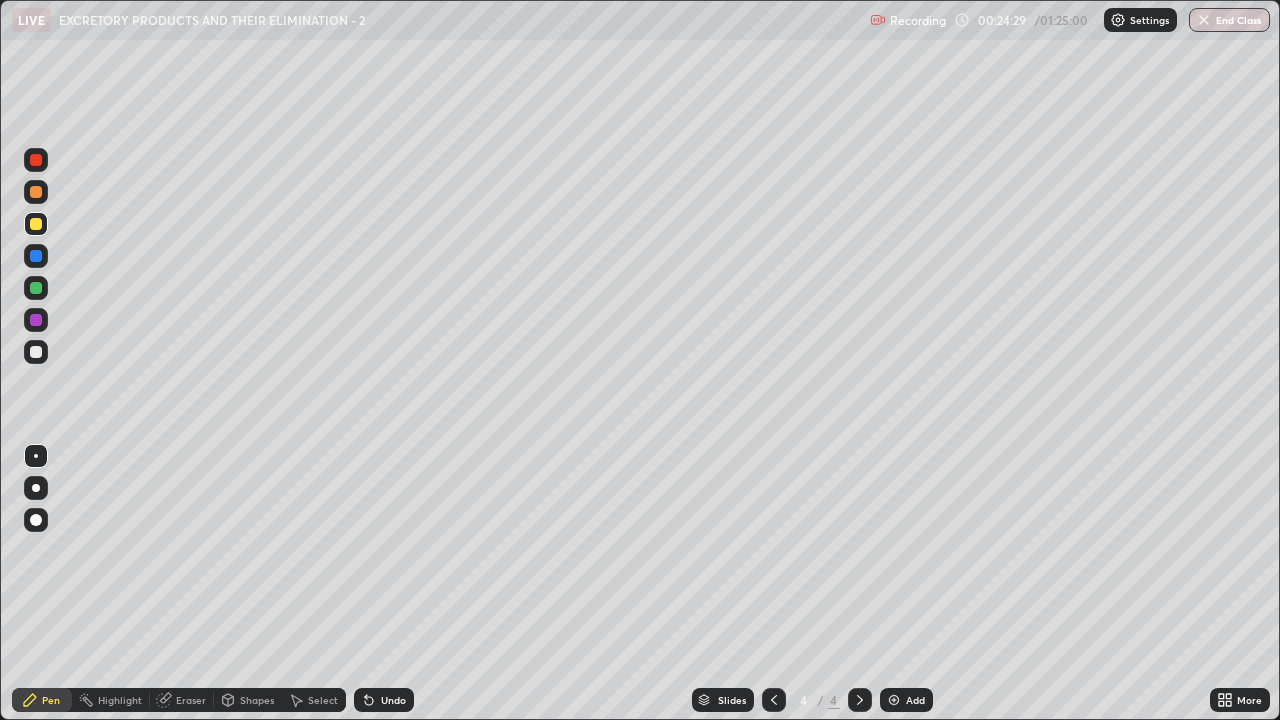 click at bounding box center (36, 352) 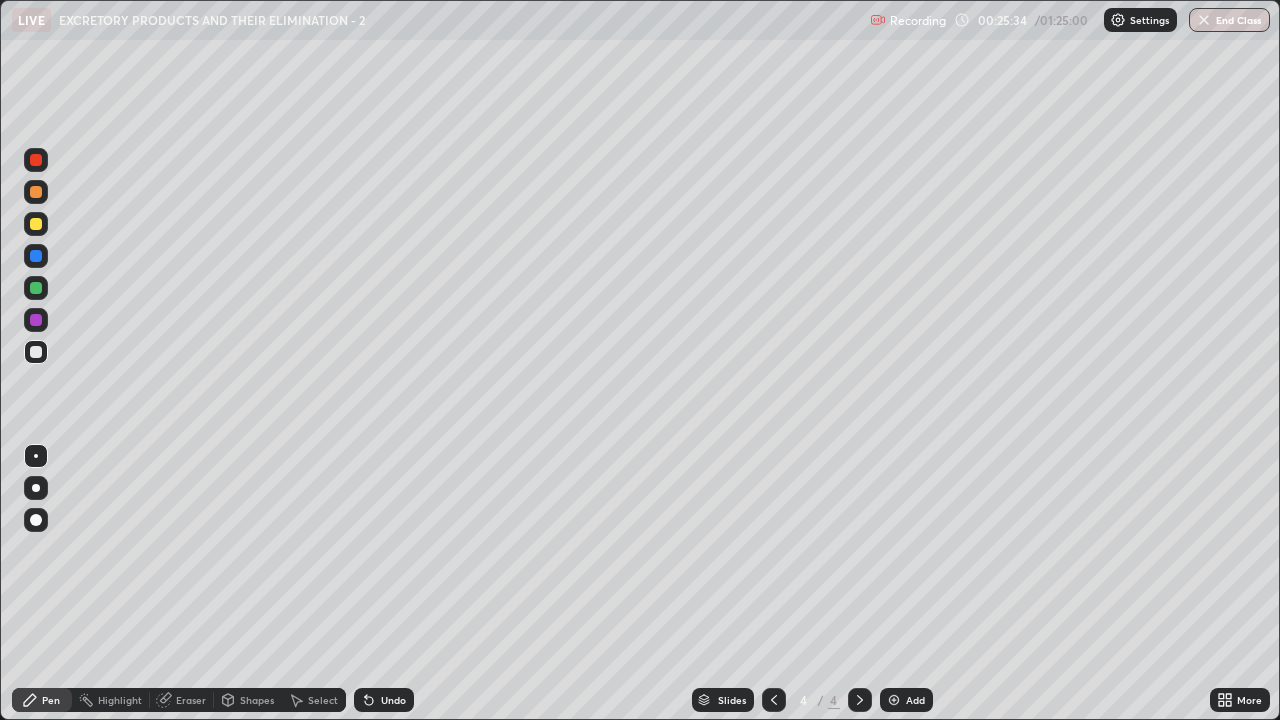 click at bounding box center (36, 224) 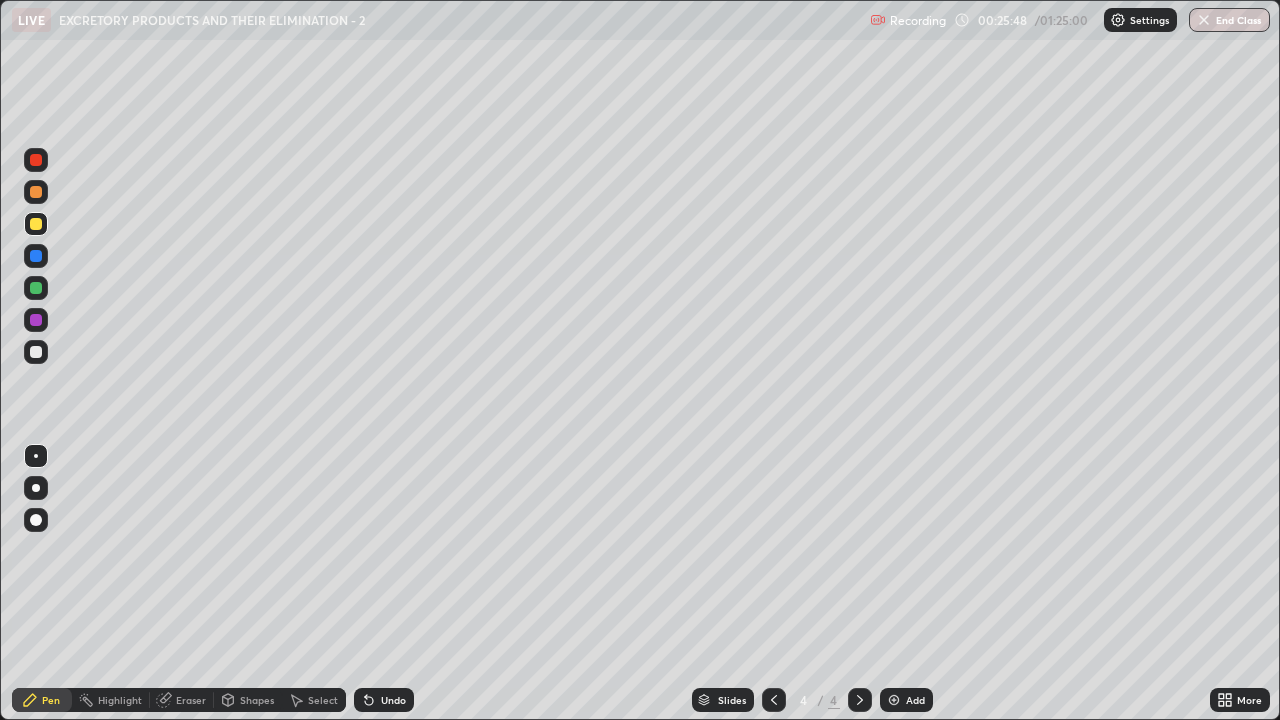 click at bounding box center [36, 352] 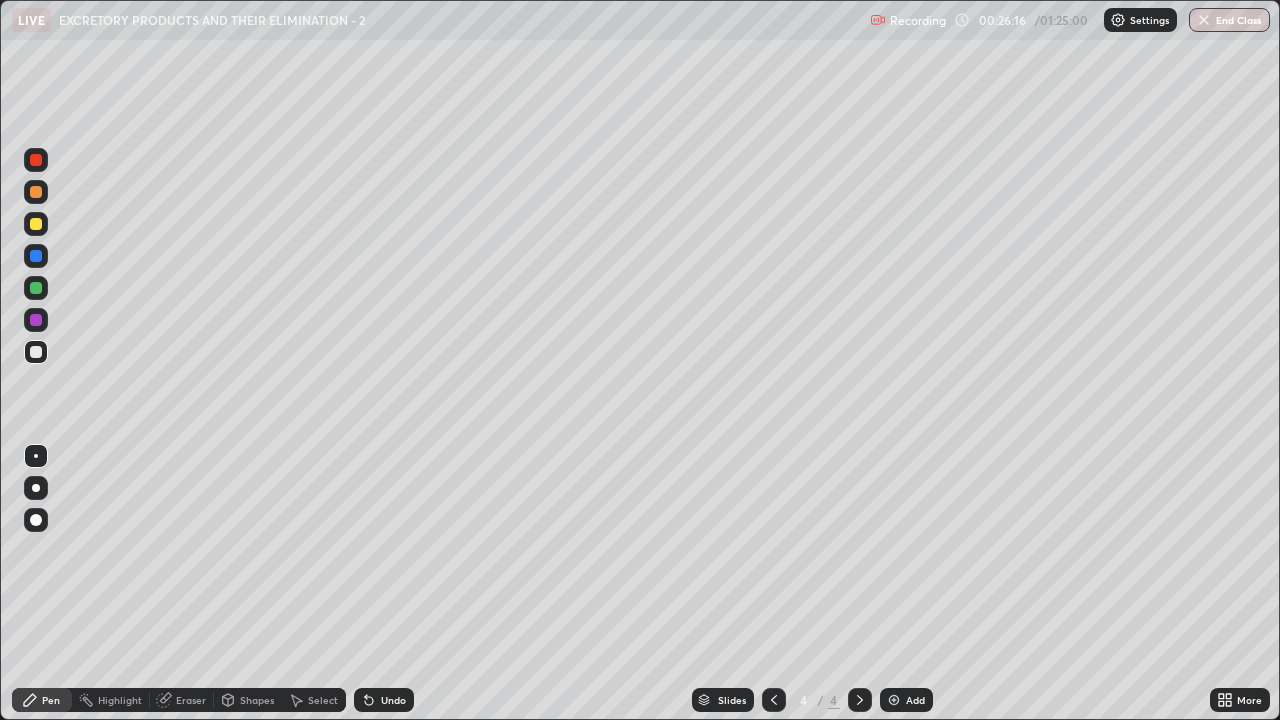 click at bounding box center (36, 352) 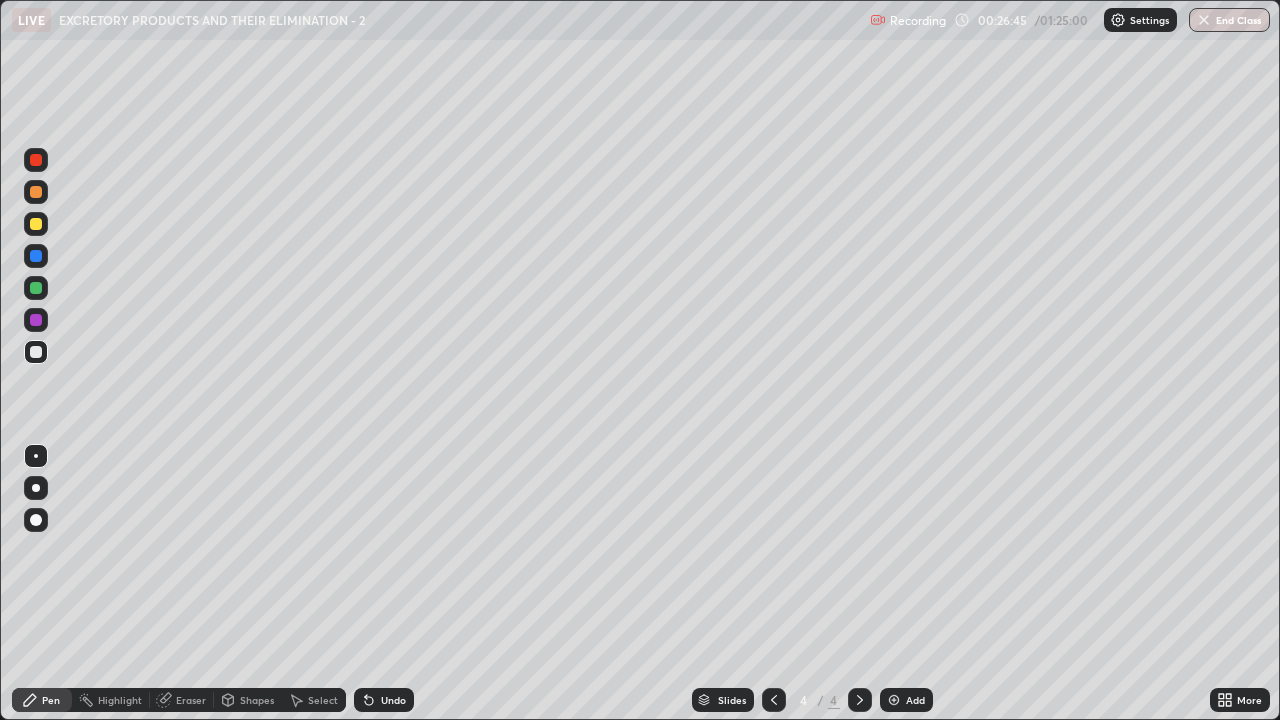 click at bounding box center [36, 224] 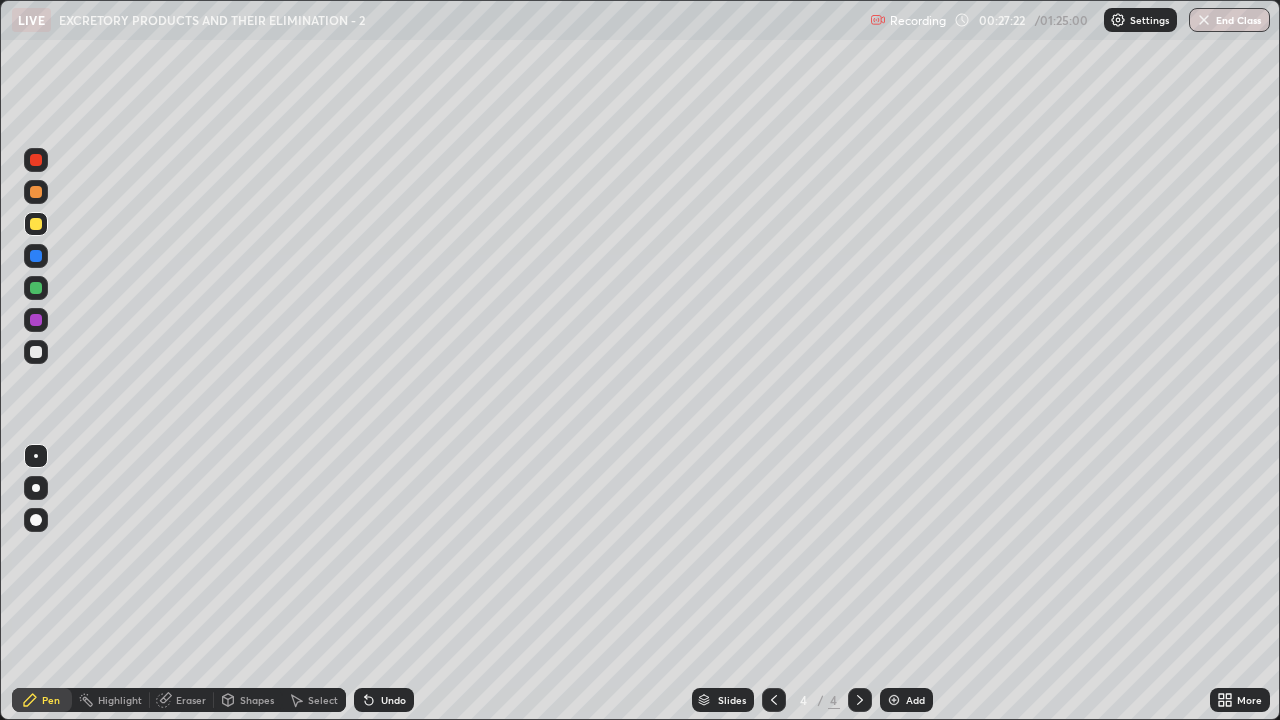 click at bounding box center [36, 192] 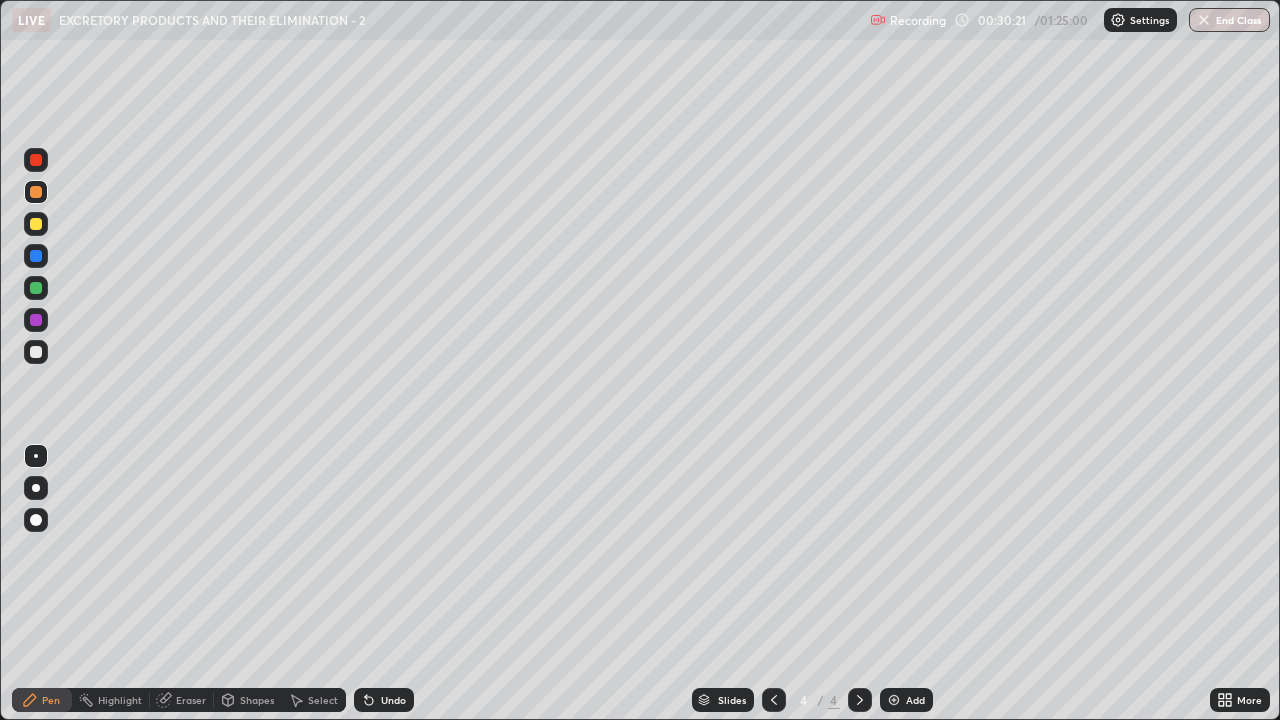 click at bounding box center [36, 320] 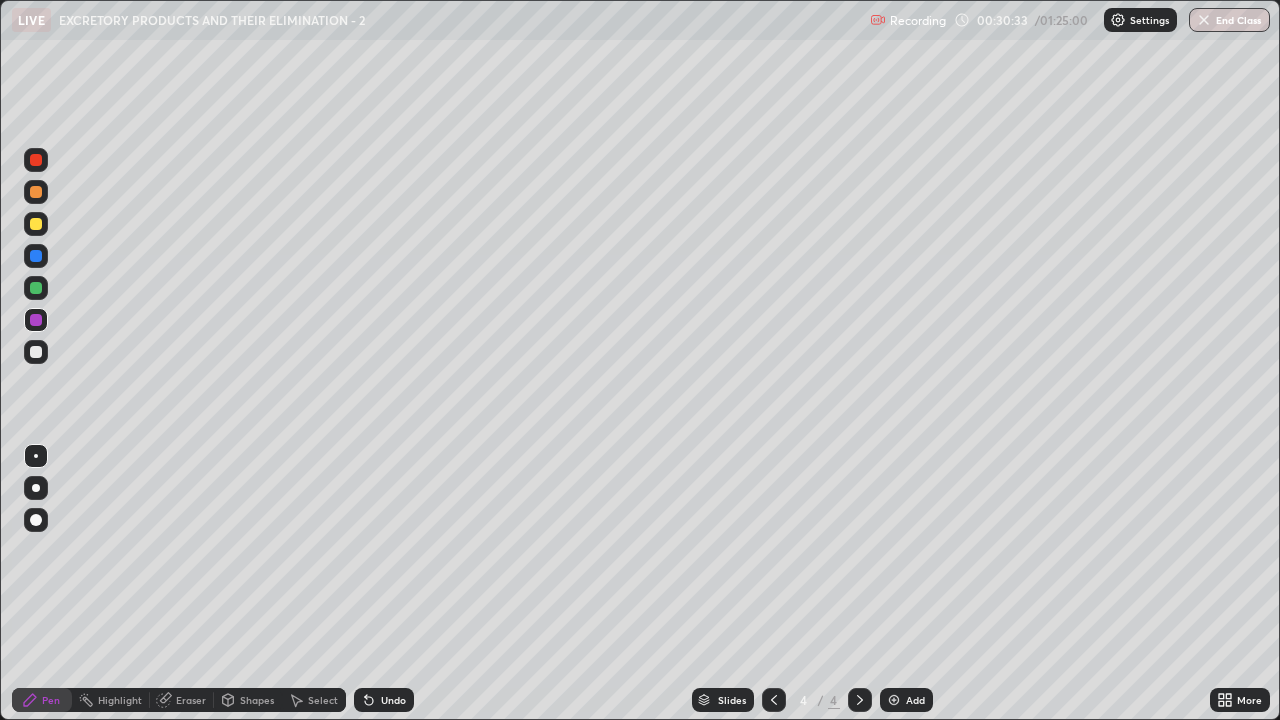 click at bounding box center [36, 352] 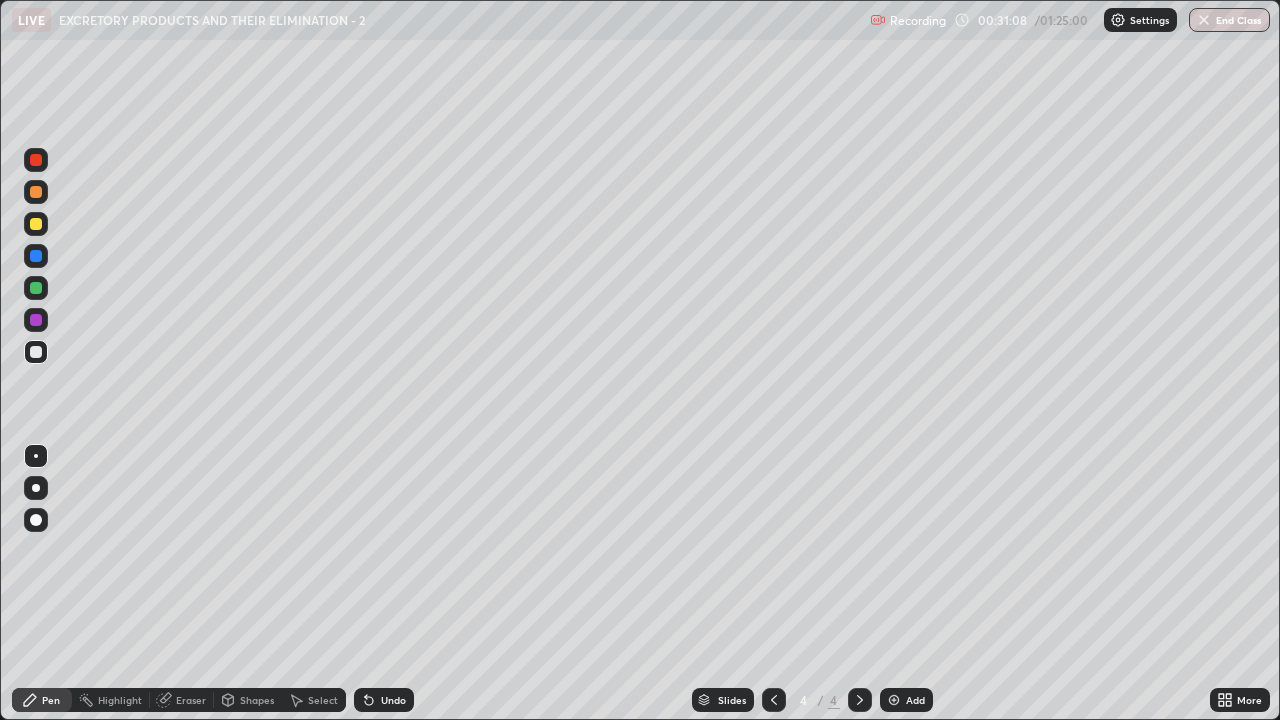 click on "Eraser" at bounding box center [191, 700] 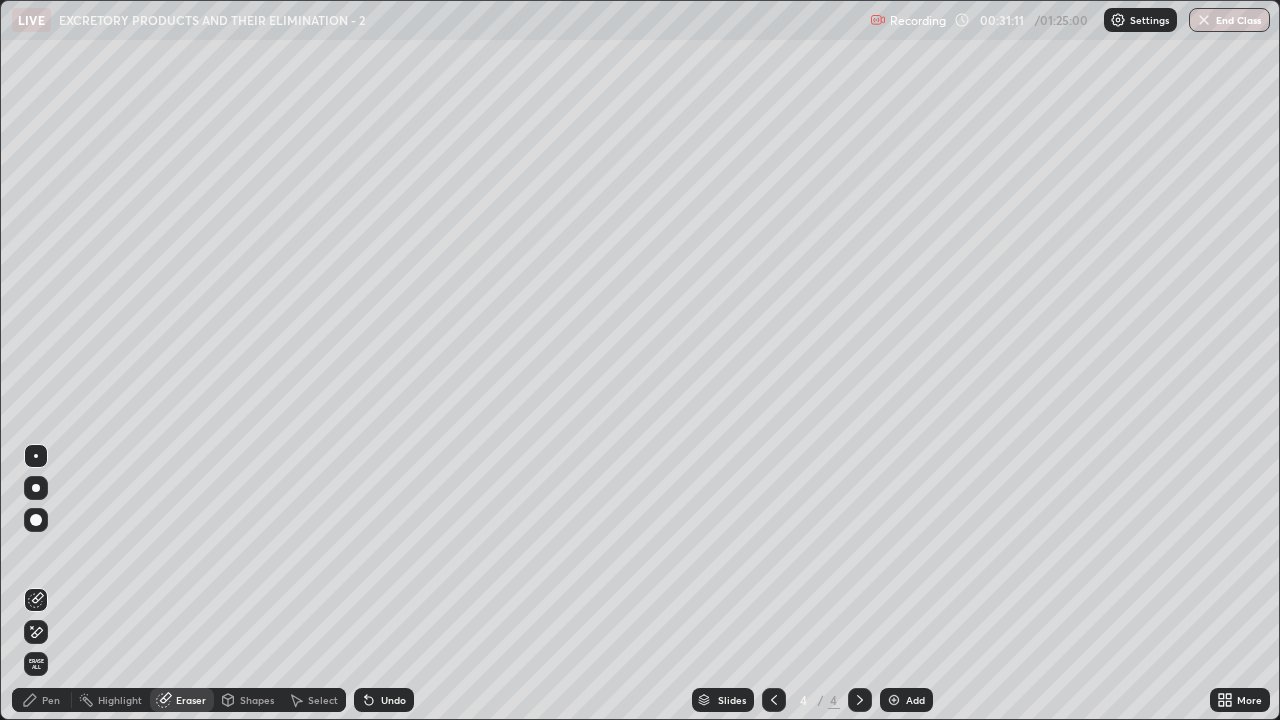 click on "Pen" at bounding box center [51, 700] 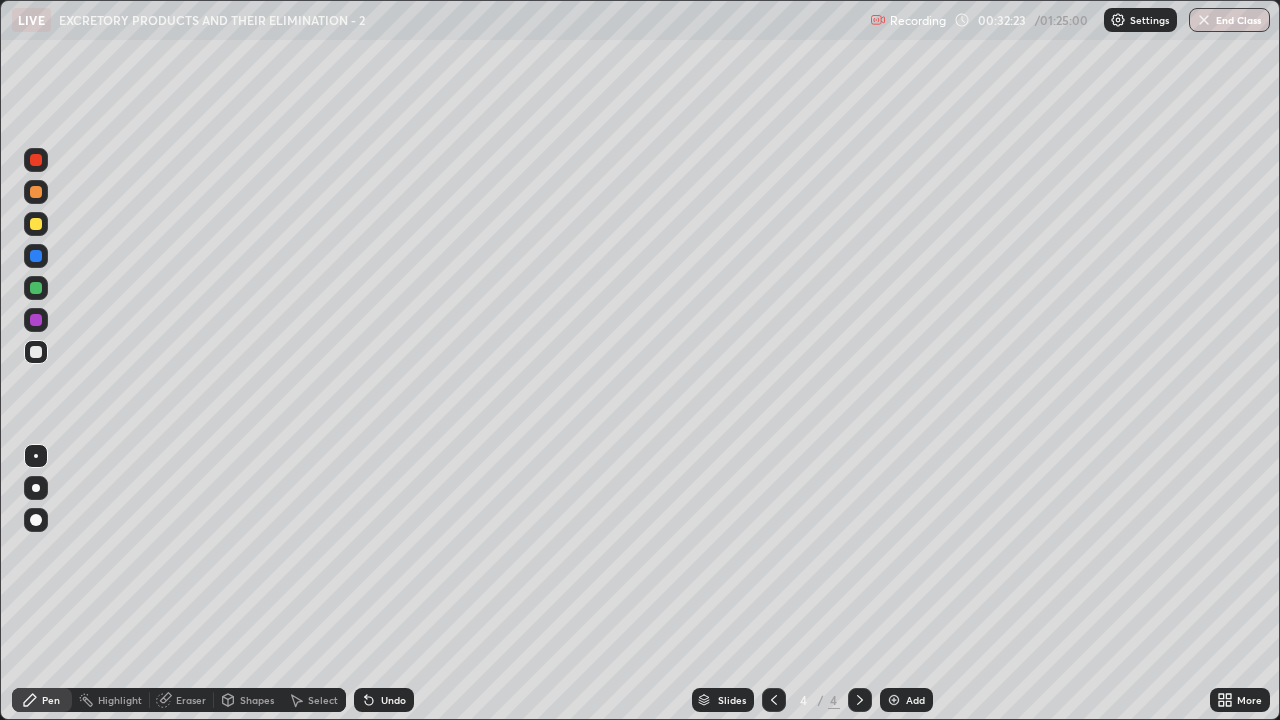 click at bounding box center [894, 700] 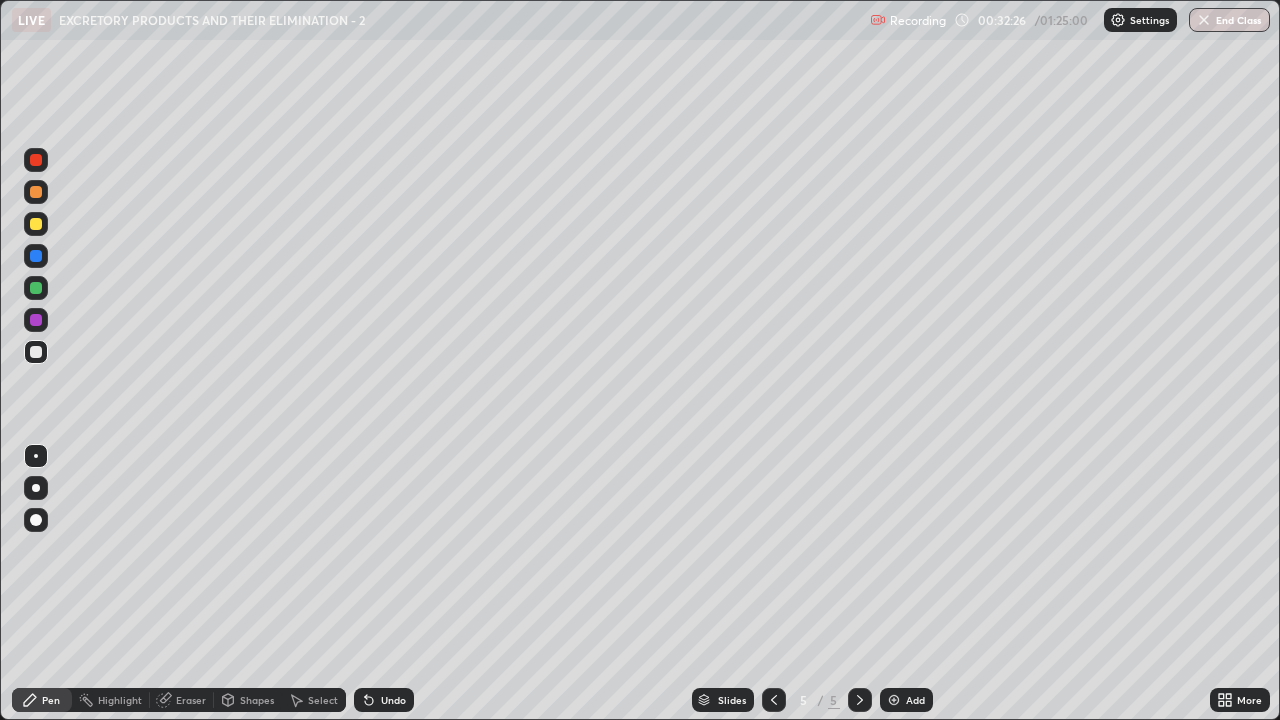 click at bounding box center (36, 224) 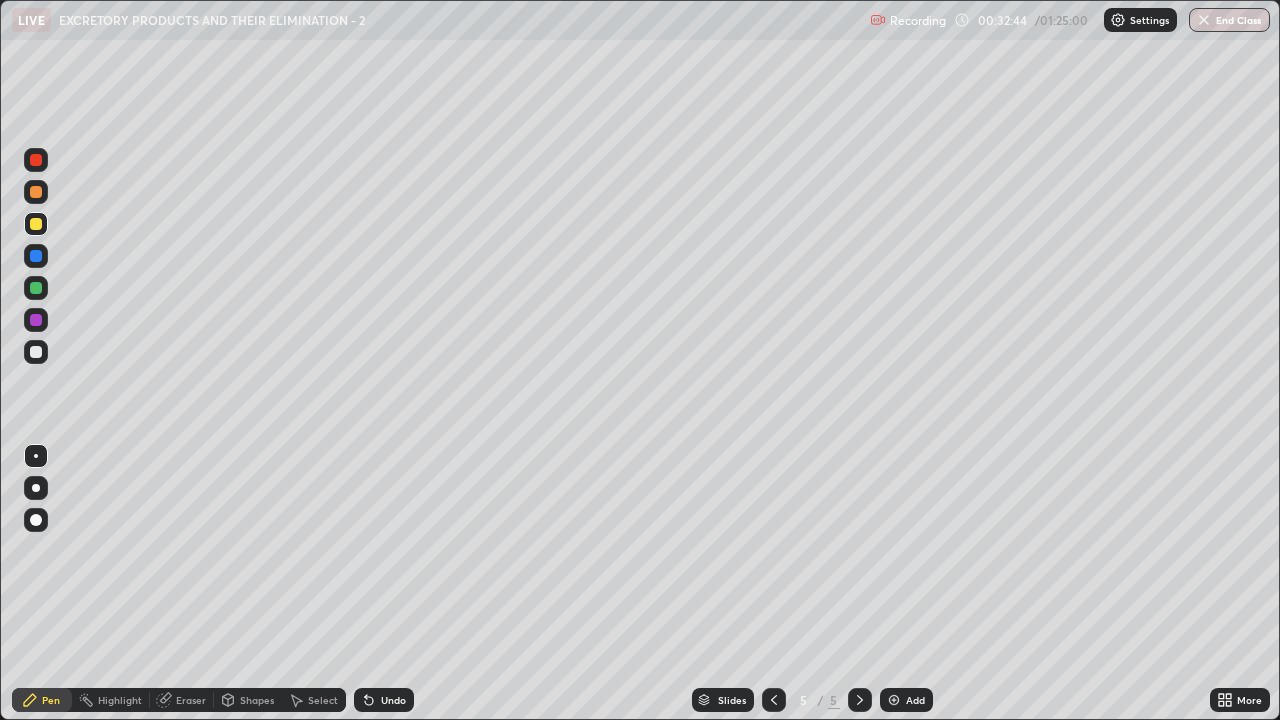click at bounding box center [36, 352] 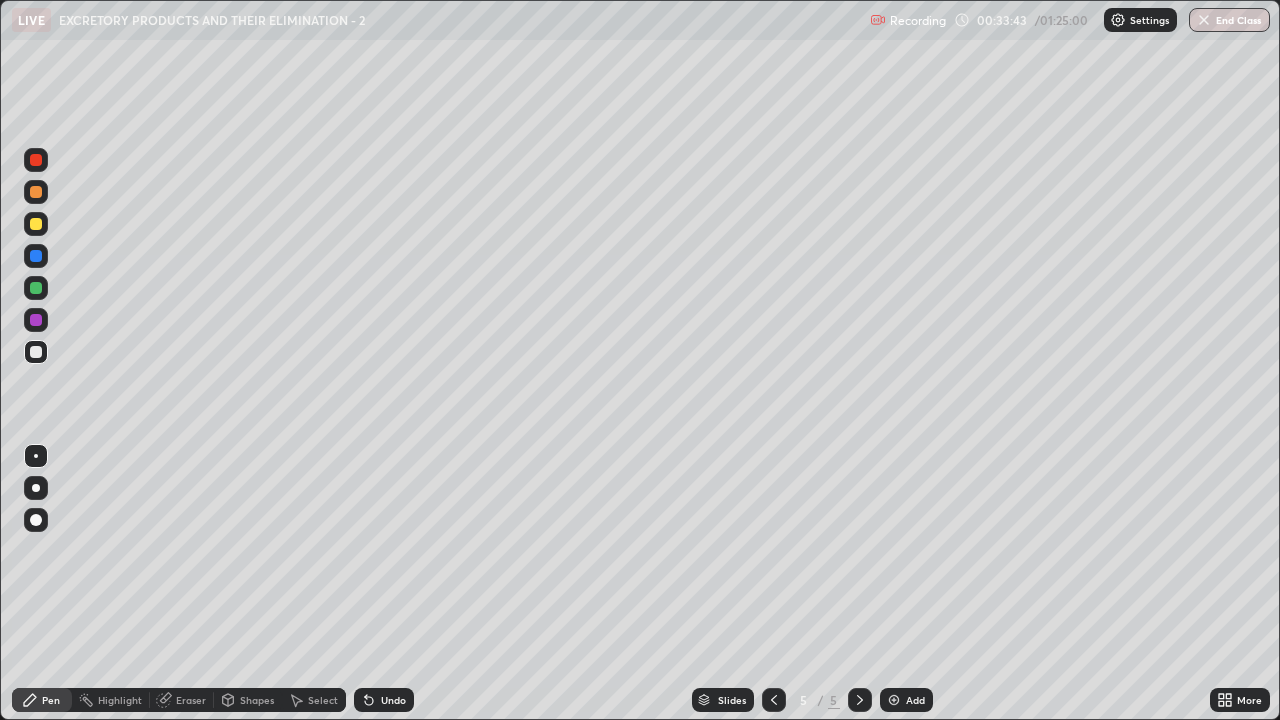 click at bounding box center (36, 256) 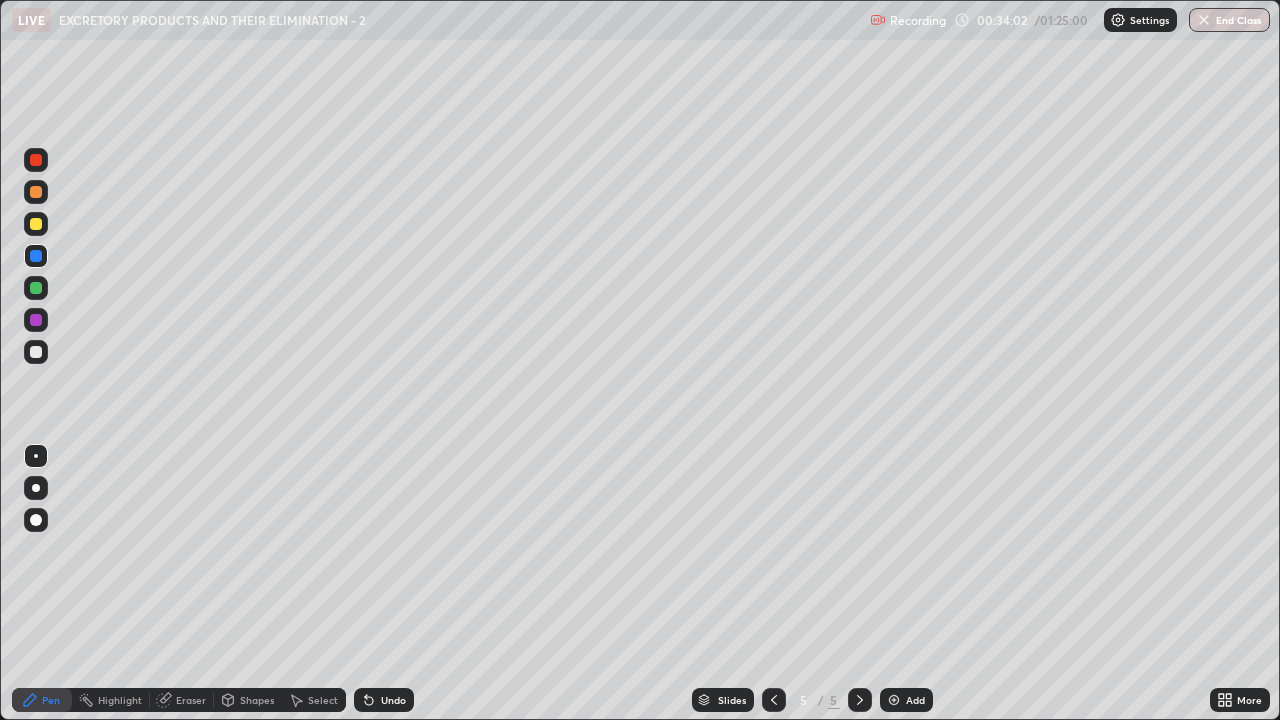 click at bounding box center (36, 352) 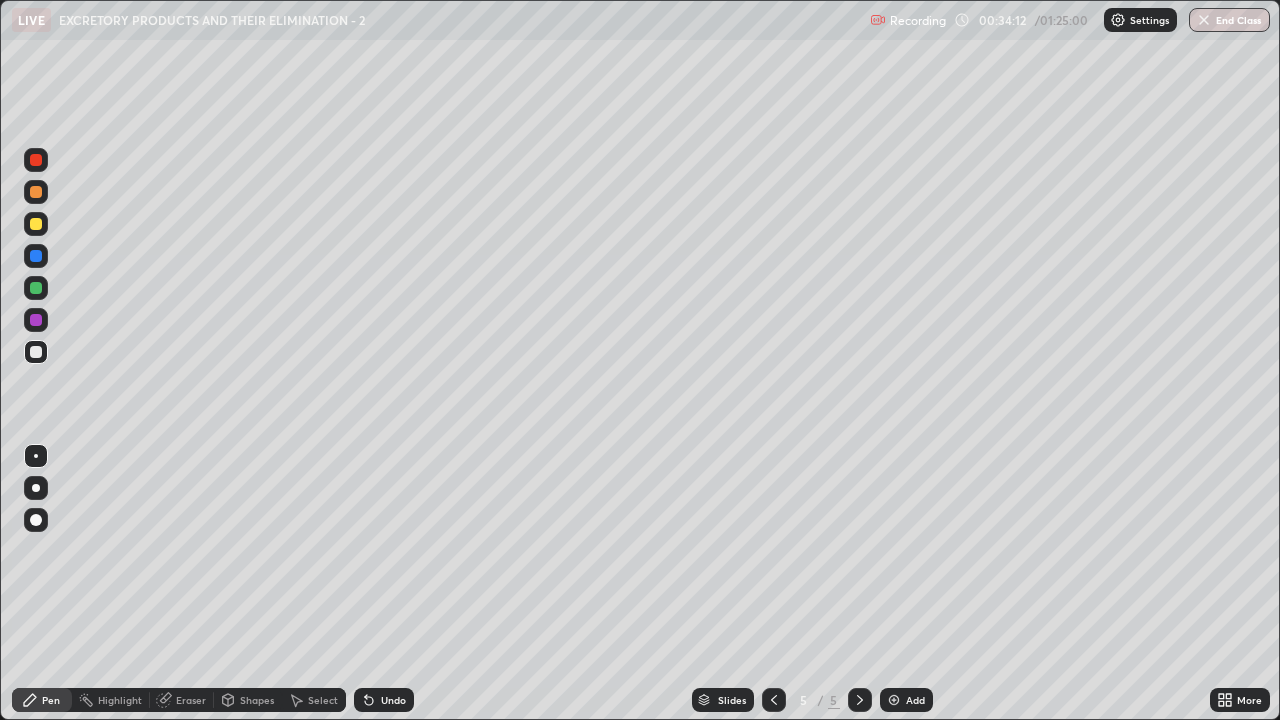 click at bounding box center [36, 192] 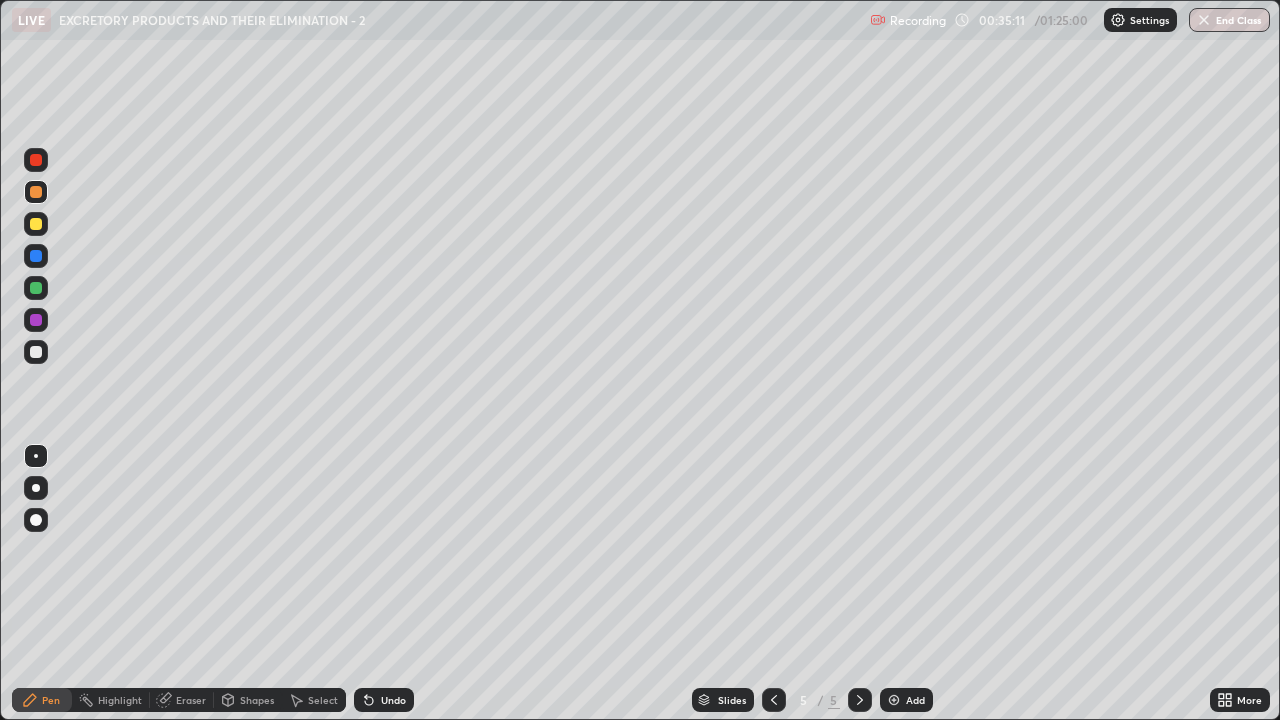 click at bounding box center [36, 352] 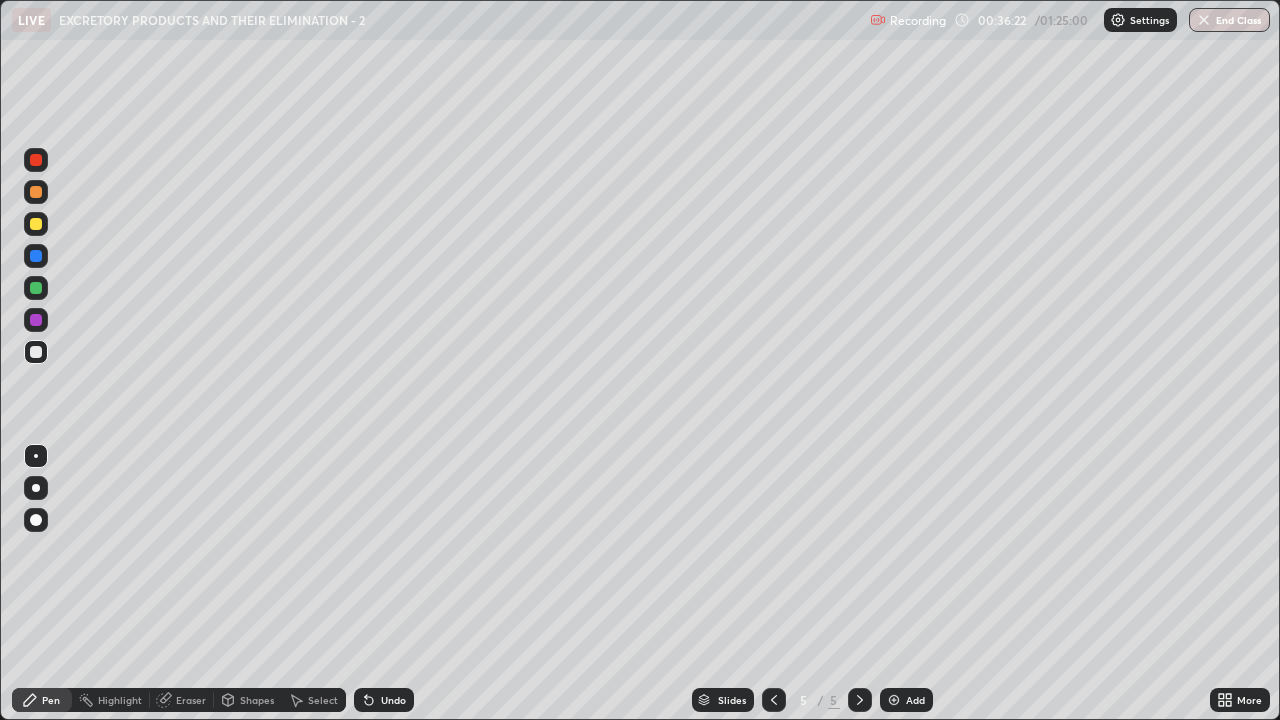 click at bounding box center (36, 288) 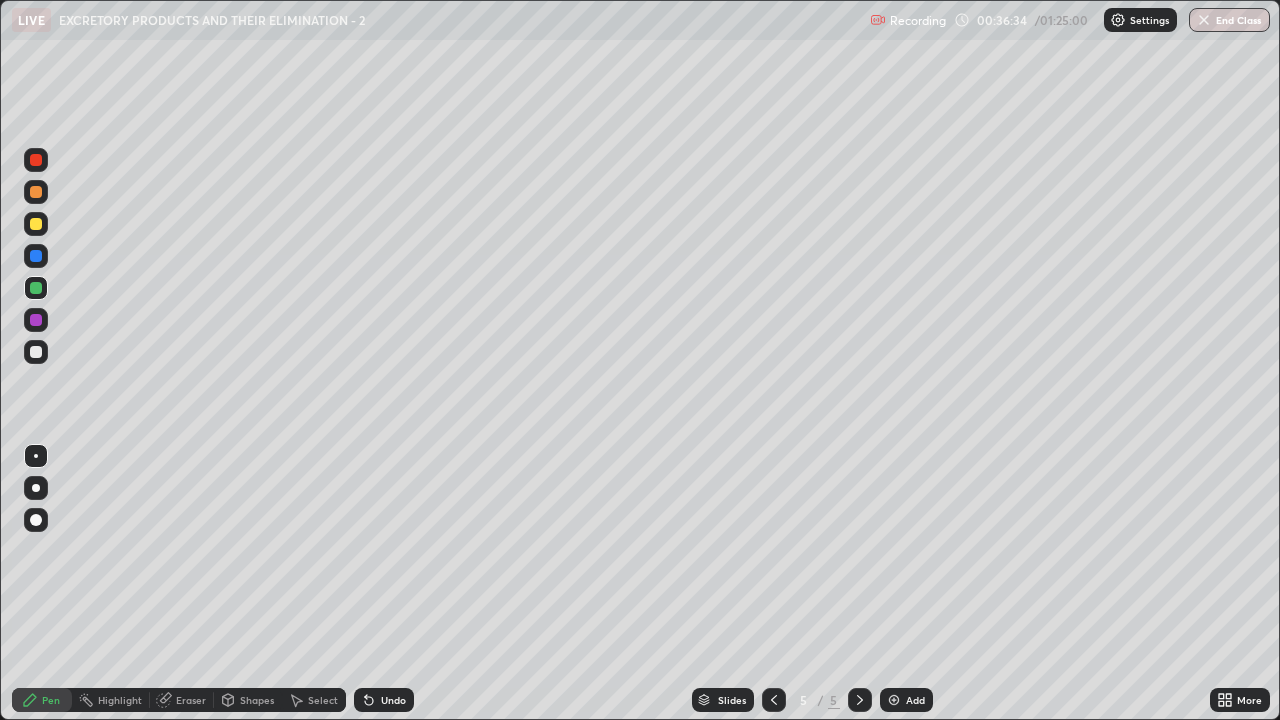 click at bounding box center (36, 352) 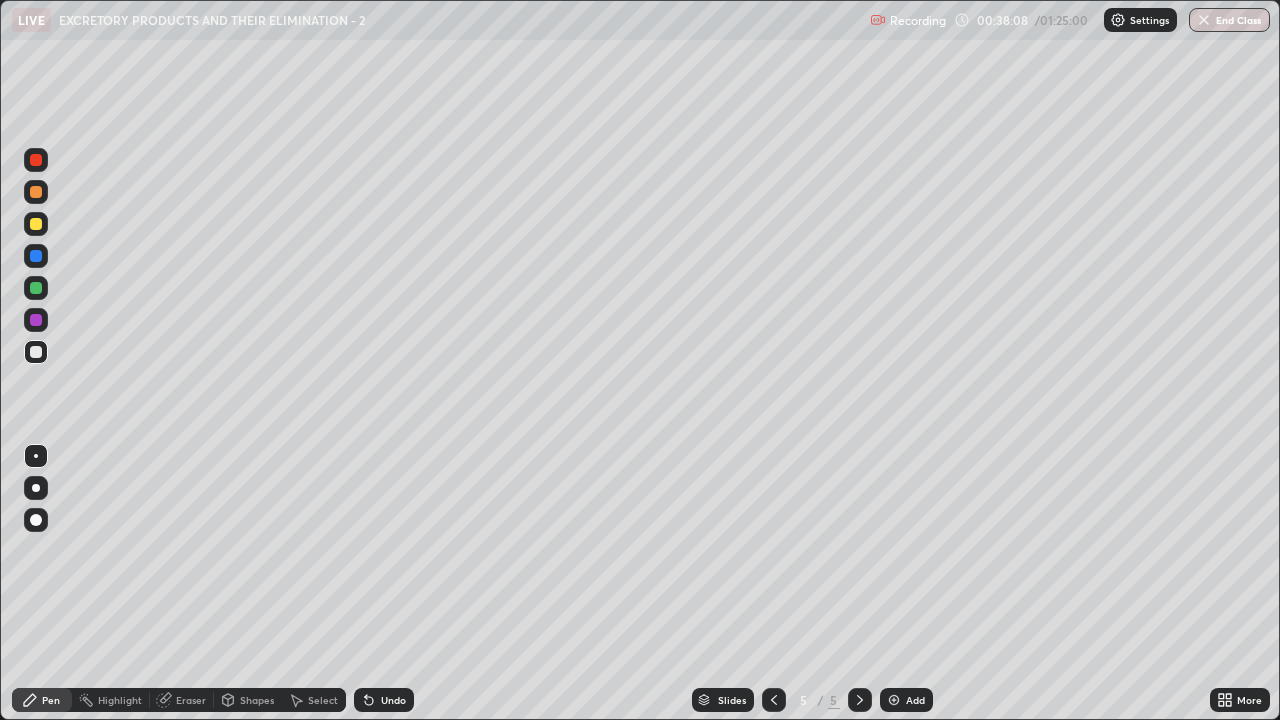 click at bounding box center [894, 700] 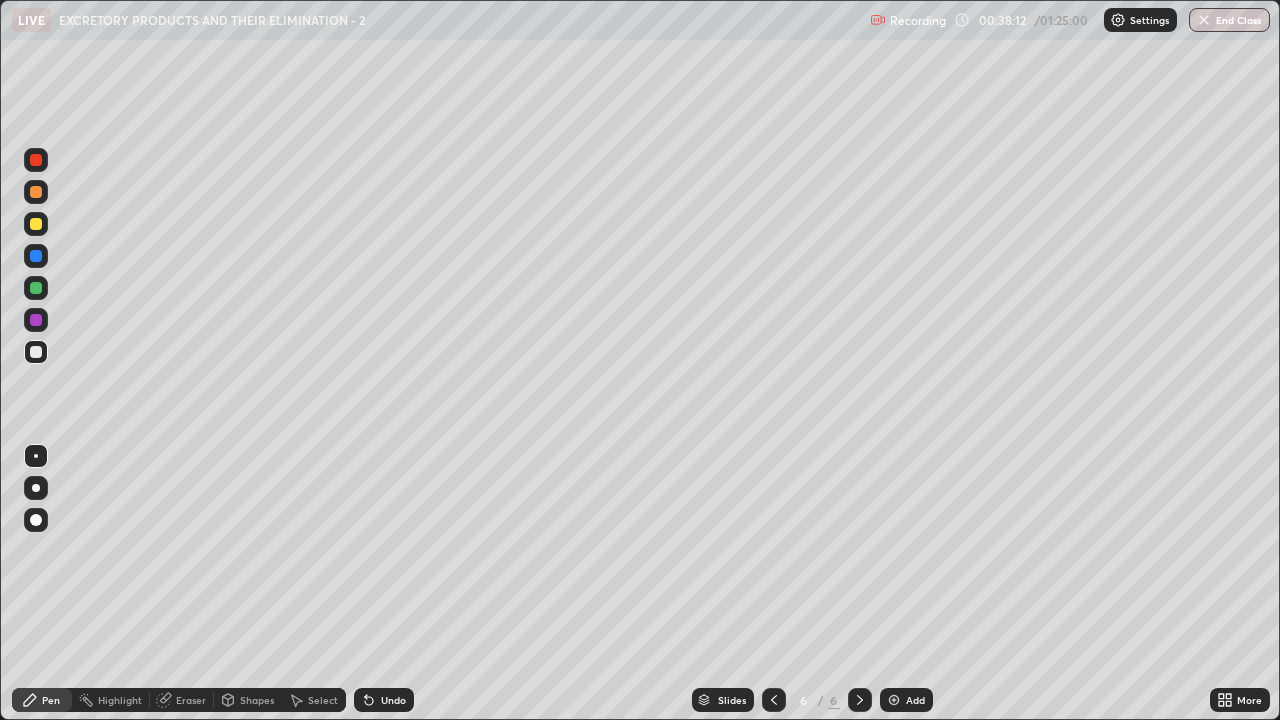 click at bounding box center (36, 224) 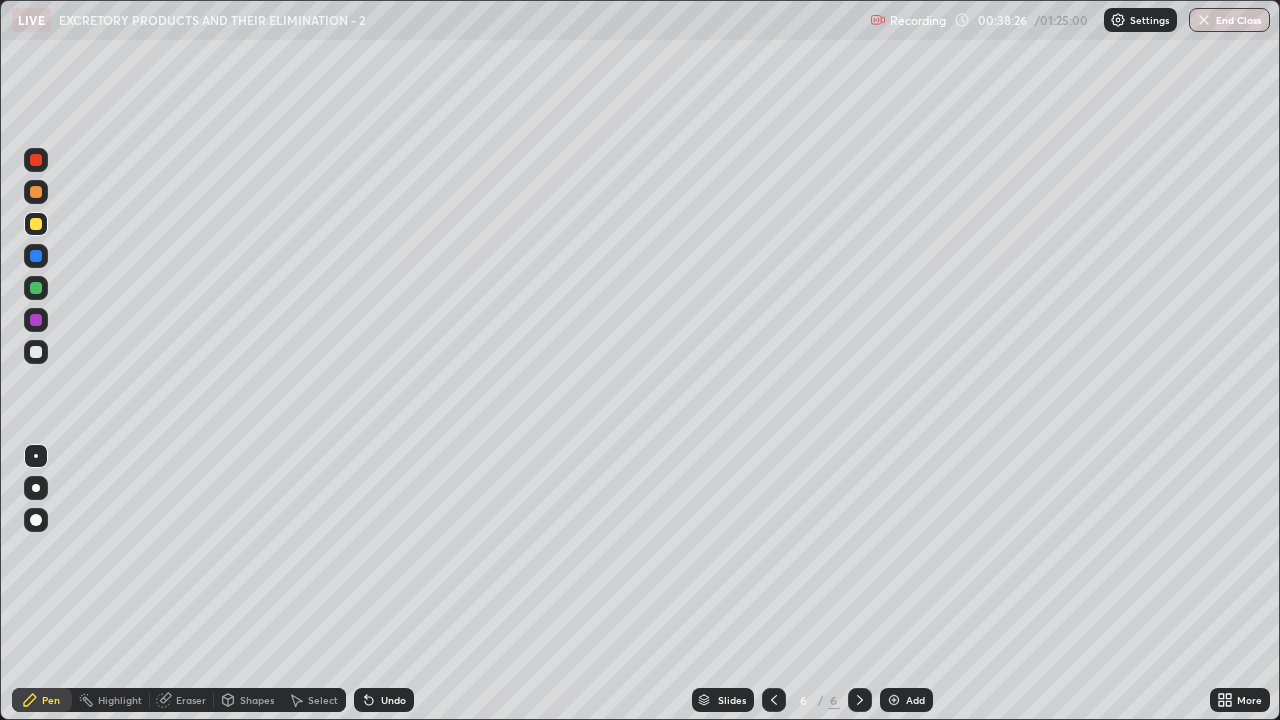 click at bounding box center (36, 192) 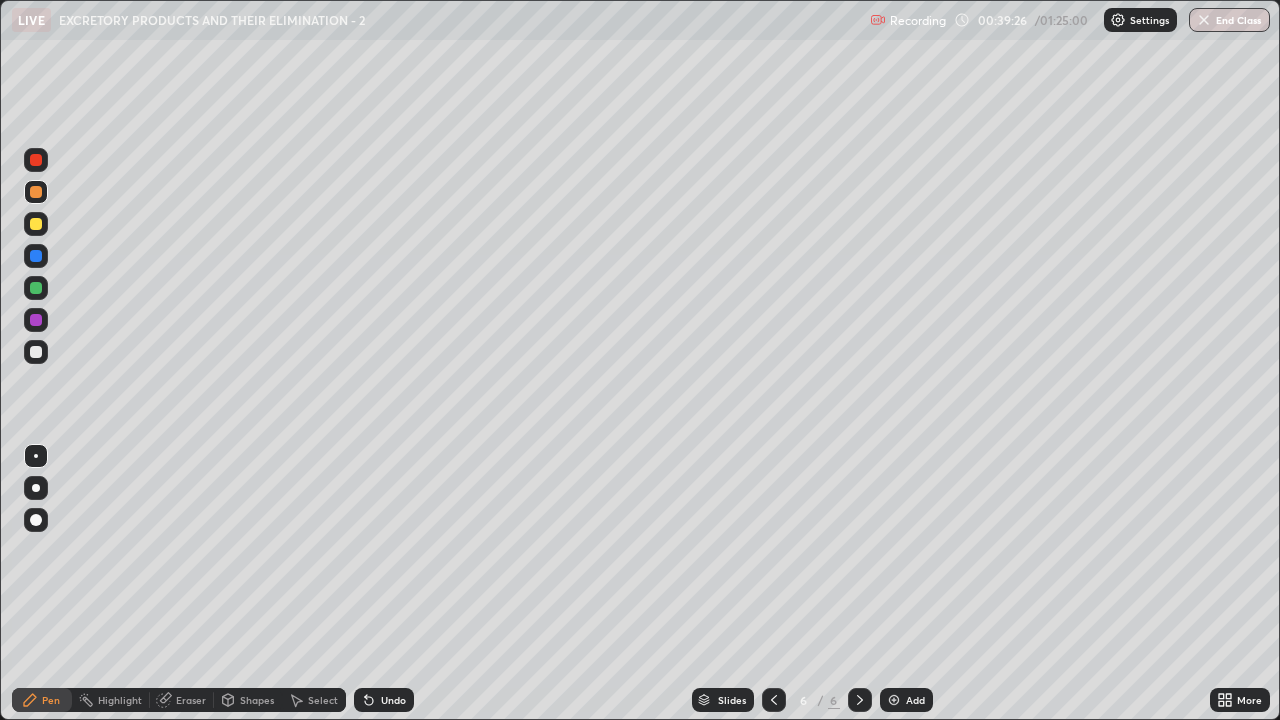 click at bounding box center (36, 352) 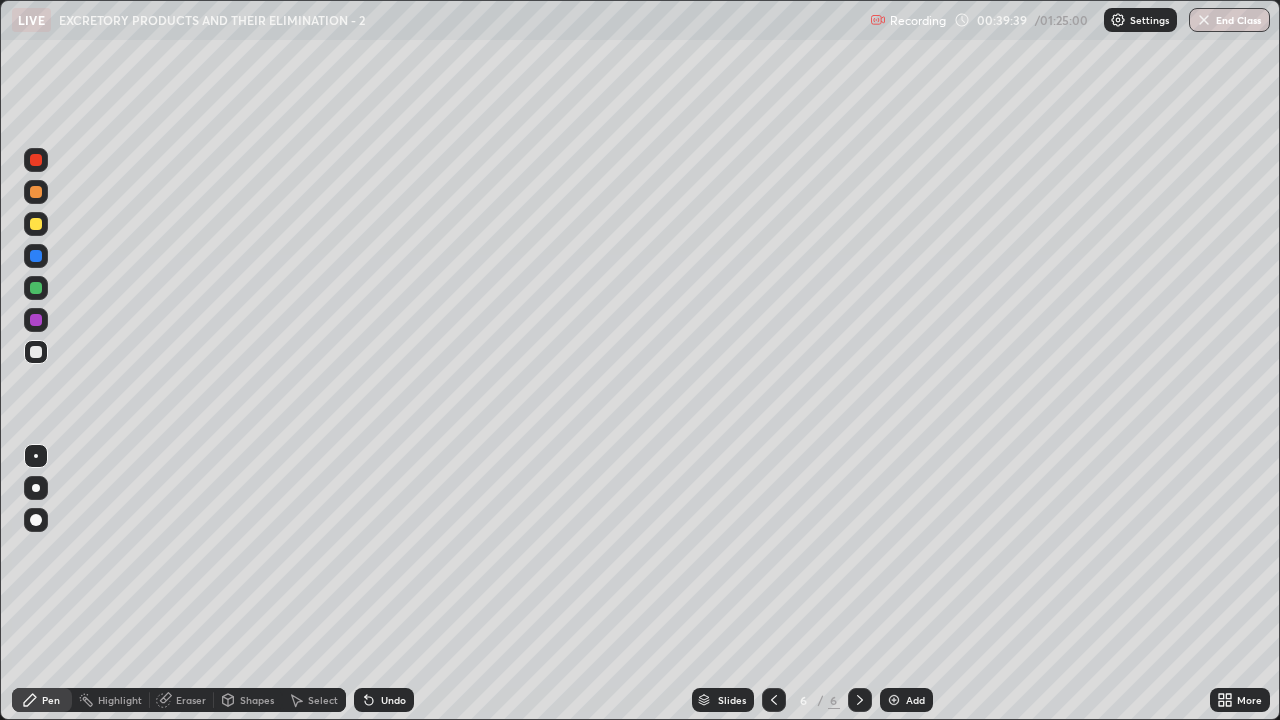click at bounding box center [36, 288] 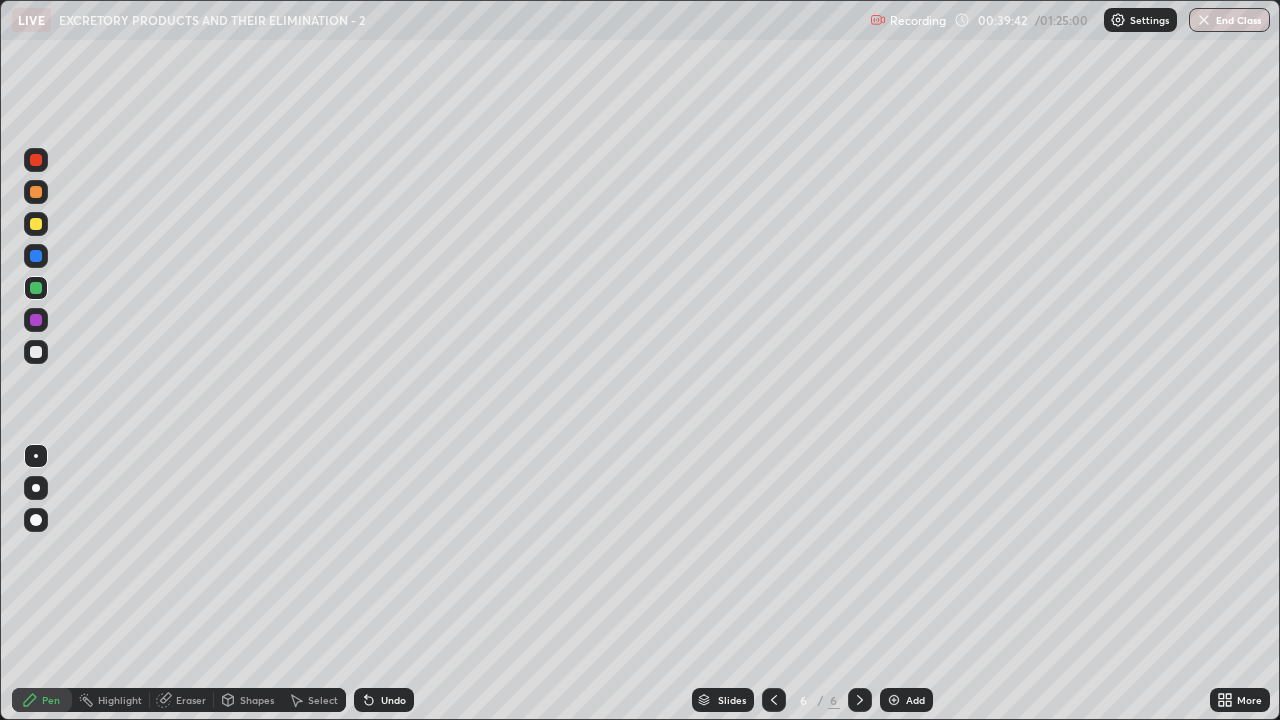 click at bounding box center [36, 192] 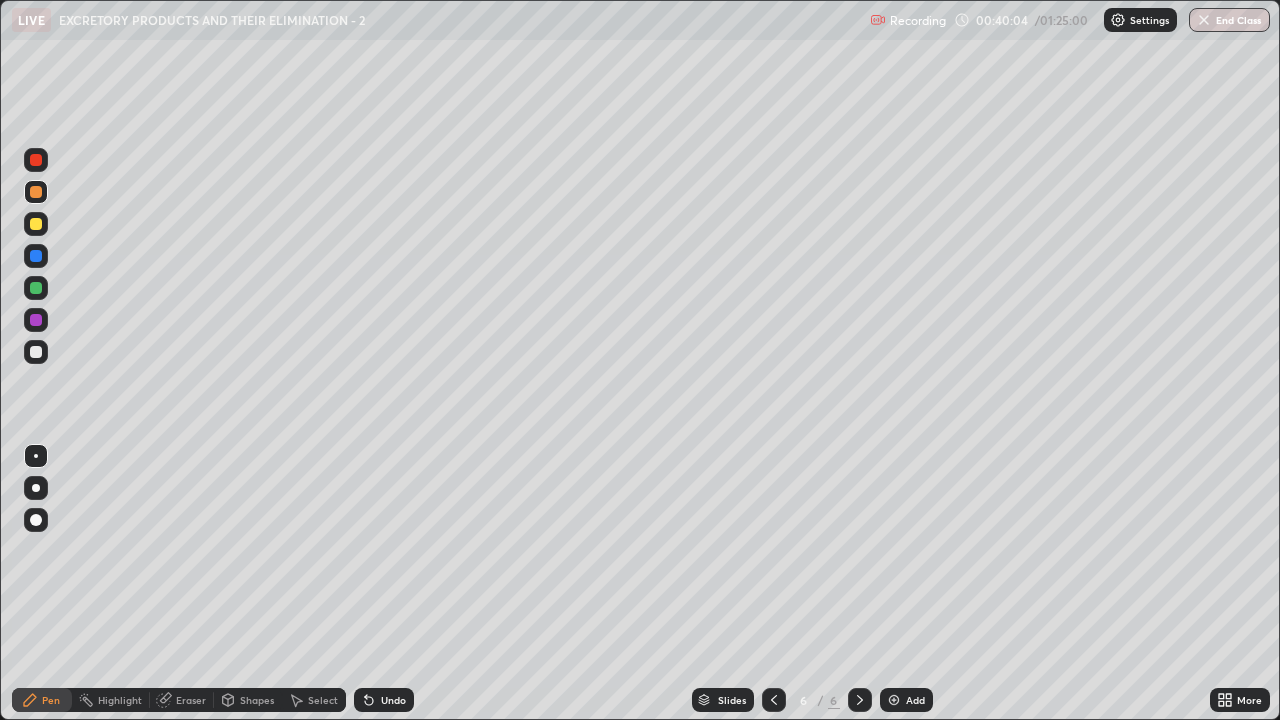 click at bounding box center (36, 352) 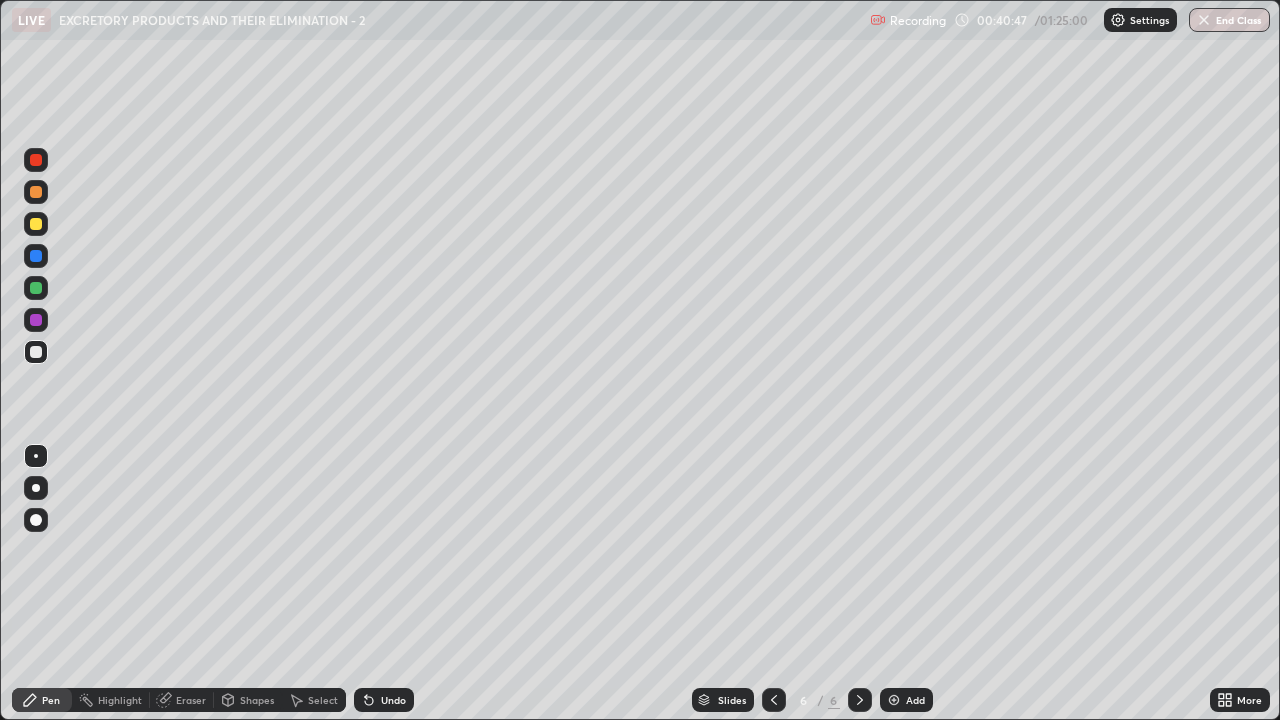 click at bounding box center [36, 288] 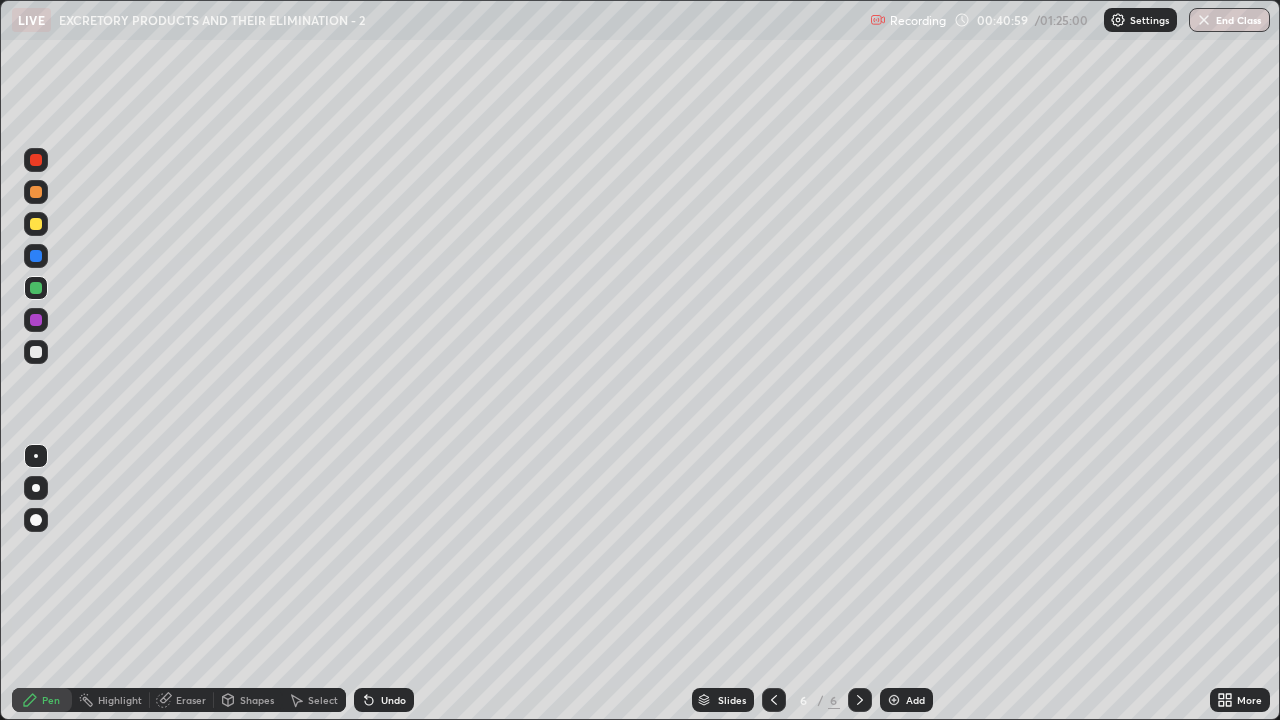 click at bounding box center [36, 352] 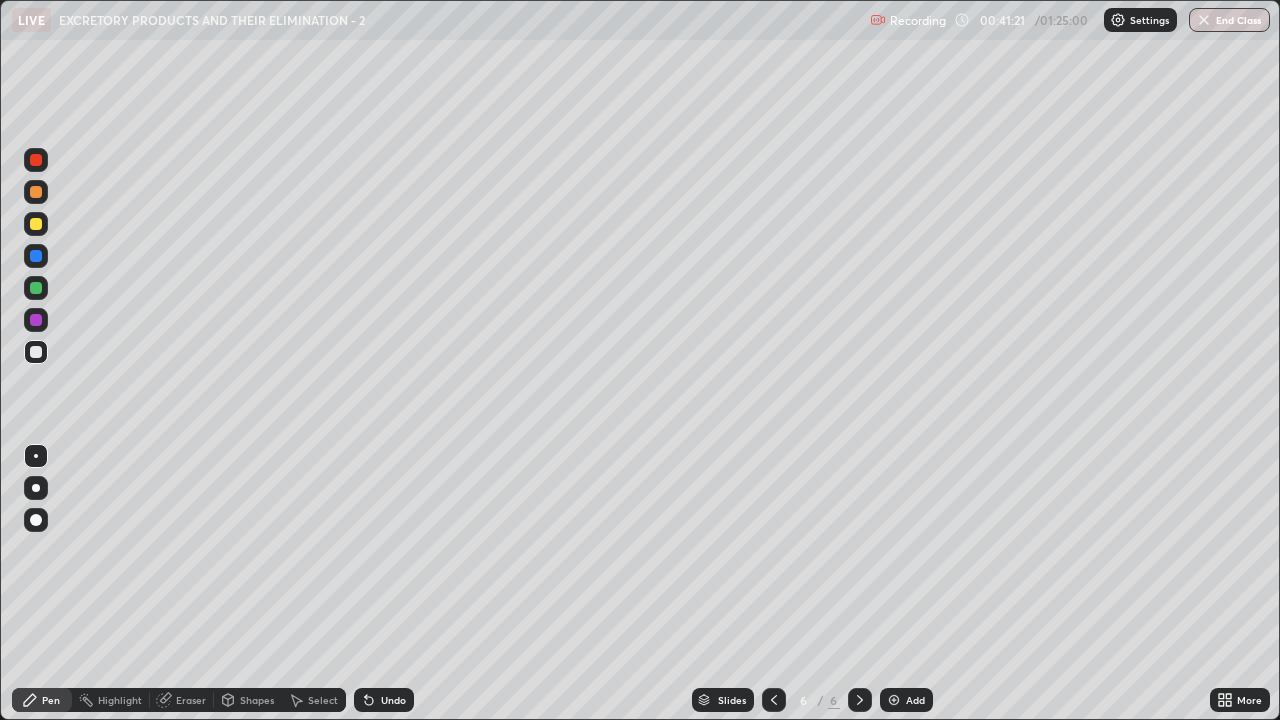 click at bounding box center [36, 192] 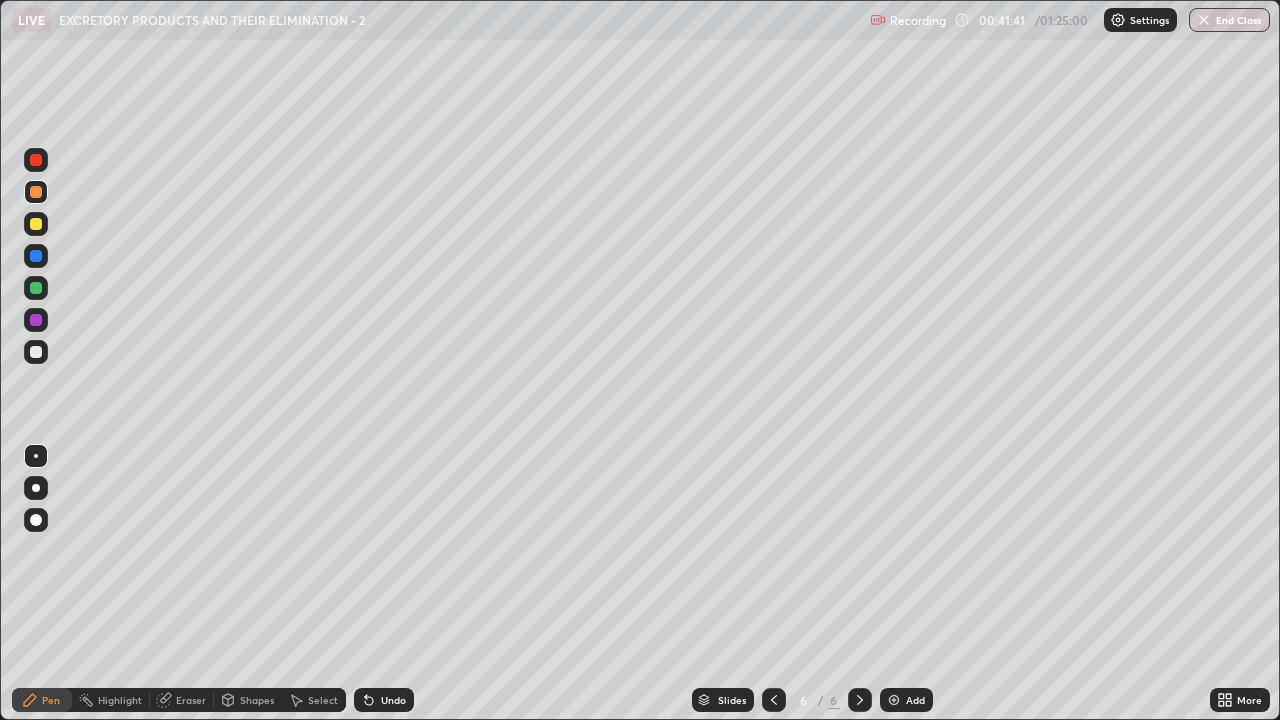 click at bounding box center (36, 320) 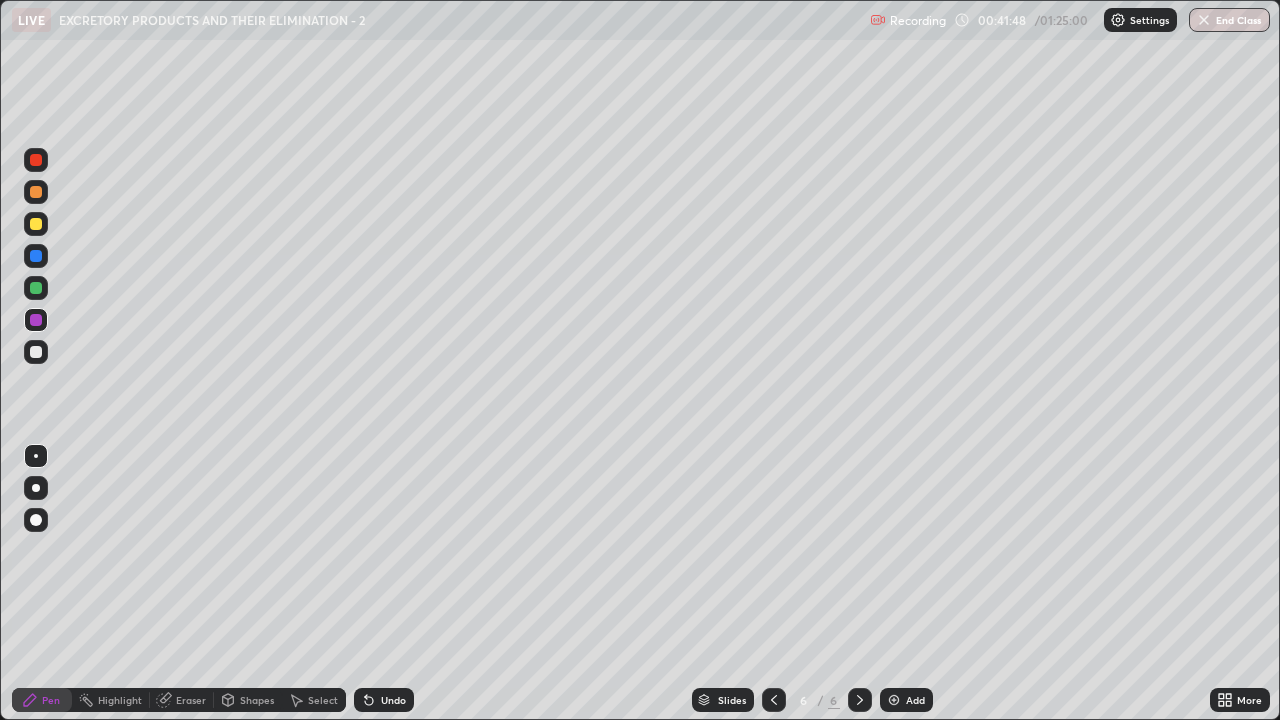 click at bounding box center (36, 352) 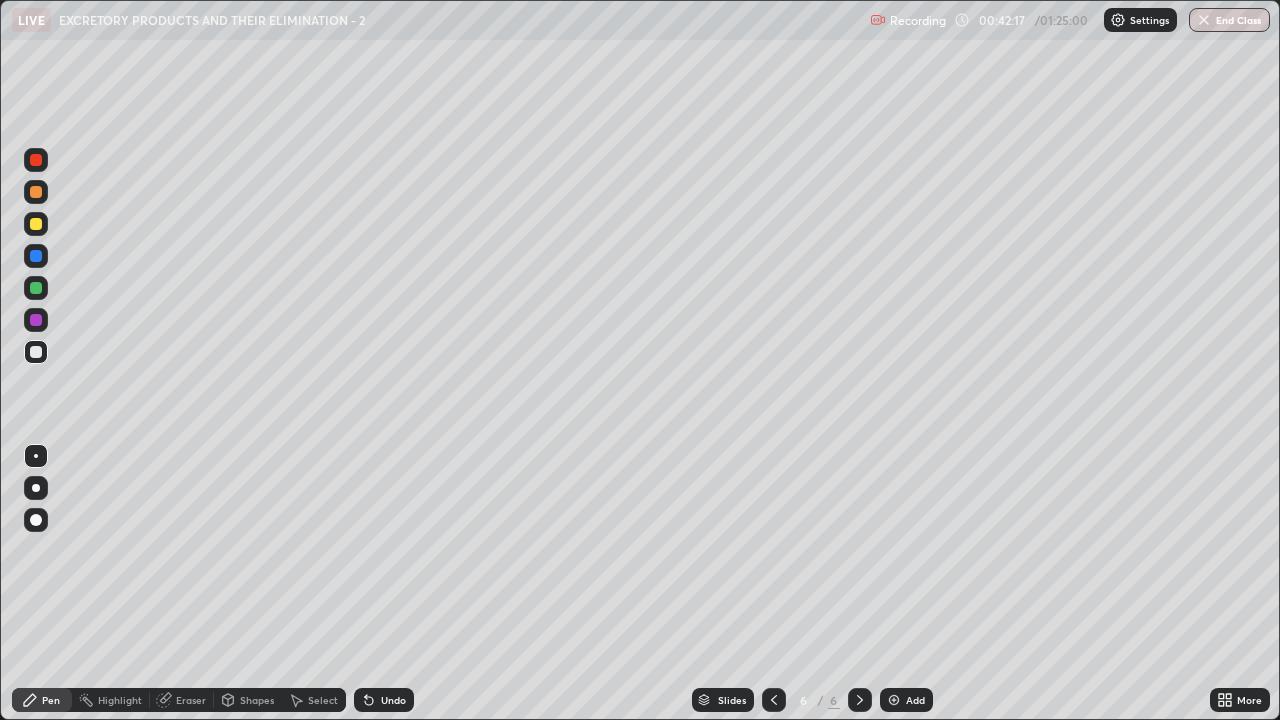click at bounding box center (36, 288) 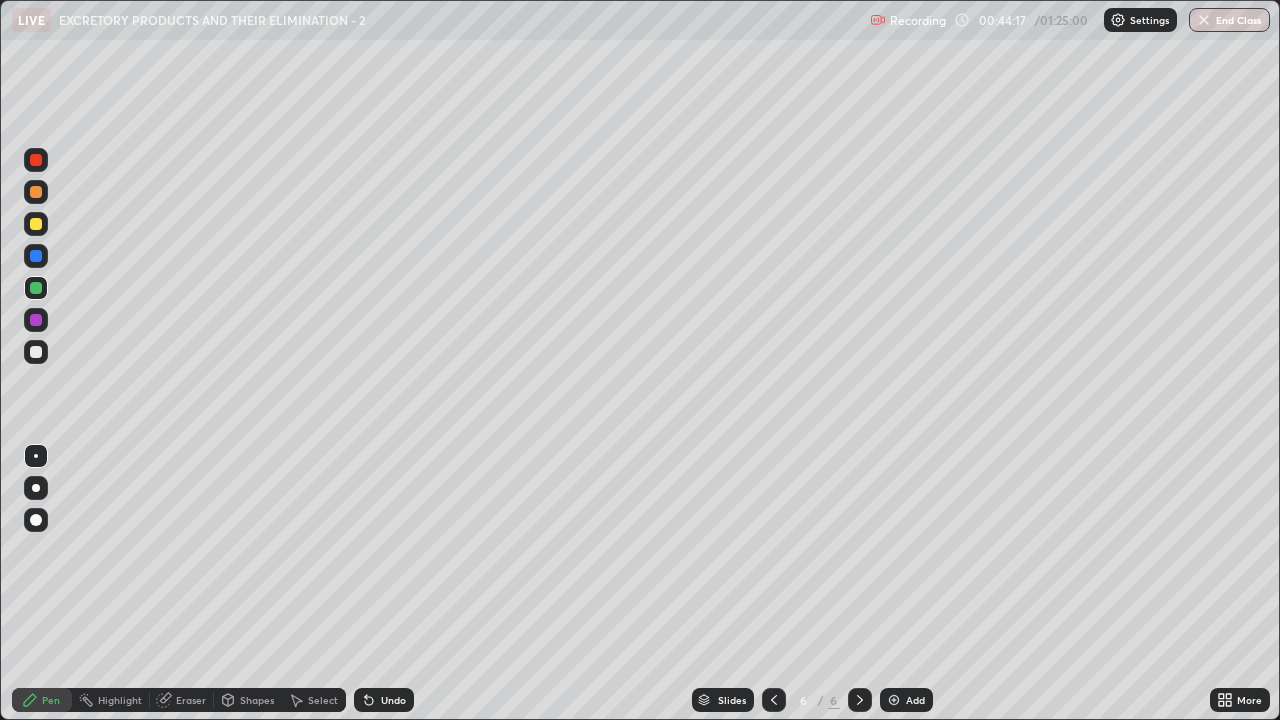 click at bounding box center [36, 352] 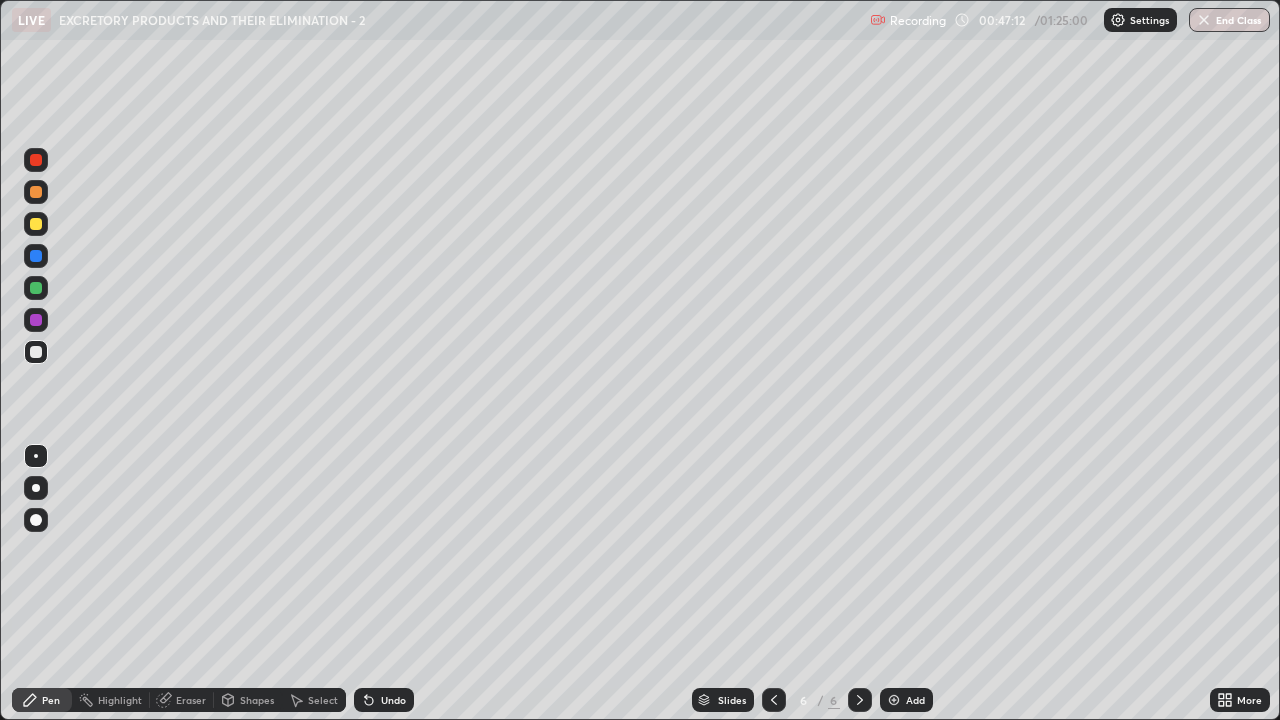 click at bounding box center [36, 352] 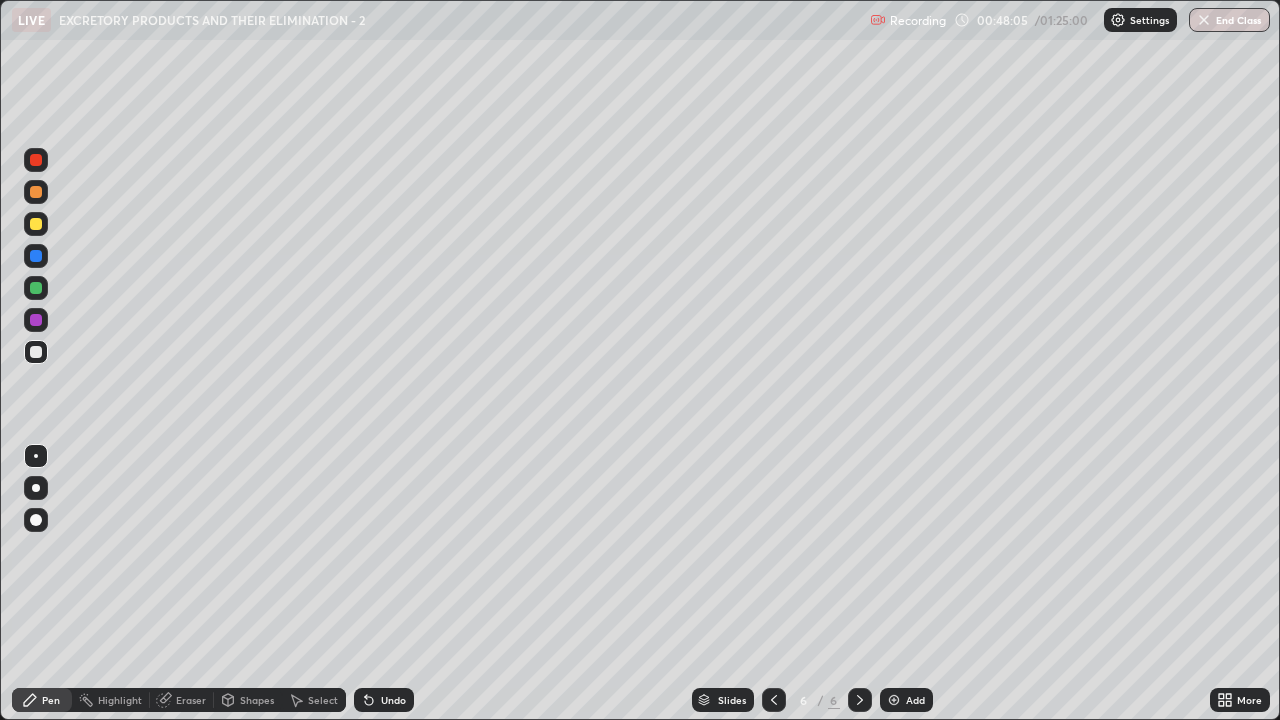 click at bounding box center (36, 224) 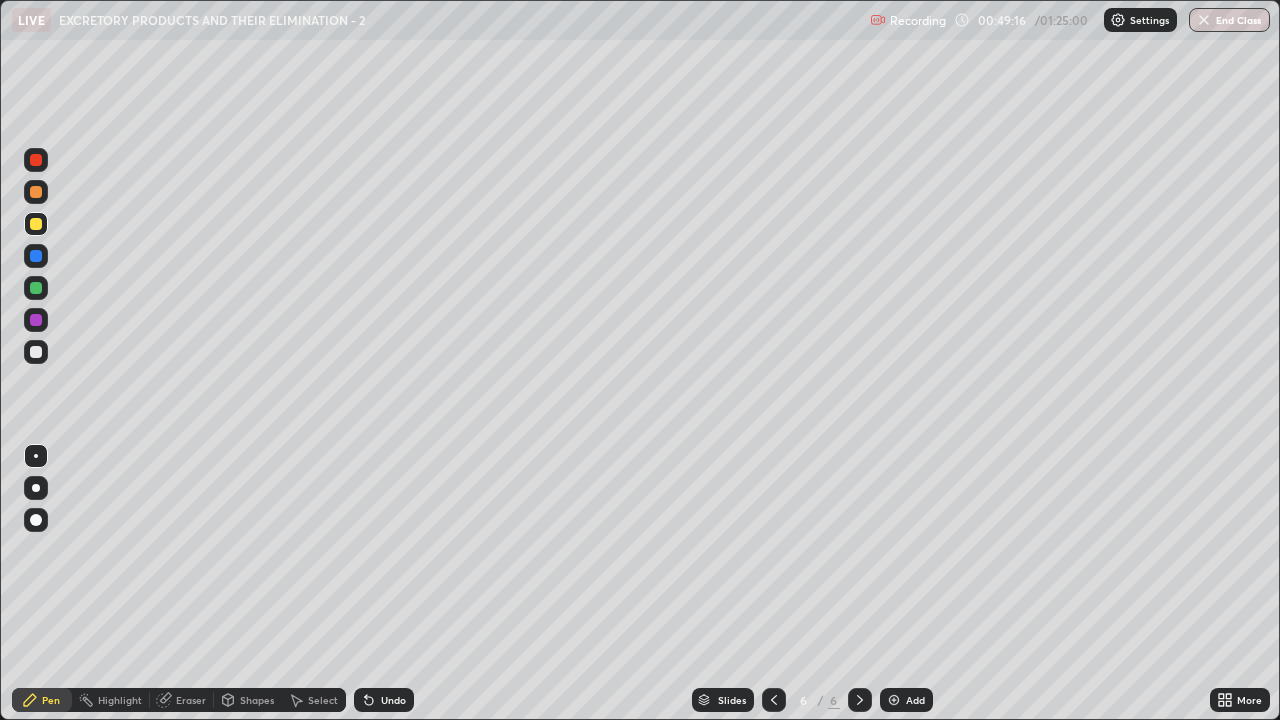 click on "Eraser" at bounding box center [191, 700] 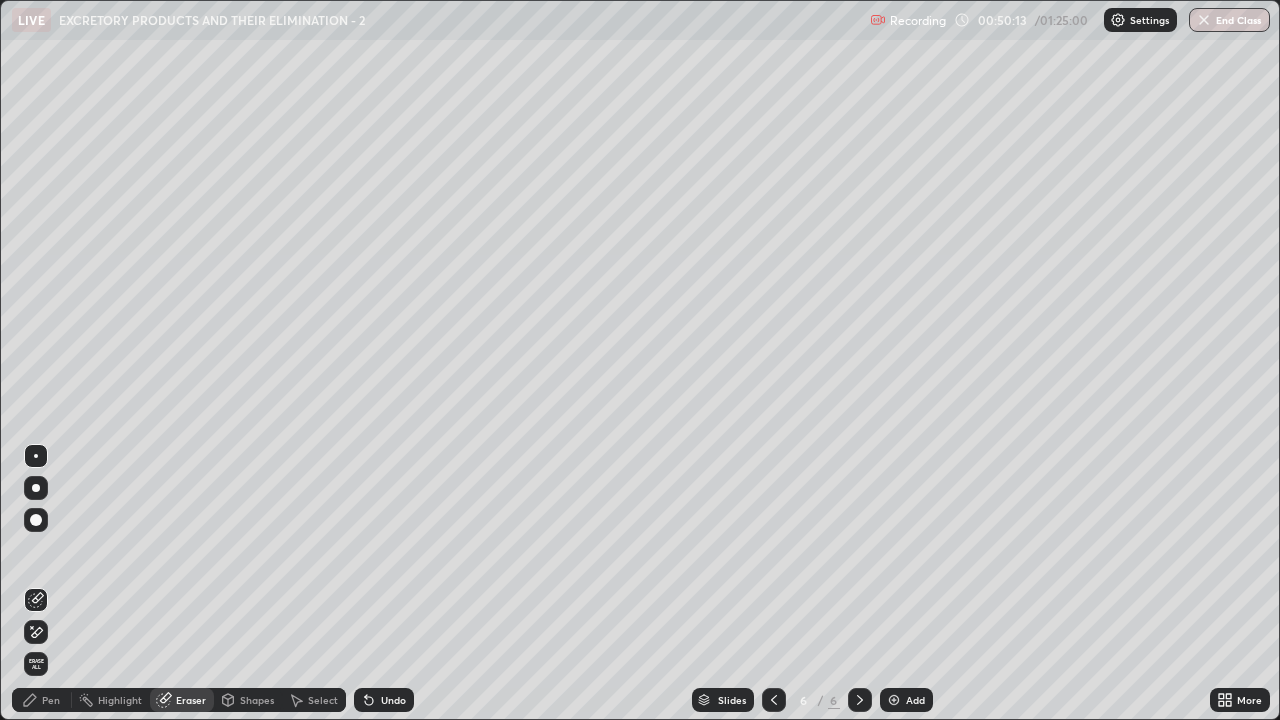 click 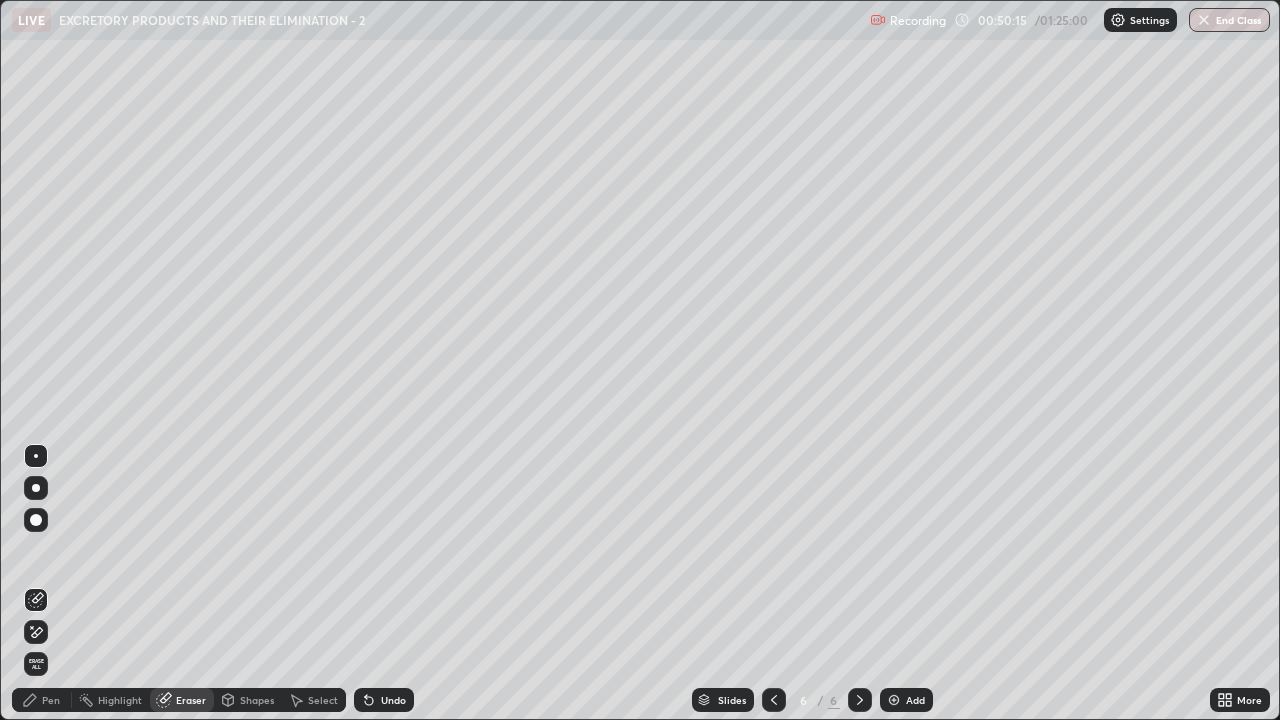 click at bounding box center (894, 700) 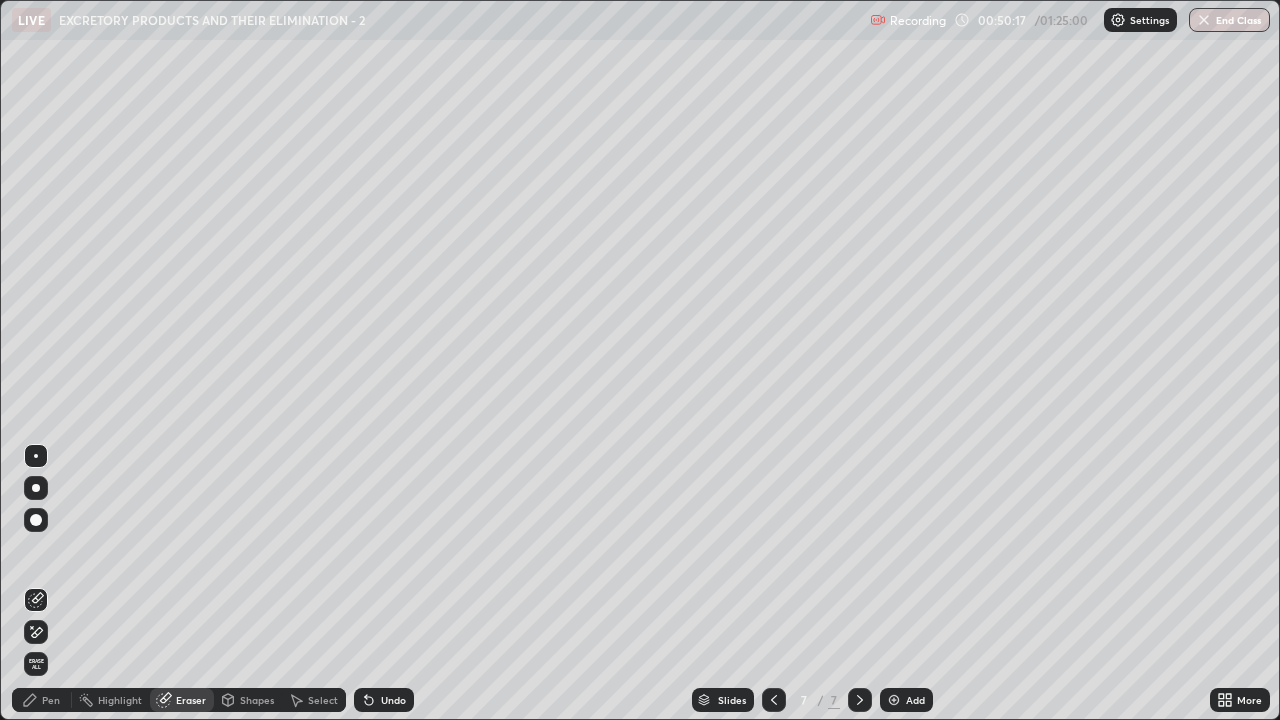 click on "Pen" at bounding box center (51, 700) 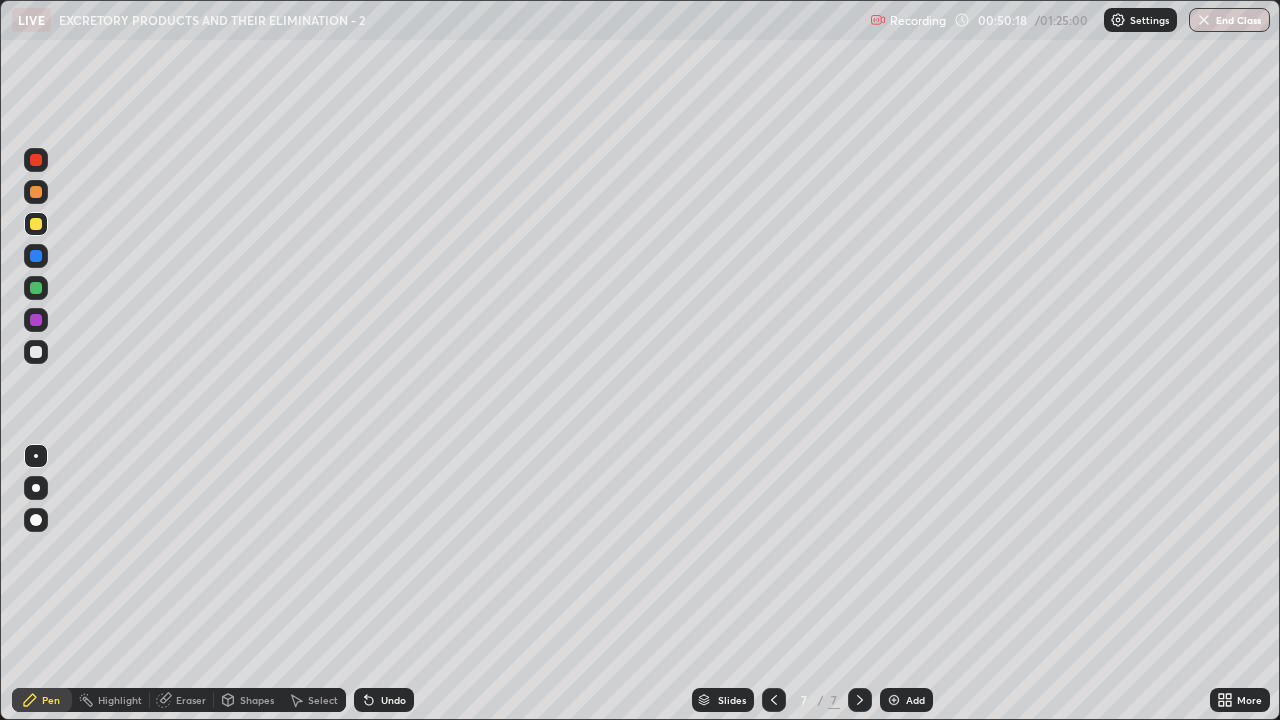 click at bounding box center [36, 352] 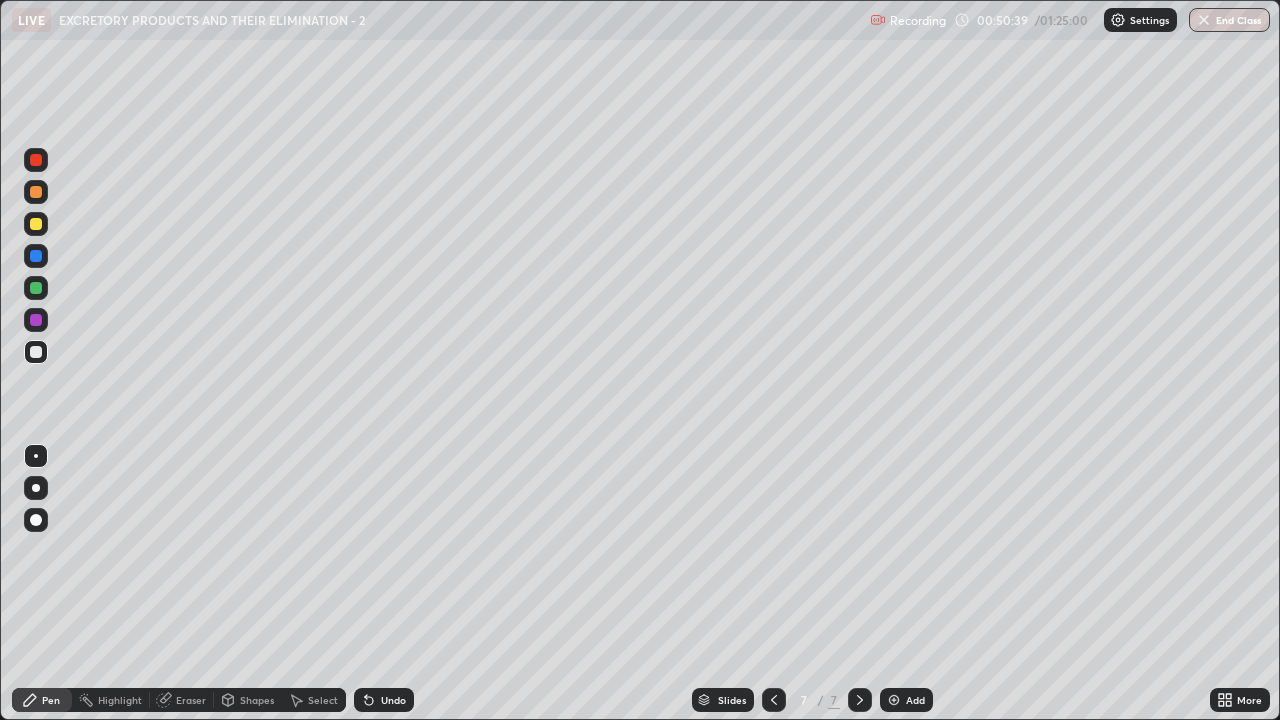 click at bounding box center [36, 288] 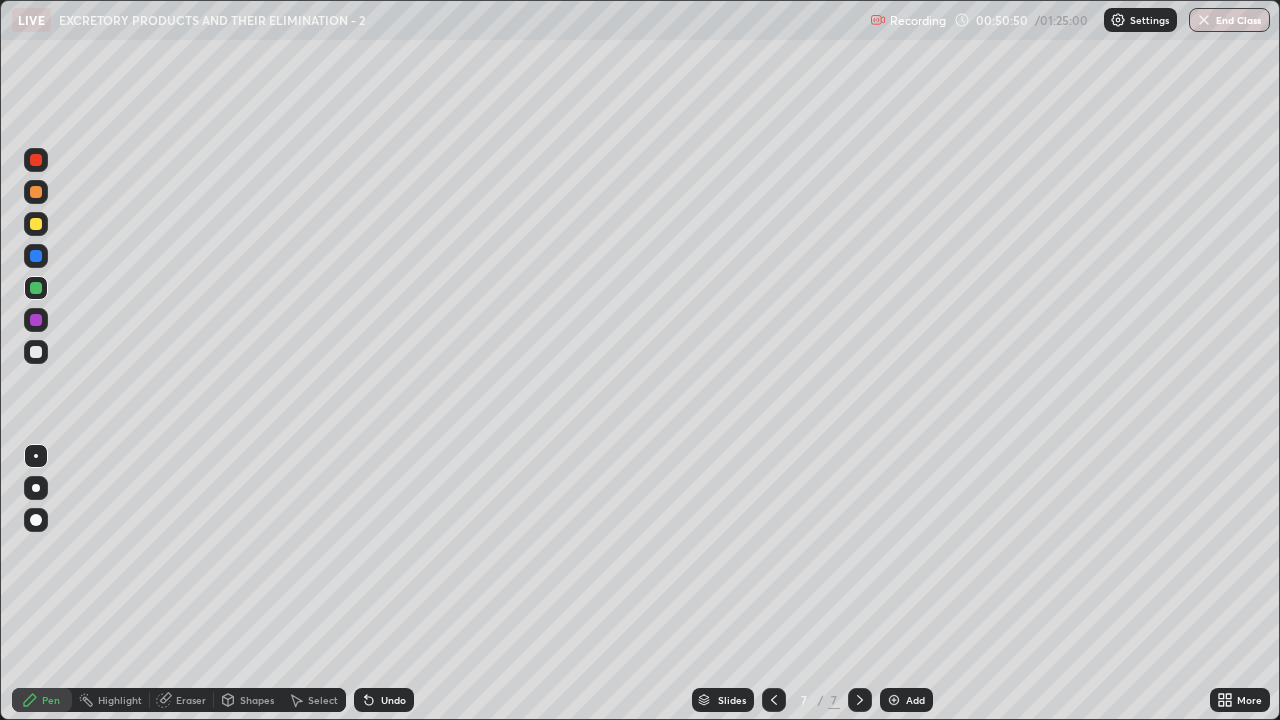 click at bounding box center [36, 352] 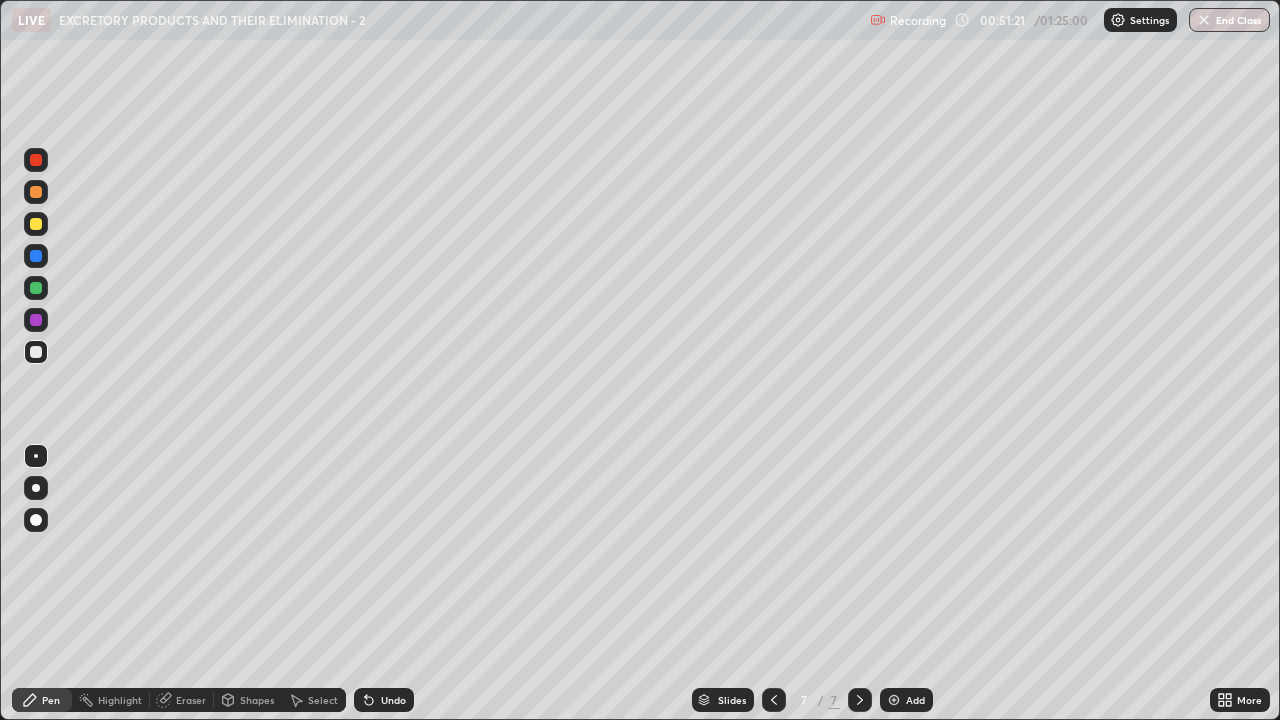 click at bounding box center (36, 256) 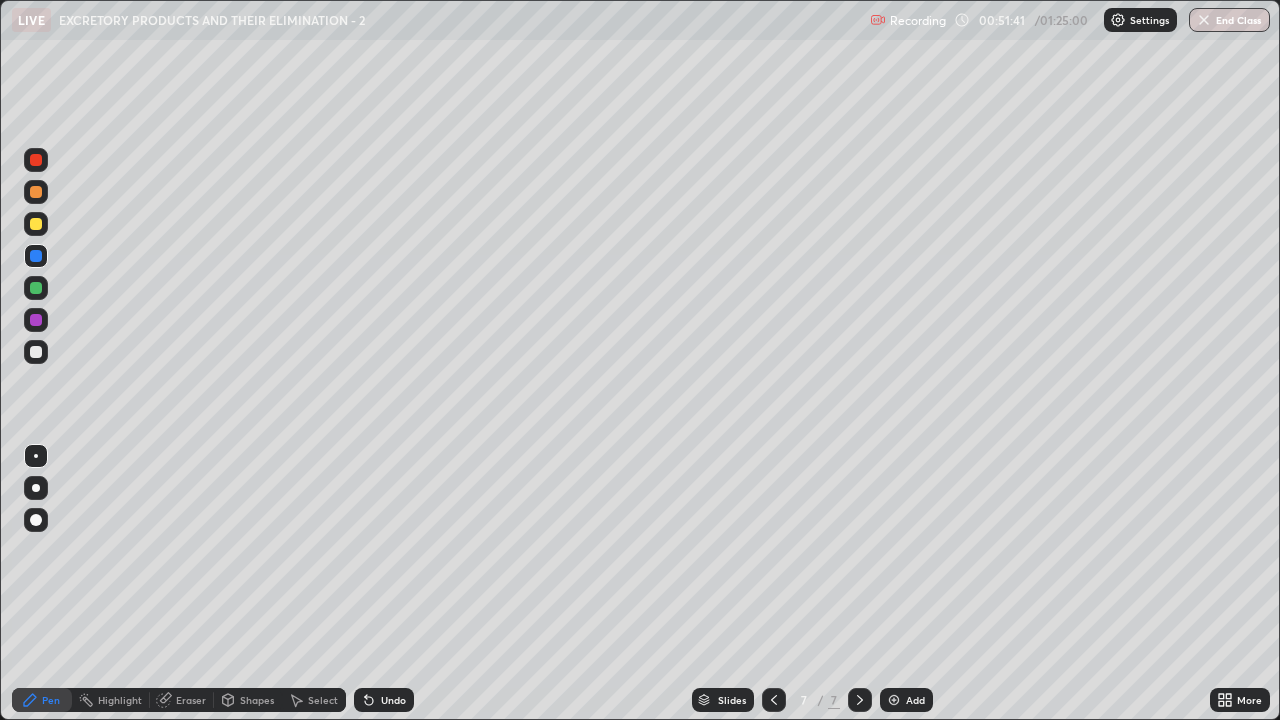 click at bounding box center [36, 224] 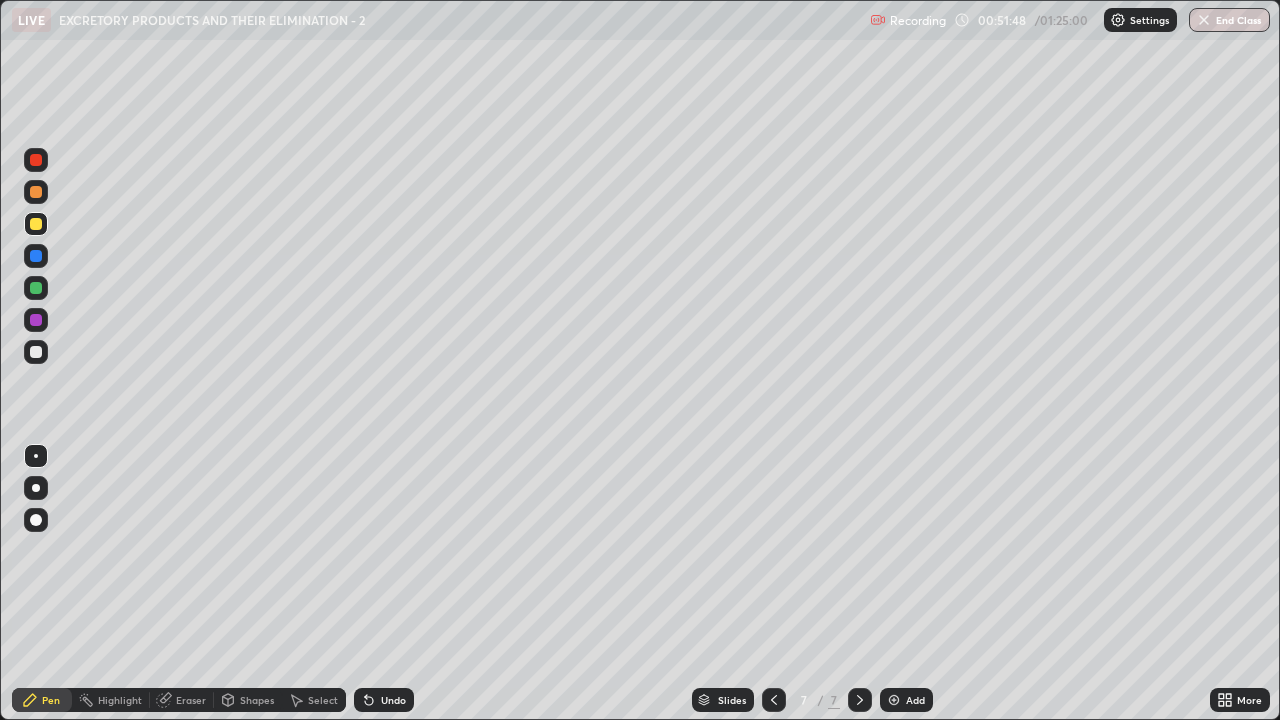click at bounding box center (36, 192) 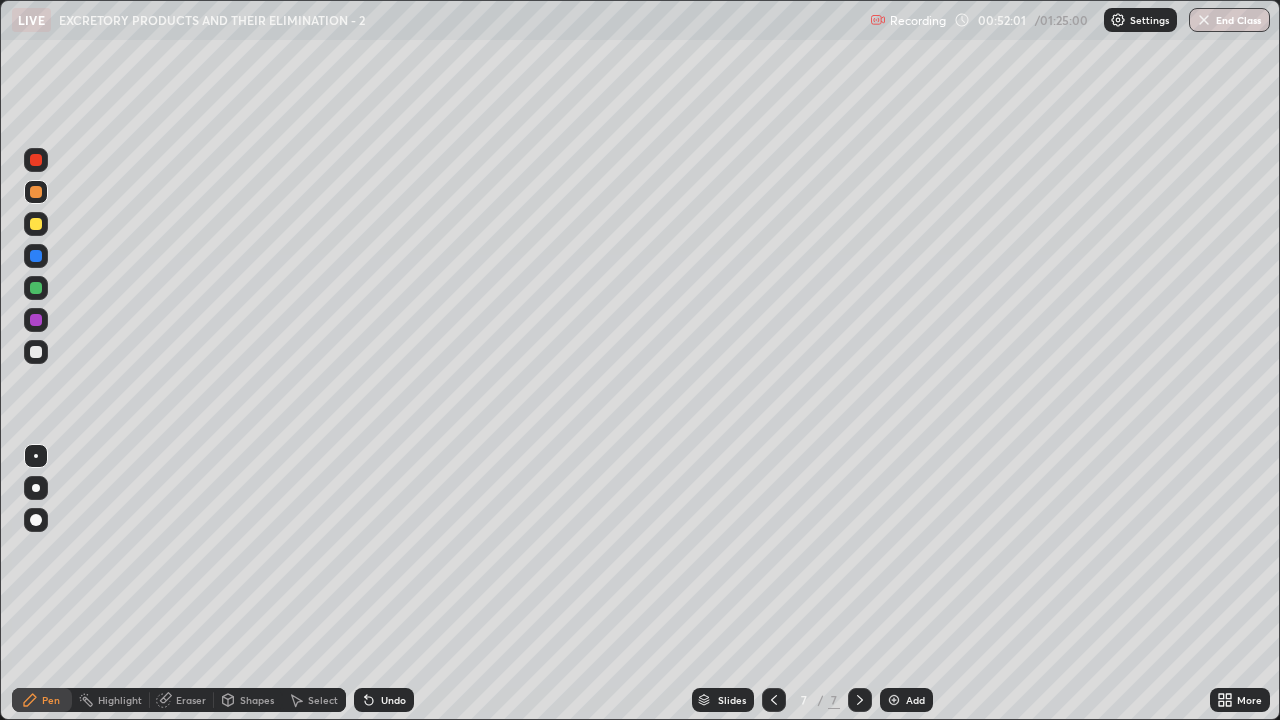 click at bounding box center [36, 320] 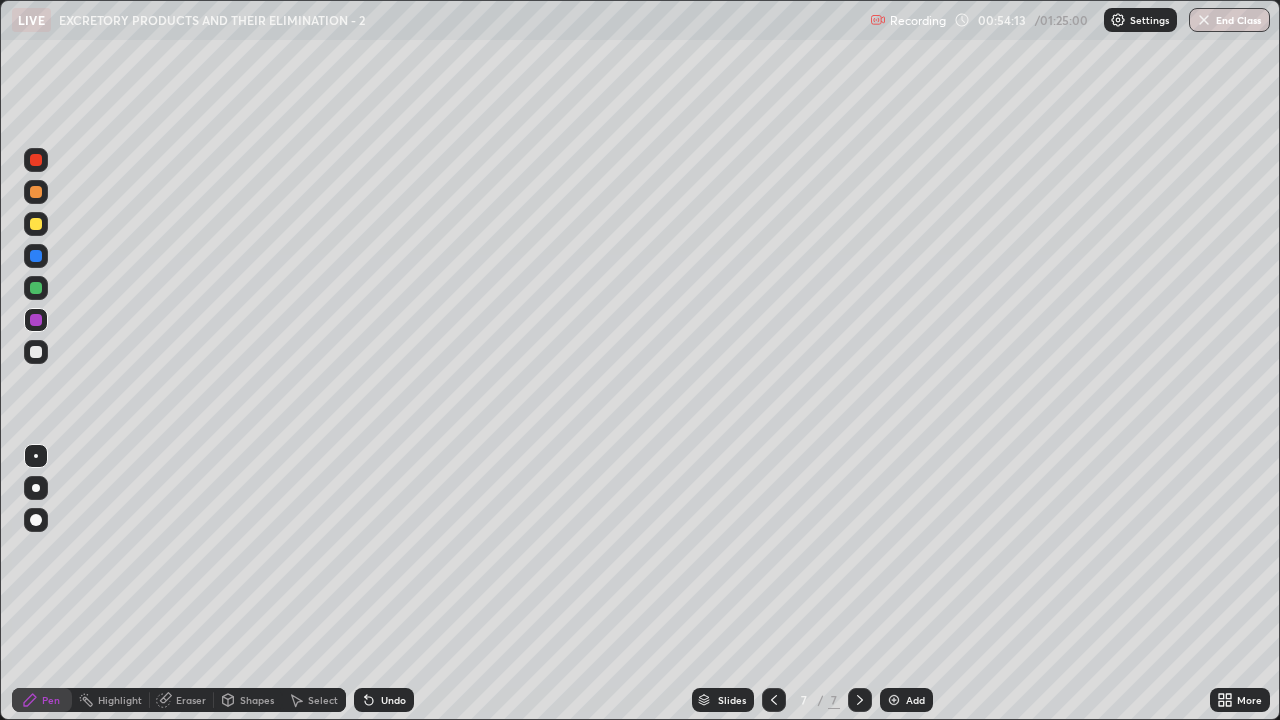 click at bounding box center (36, 352) 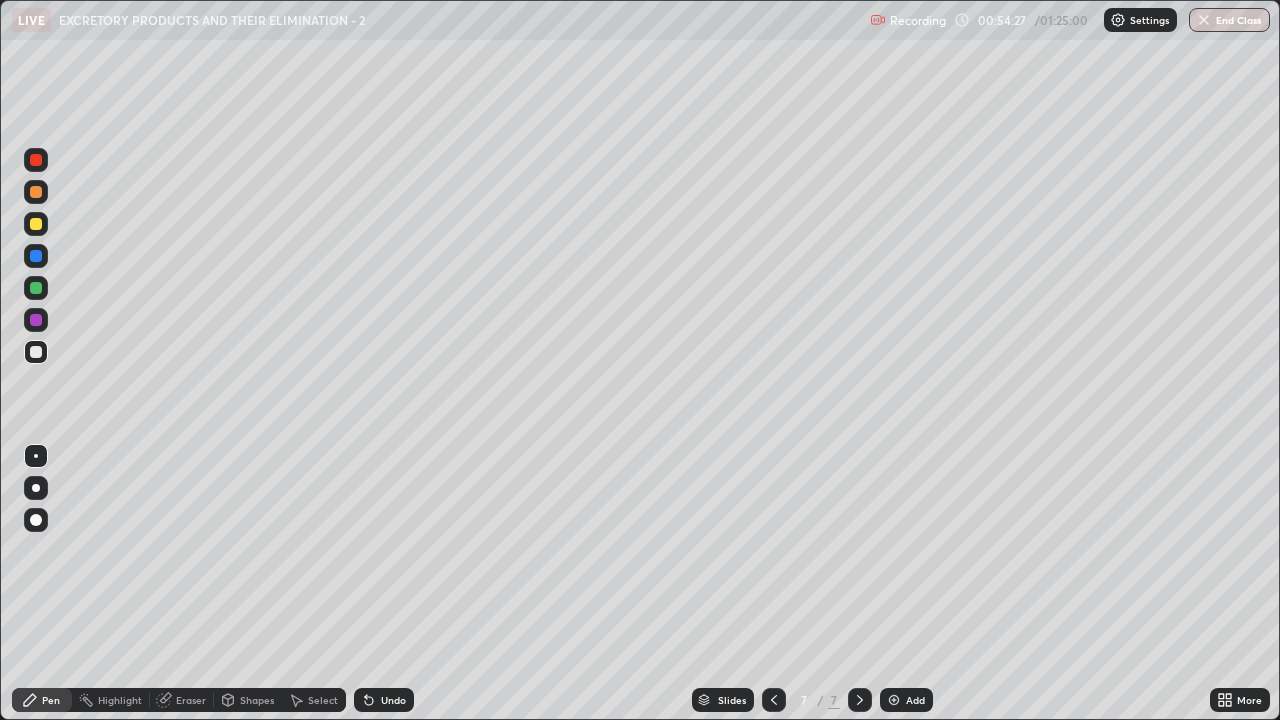 click 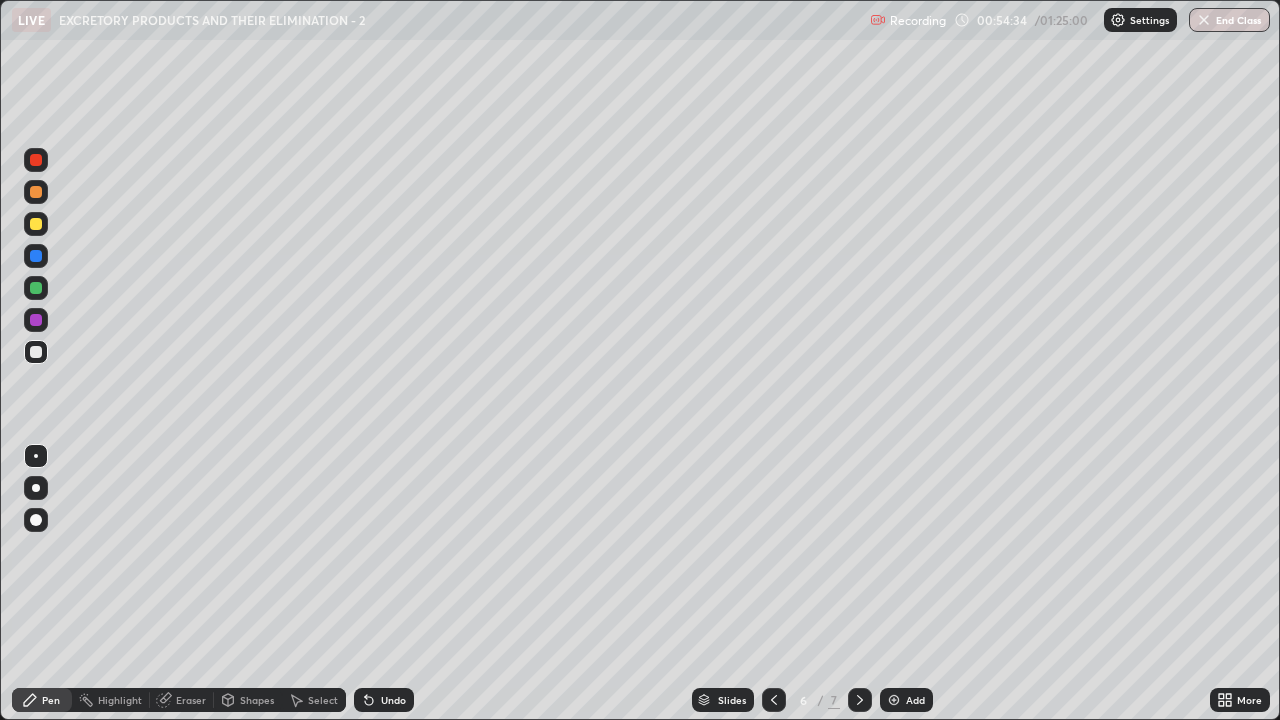 click at bounding box center (36, 288) 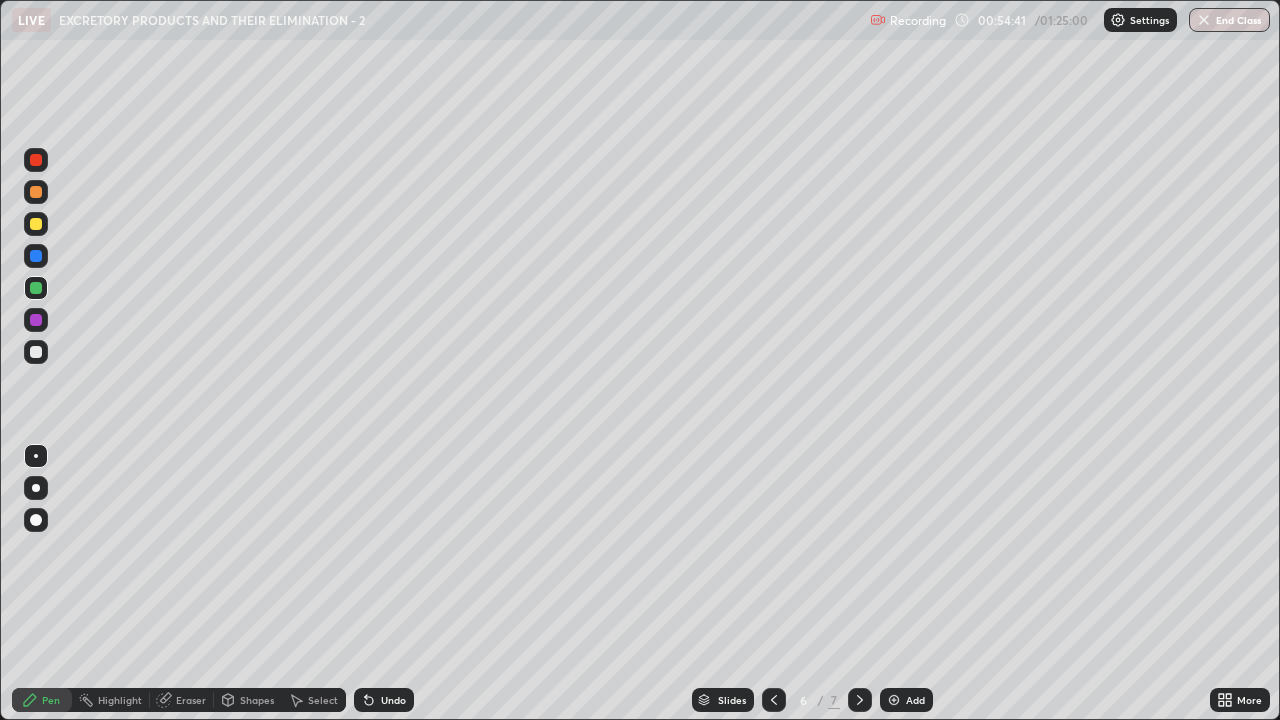 click 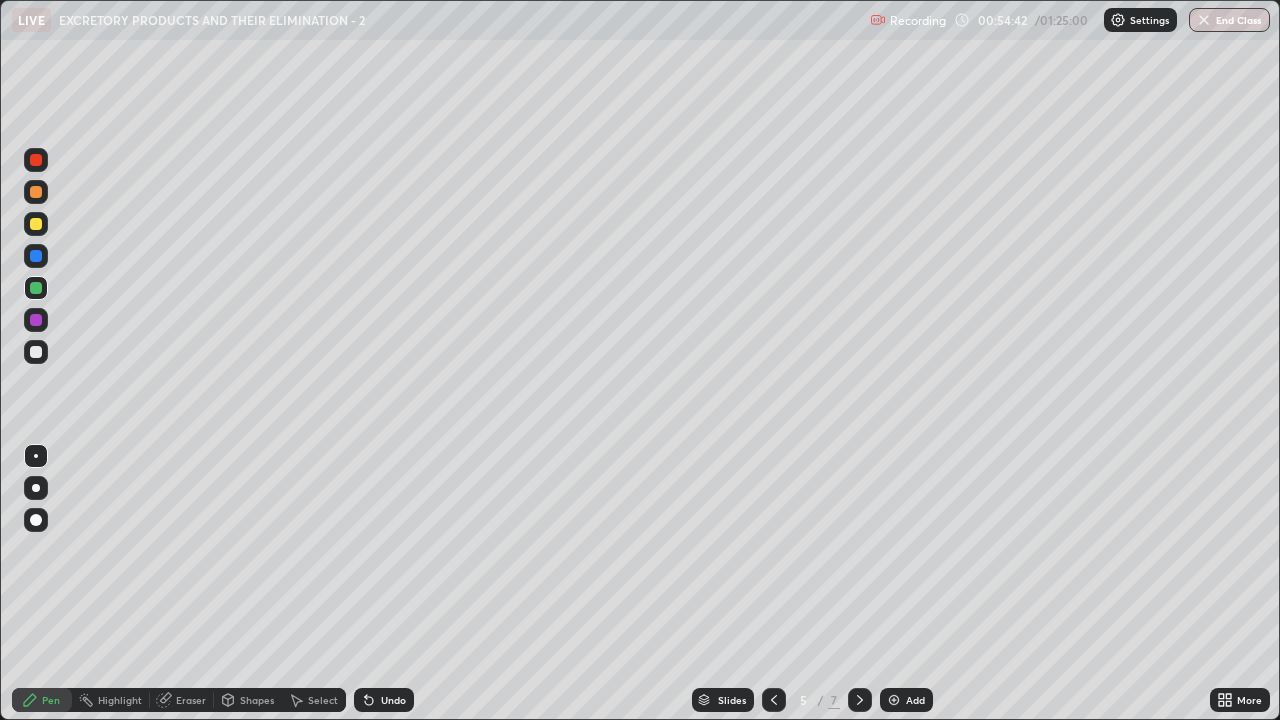 click 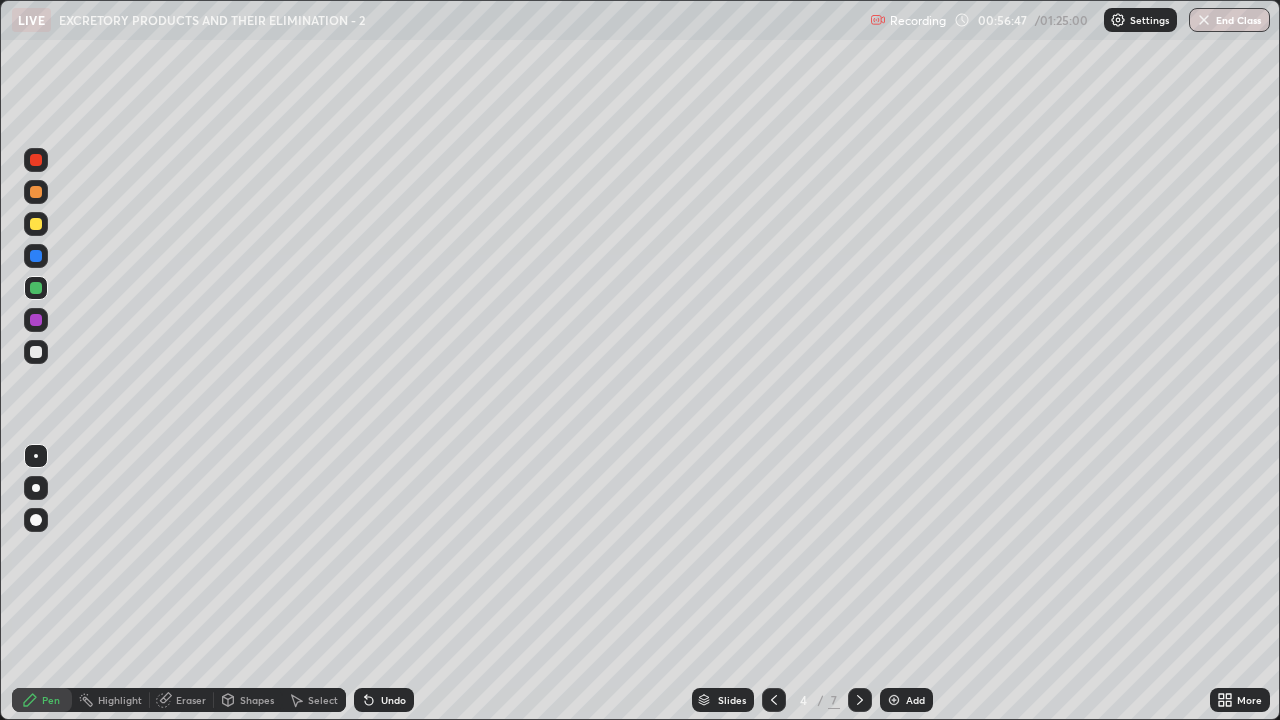 click 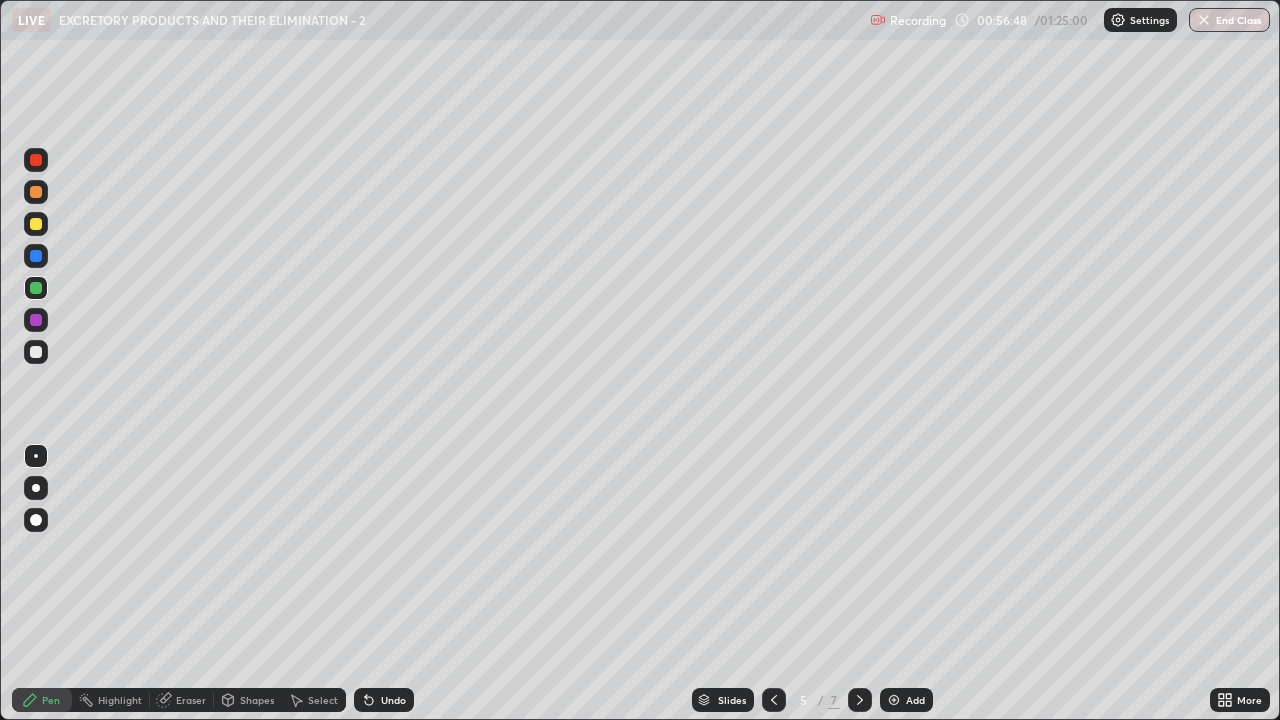 click 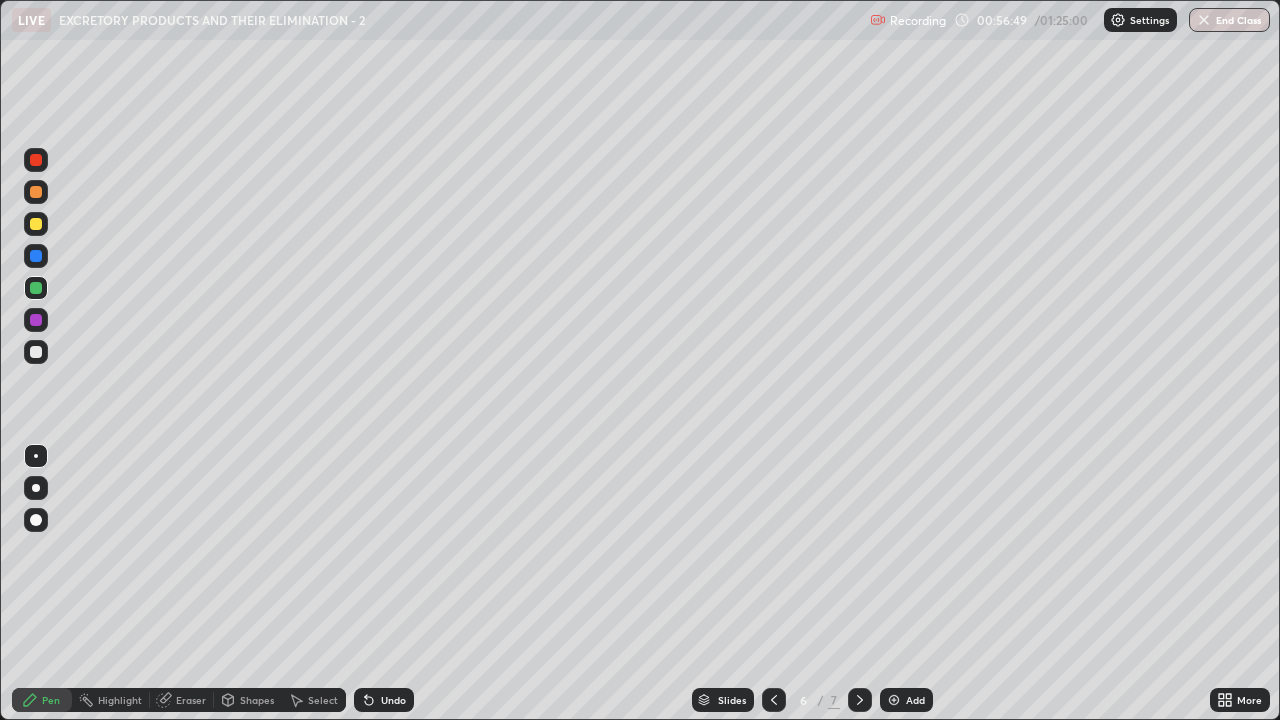 click 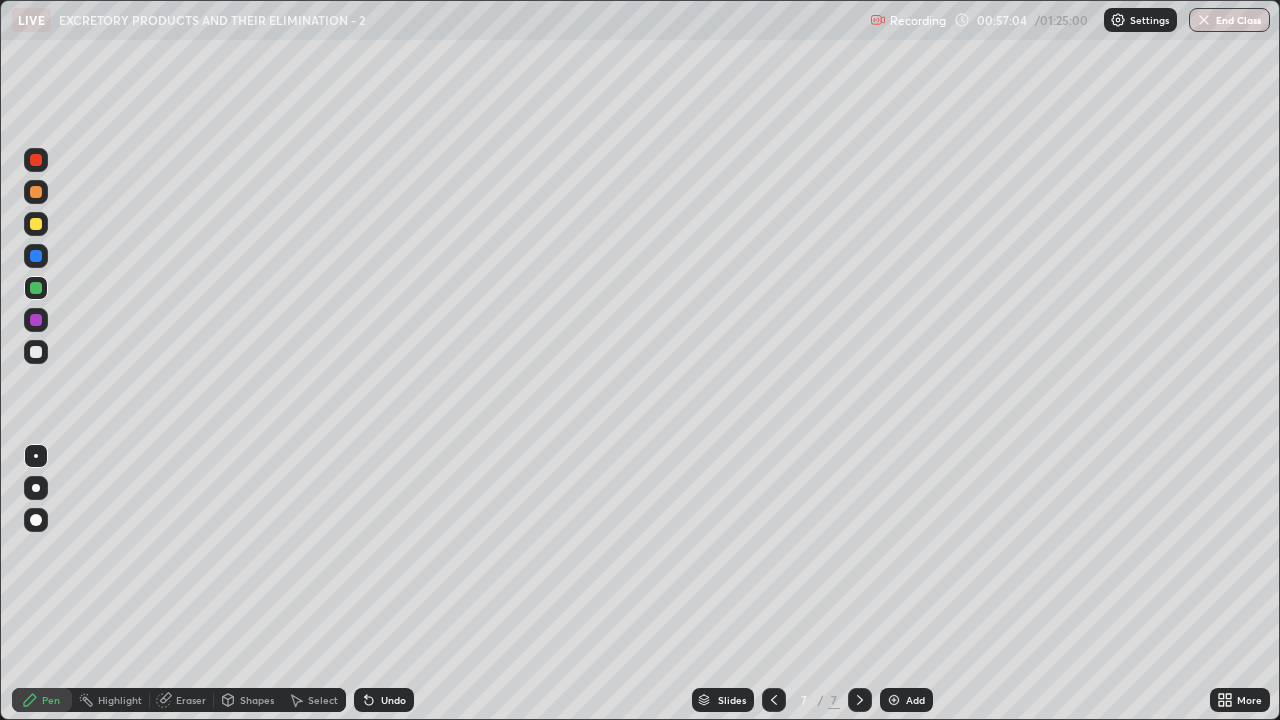 click at bounding box center (36, 224) 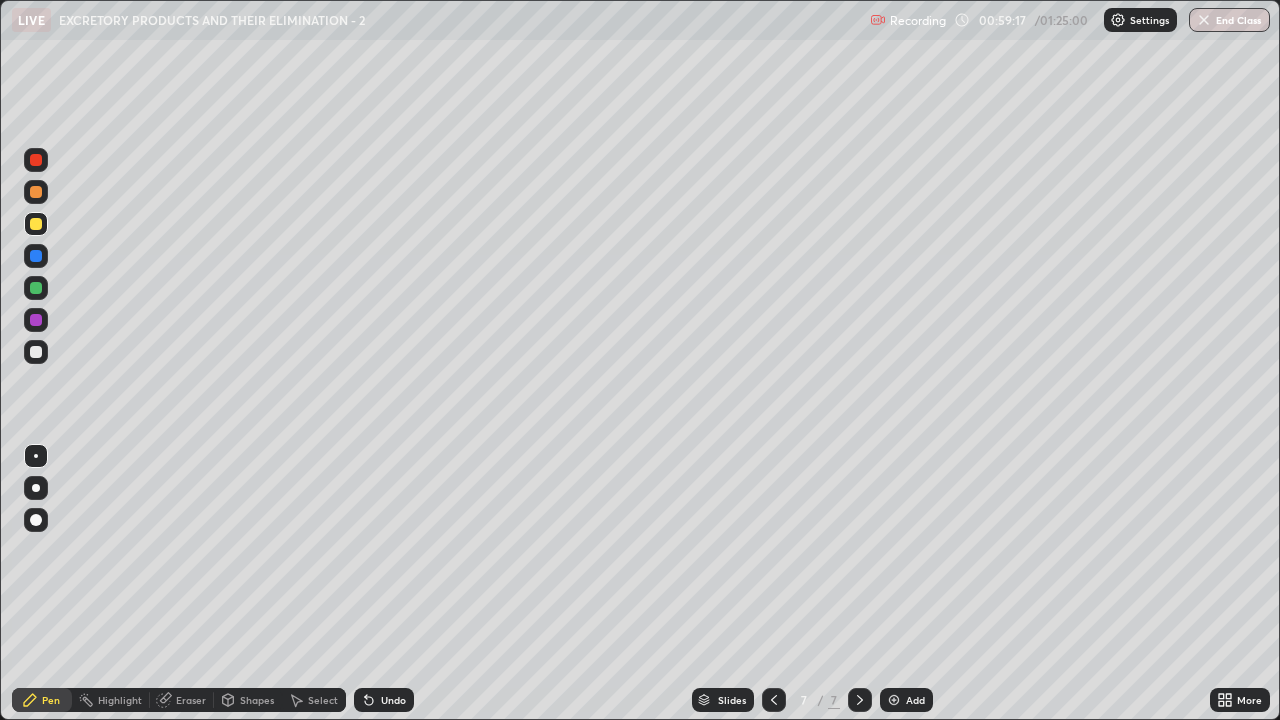 click at bounding box center (36, 352) 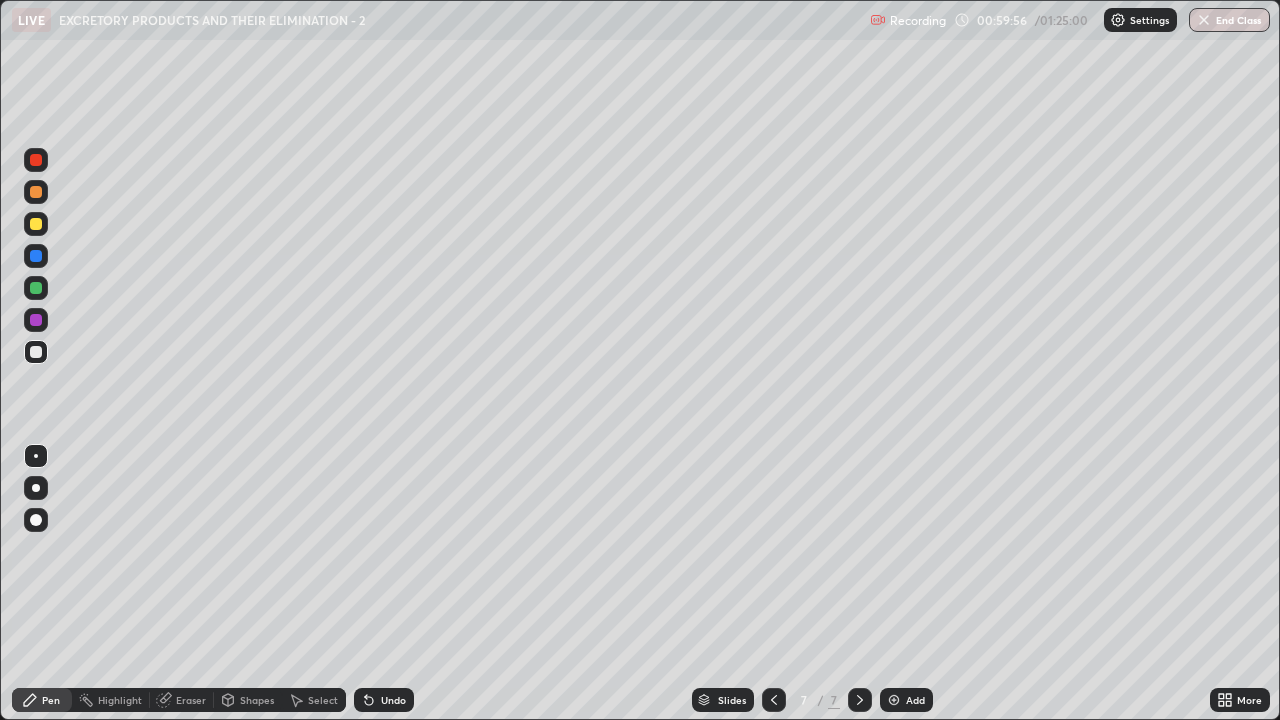click on "Eraser" at bounding box center [191, 700] 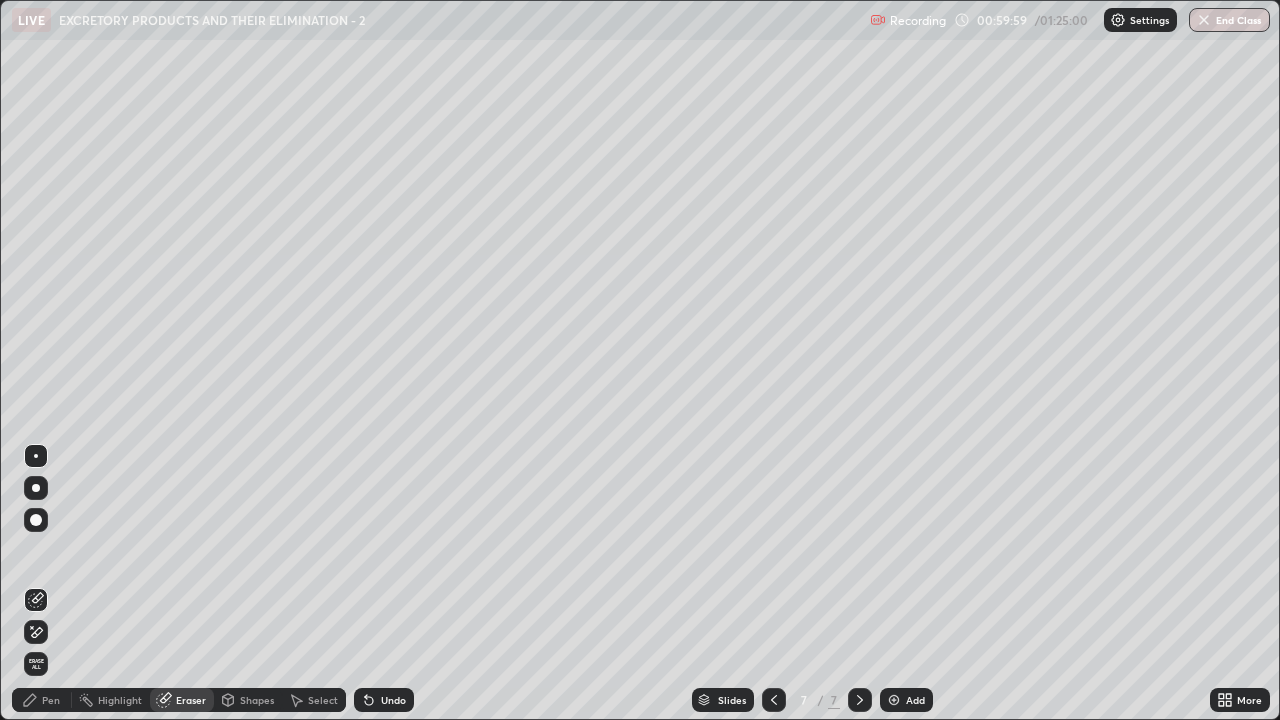 click on "Pen" at bounding box center [42, 700] 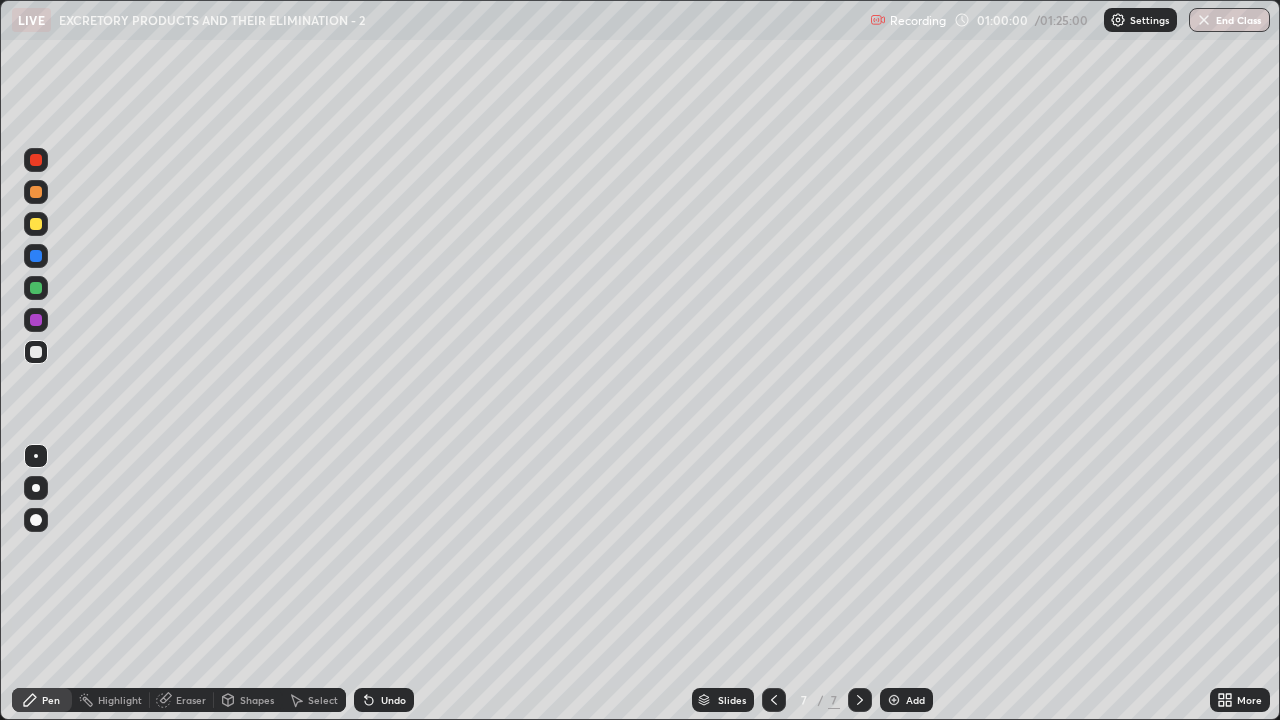 click at bounding box center [36, 224] 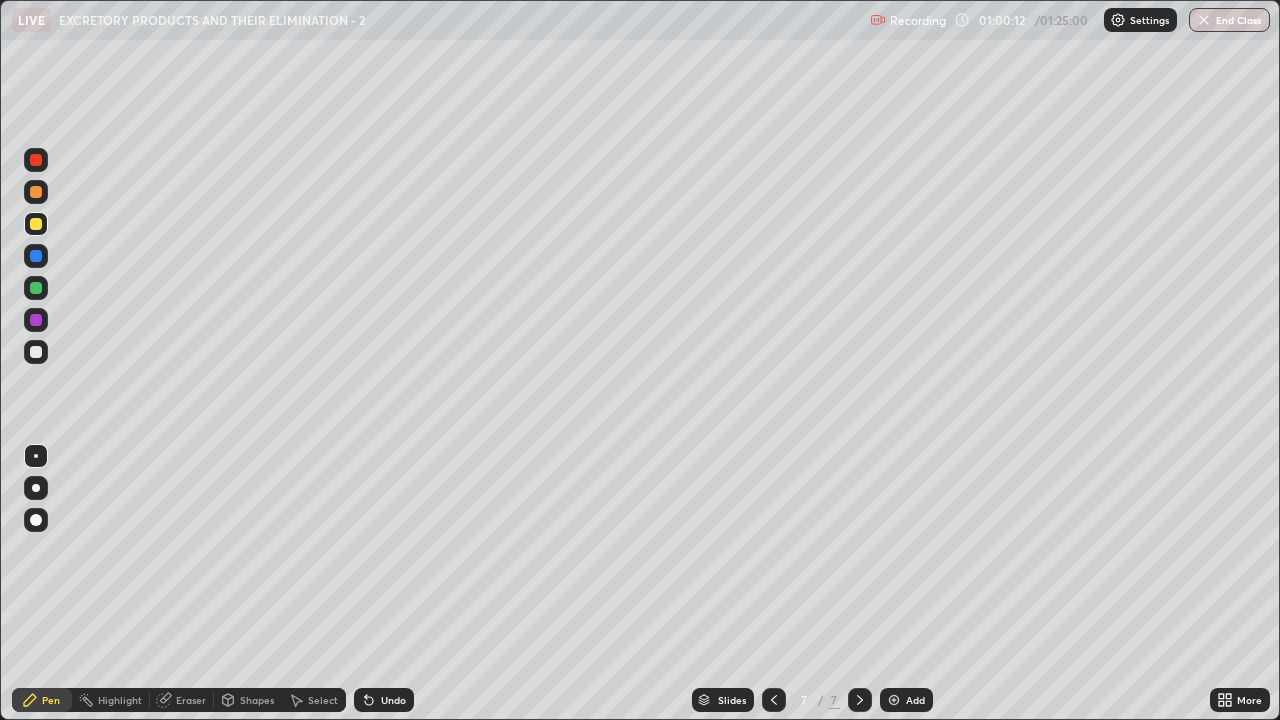 click at bounding box center [36, 352] 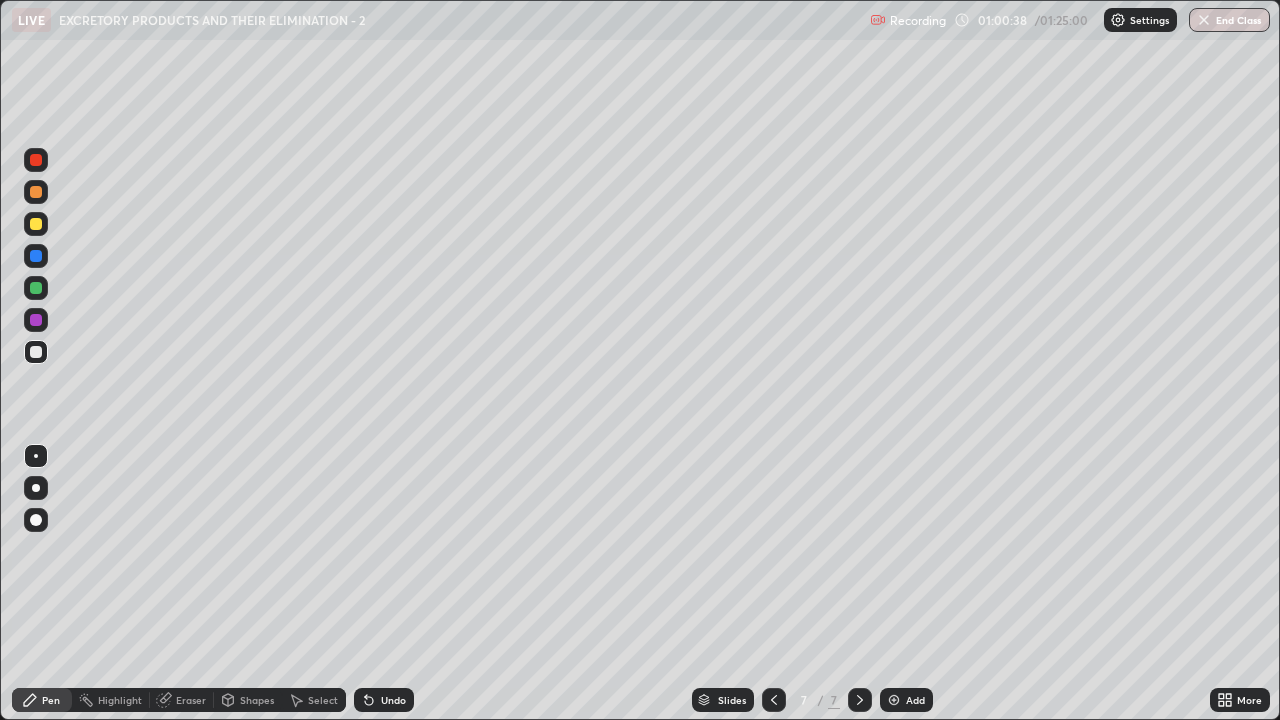 click 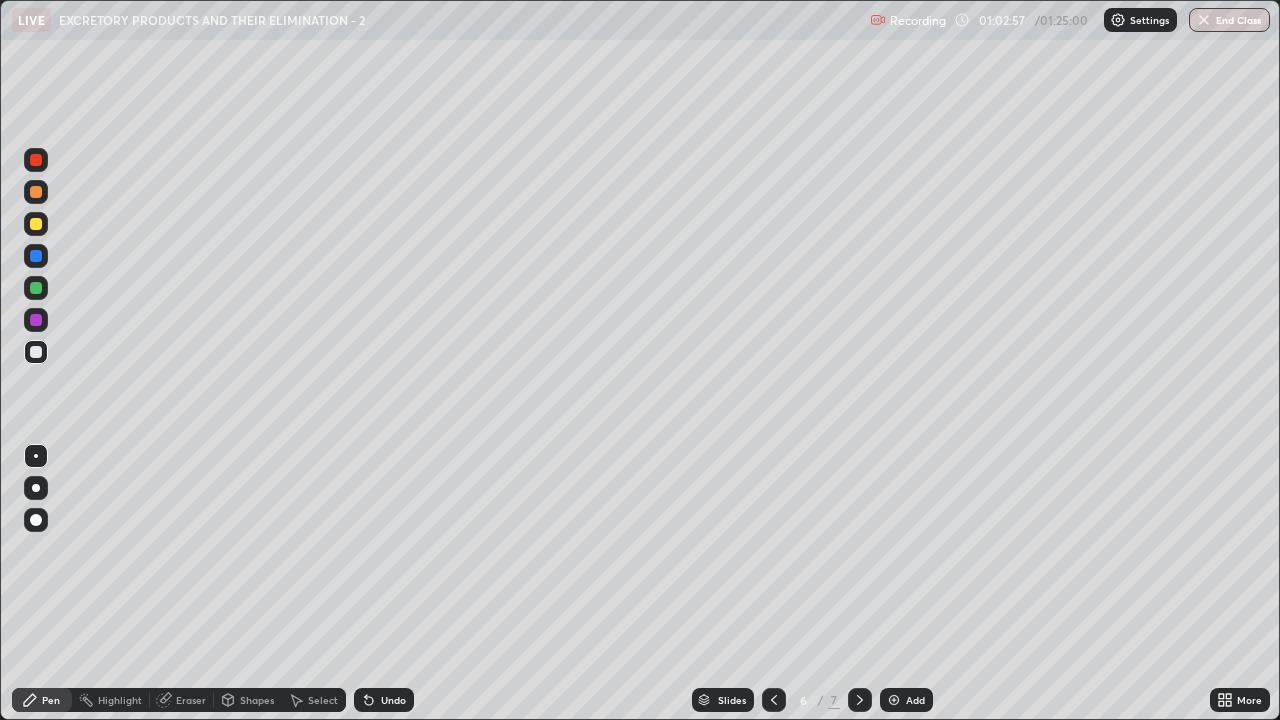 click 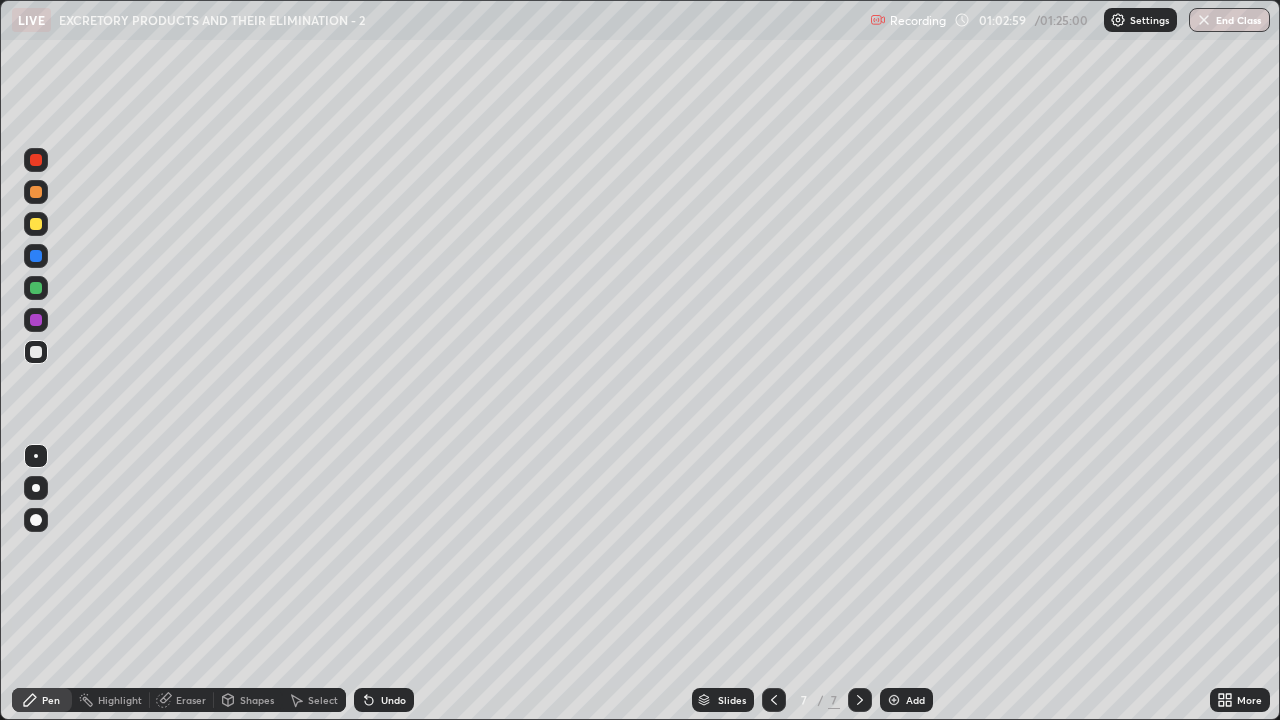 click on "Add" at bounding box center (906, 700) 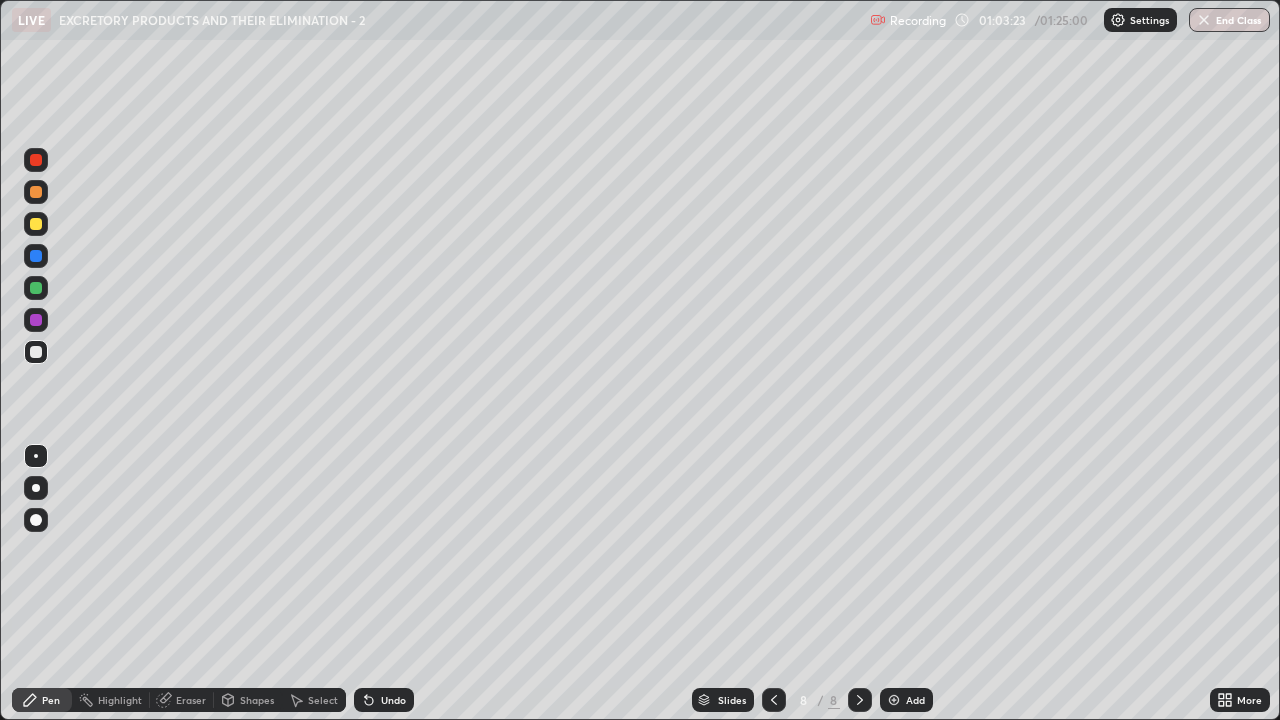 click on "Eraser" at bounding box center [191, 700] 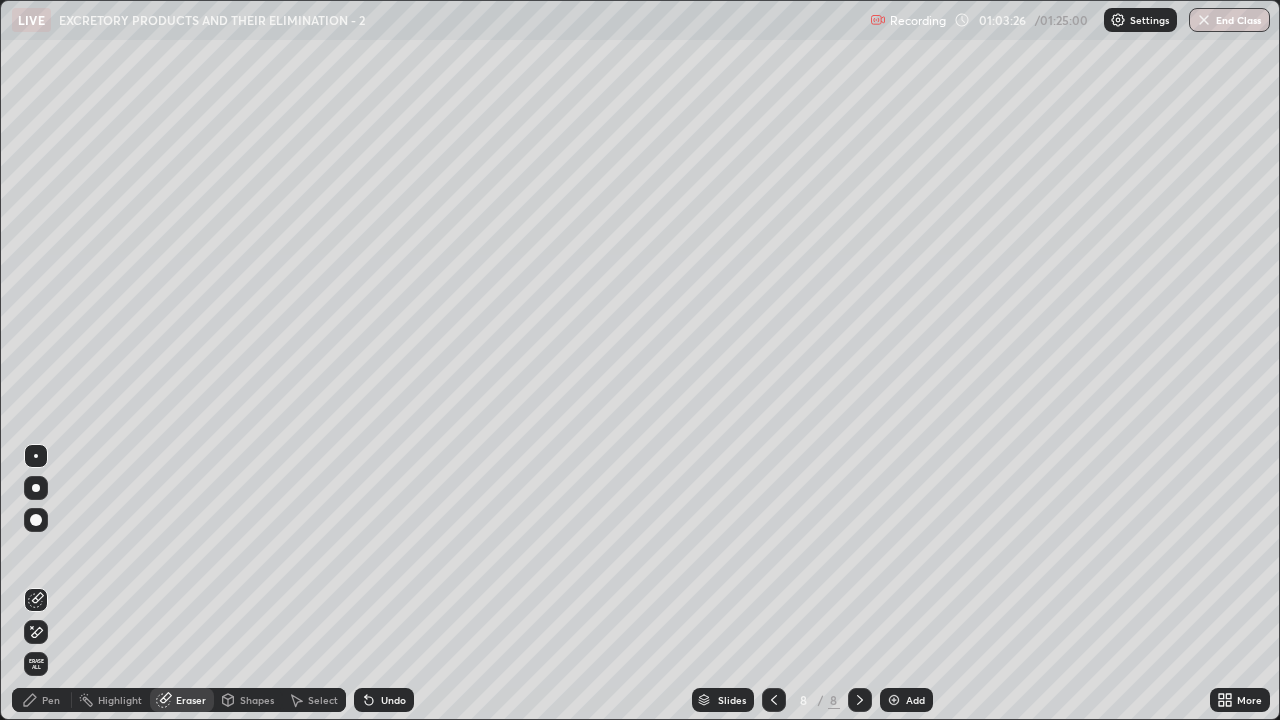 click on "Pen" at bounding box center (51, 700) 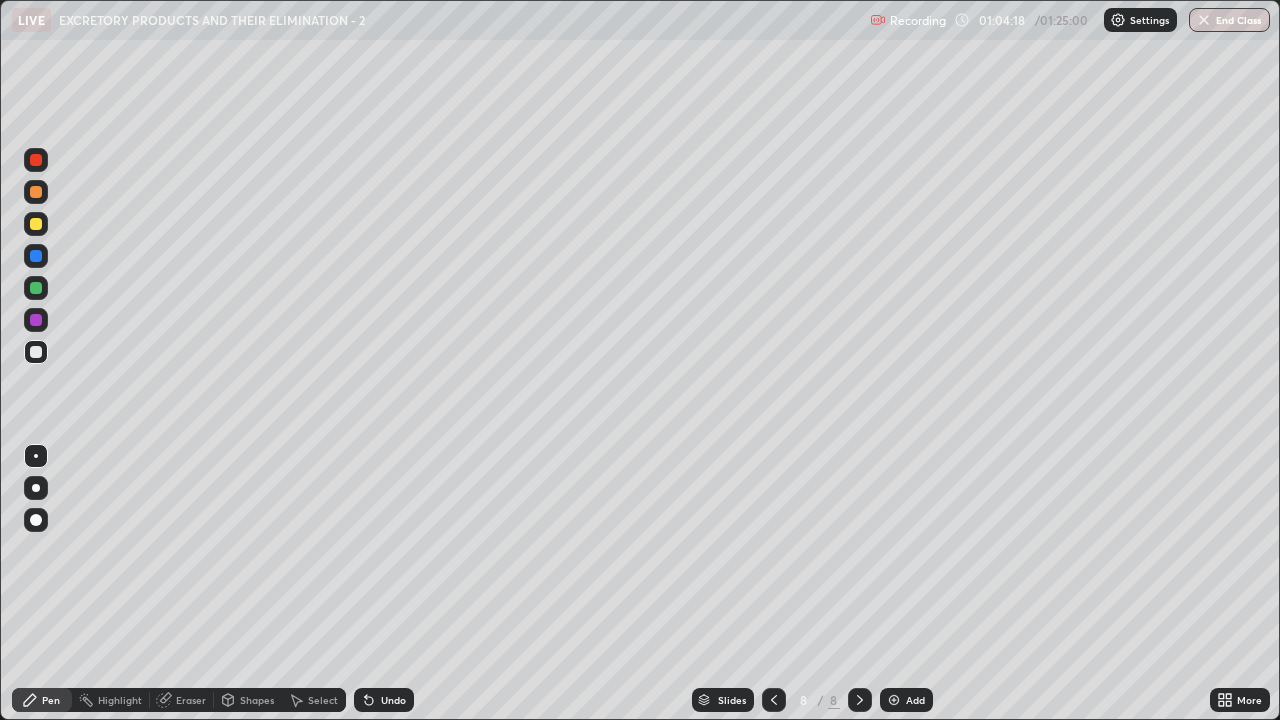 click at bounding box center [36, 352] 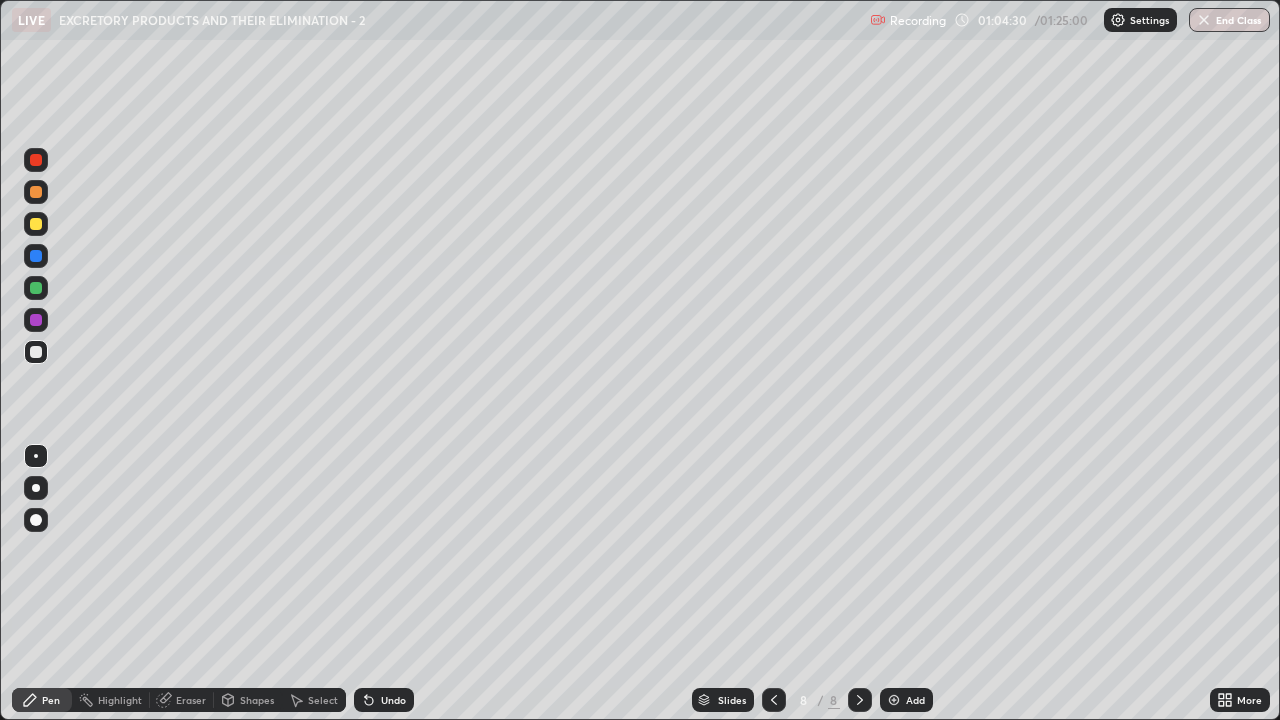 click at bounding box center [36, 192] 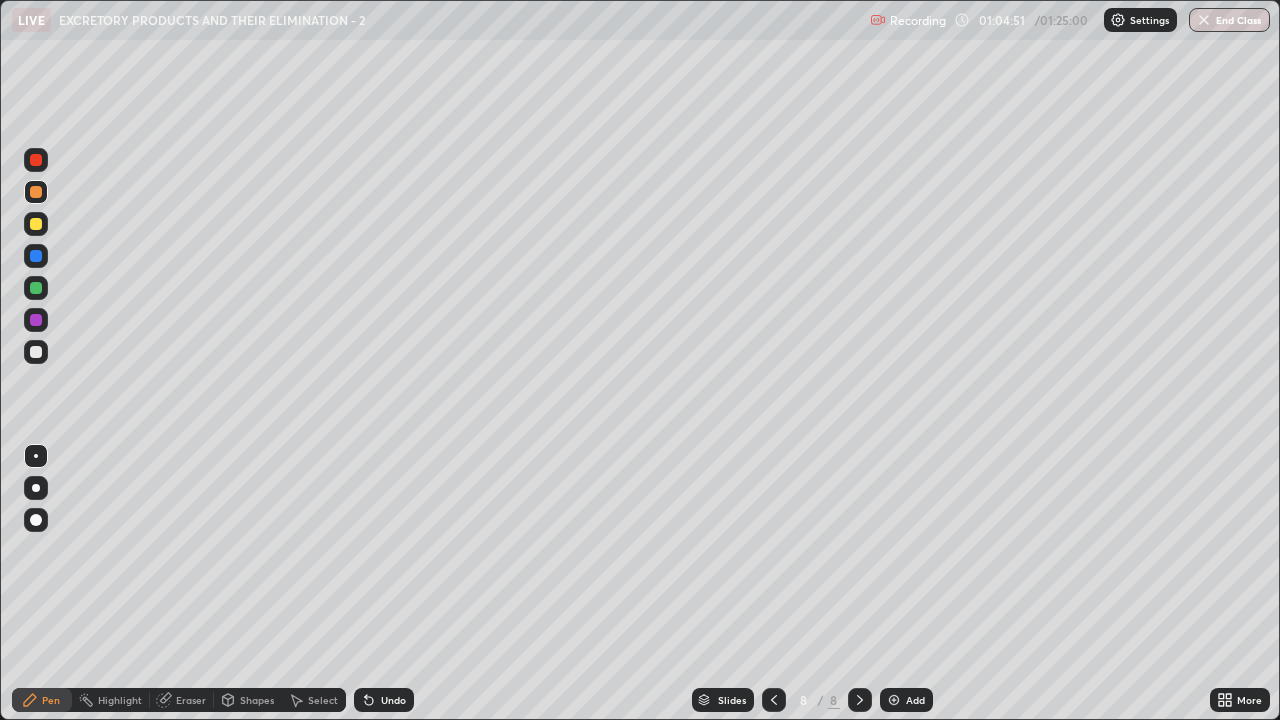click at bounding box center [36, 224] 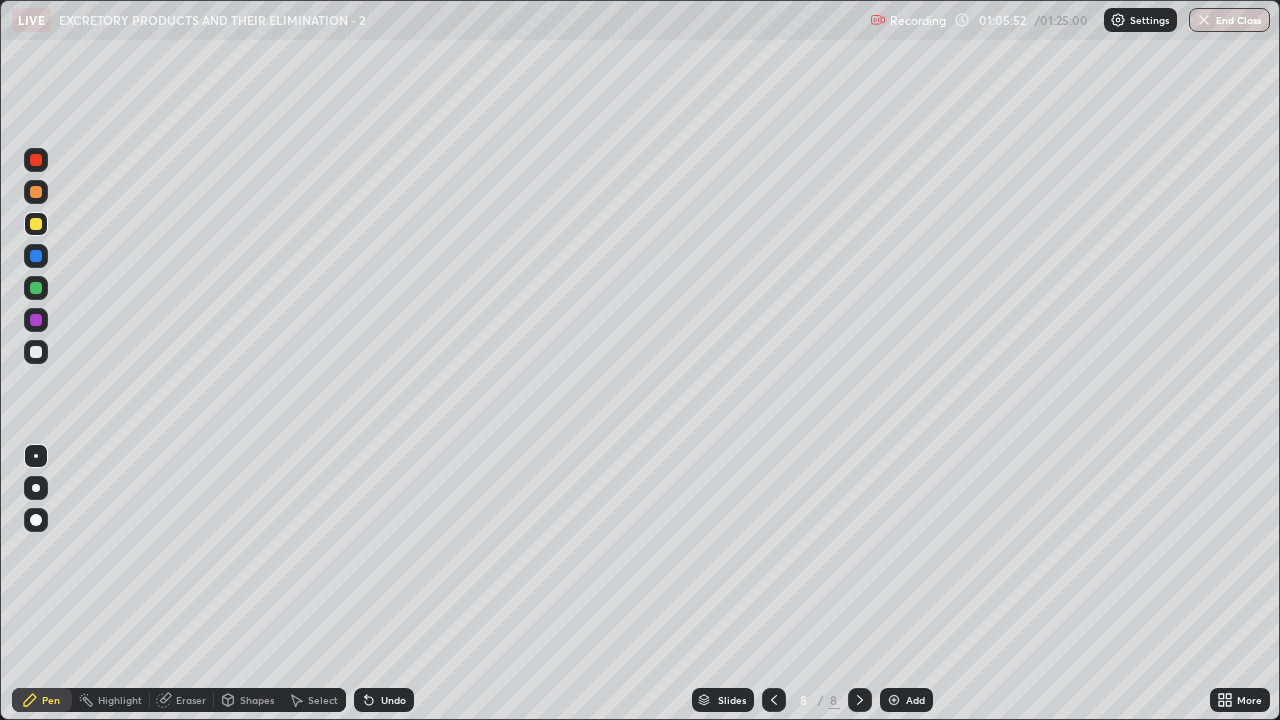 click at bounding box center [36, 192] 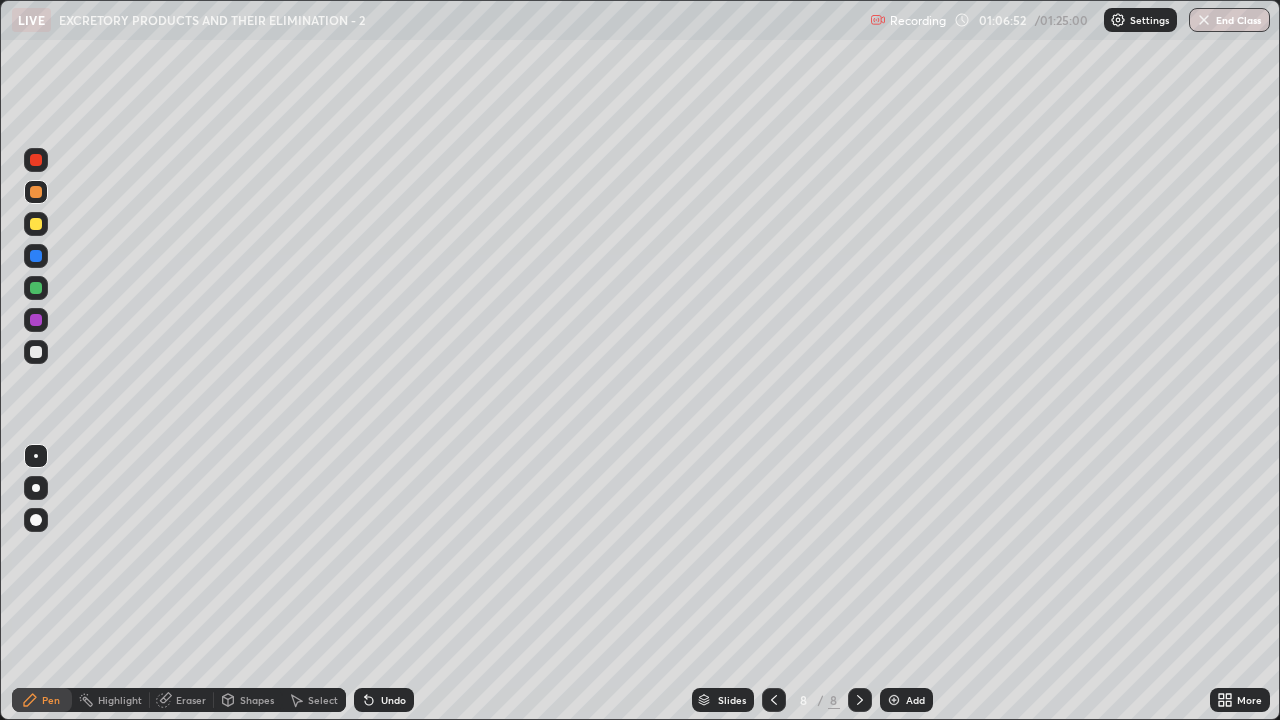 click at bounding box center [36, 352] 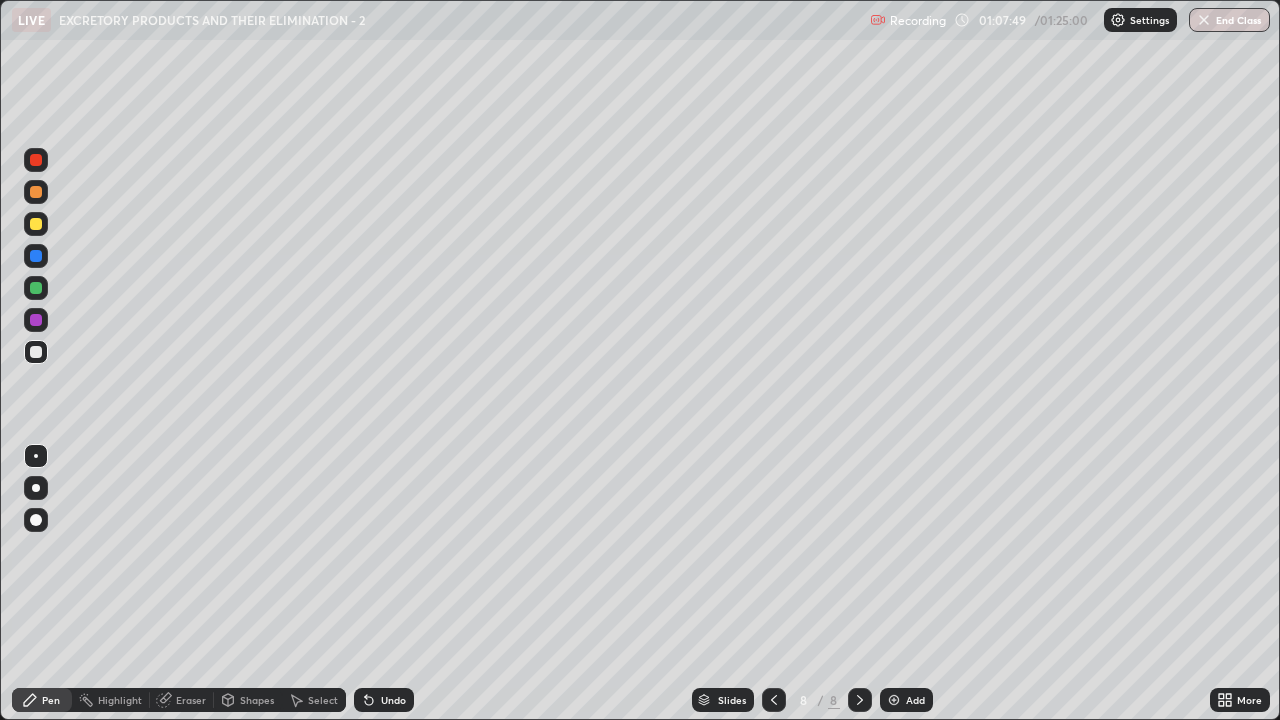 click at bounding box center (36, 192) 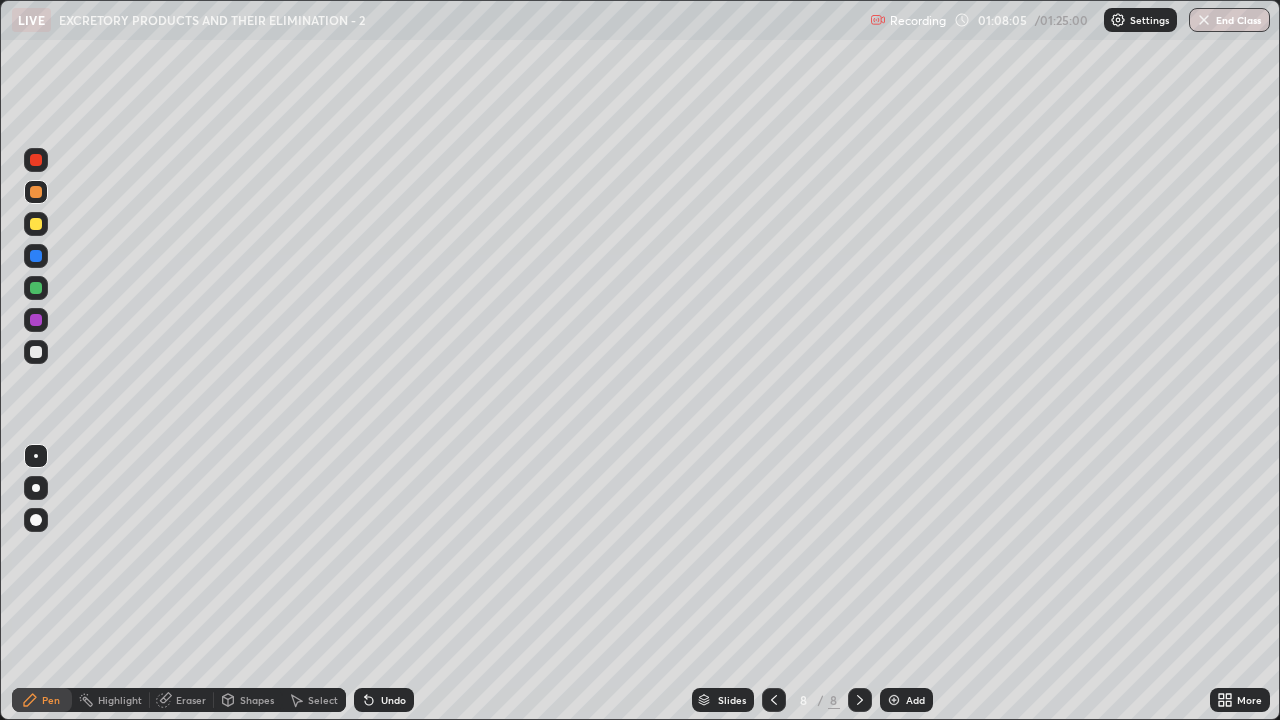 click on "Eraser" at bounding box center [191, 700] 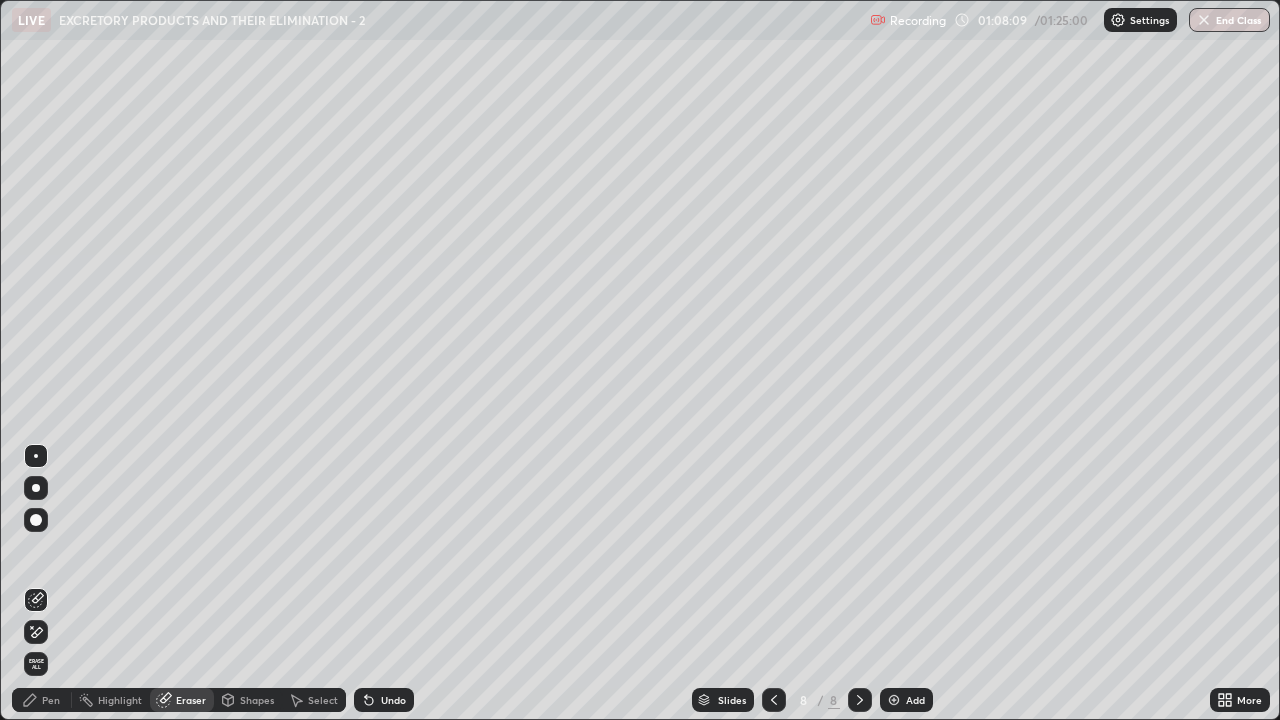 click on "Pen" at bounding box center (51, 700) 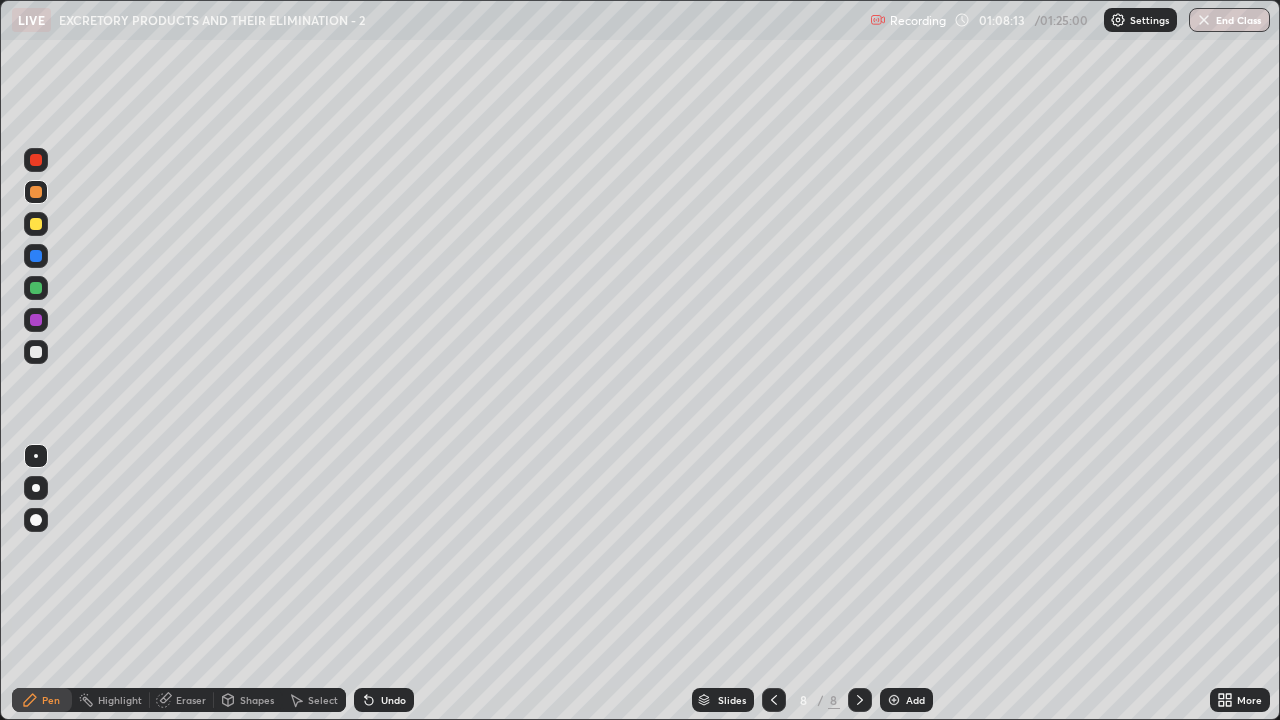 click at bounding box center [36, 224] 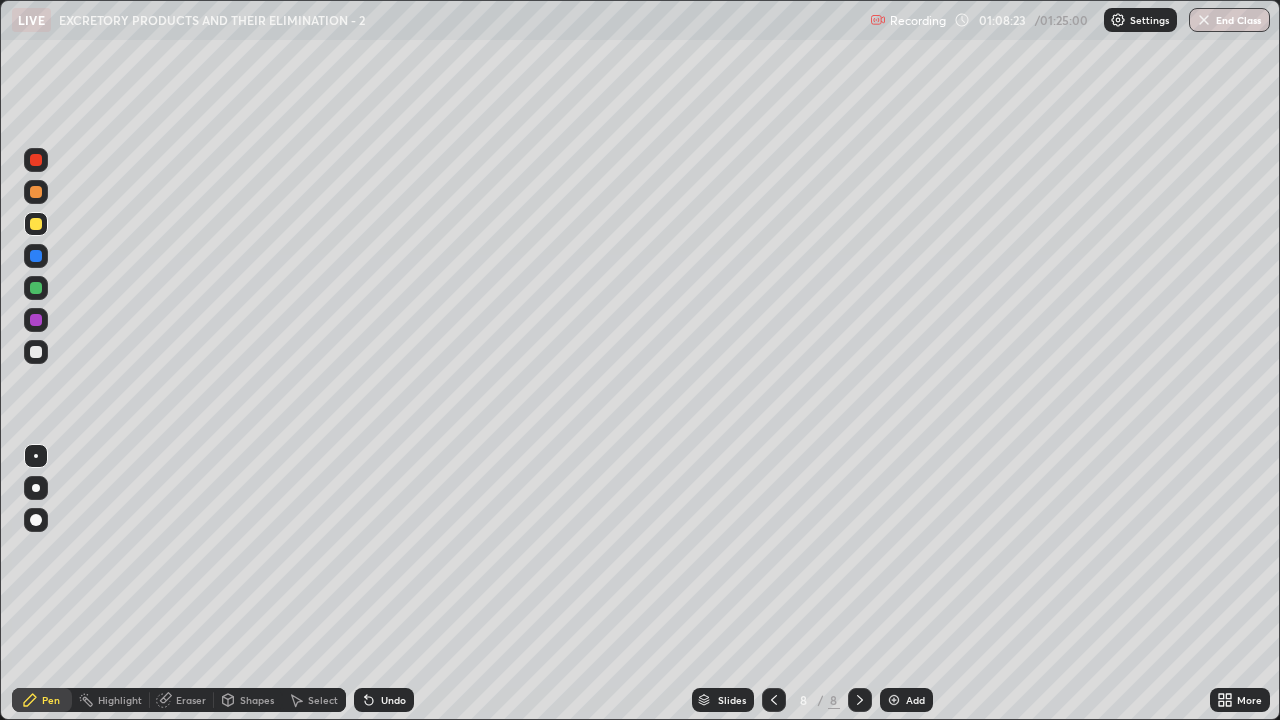 click at bounding box center (36, 192) 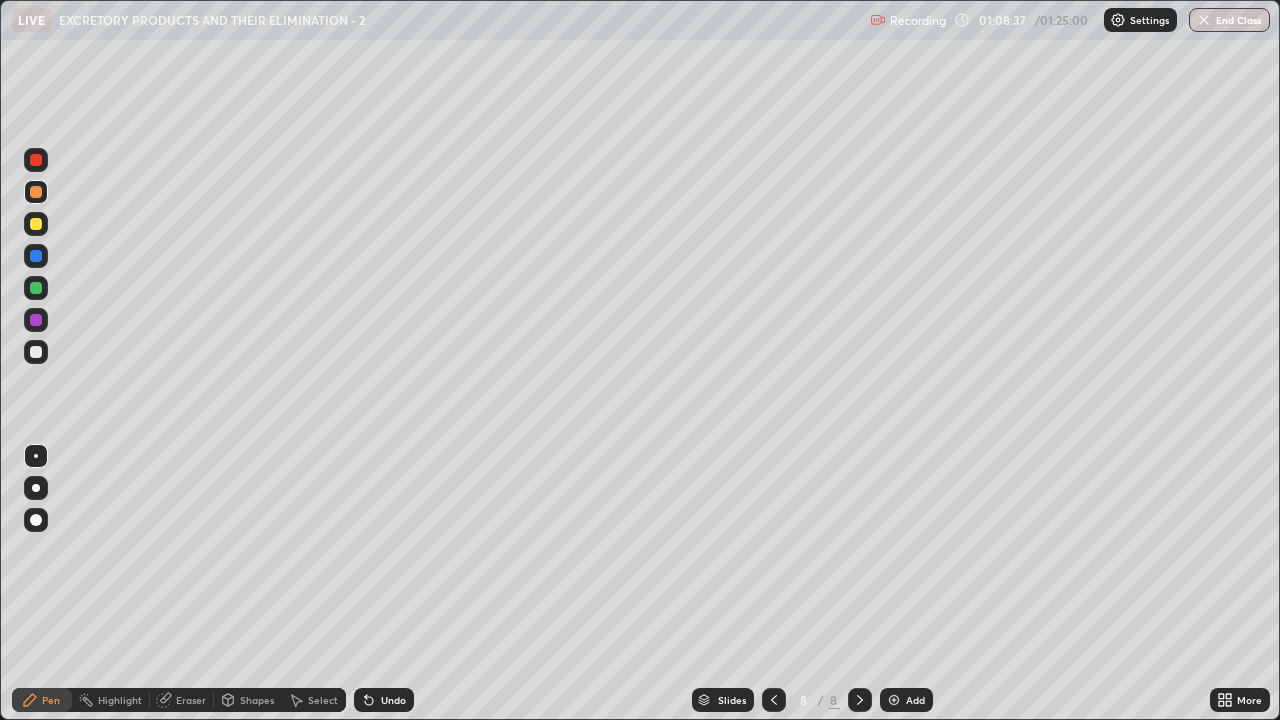 click at bounding box center [36, 224] 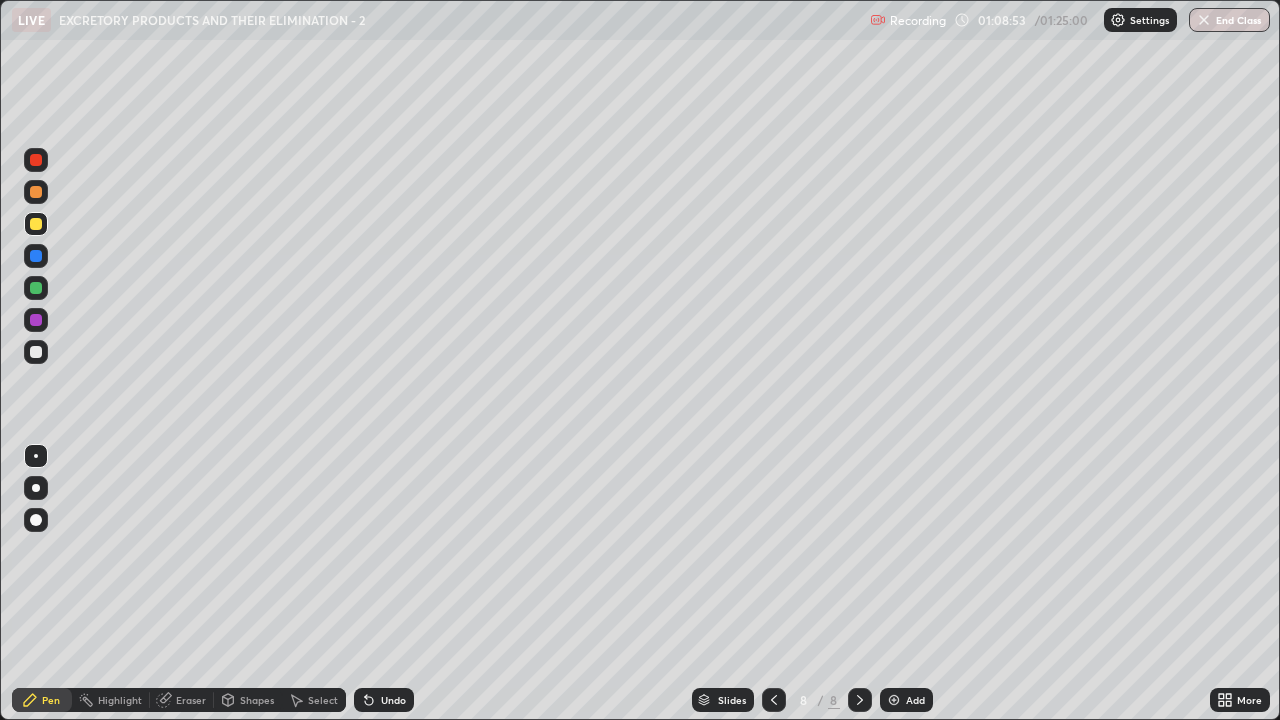 click at bounding box center [36, 192] 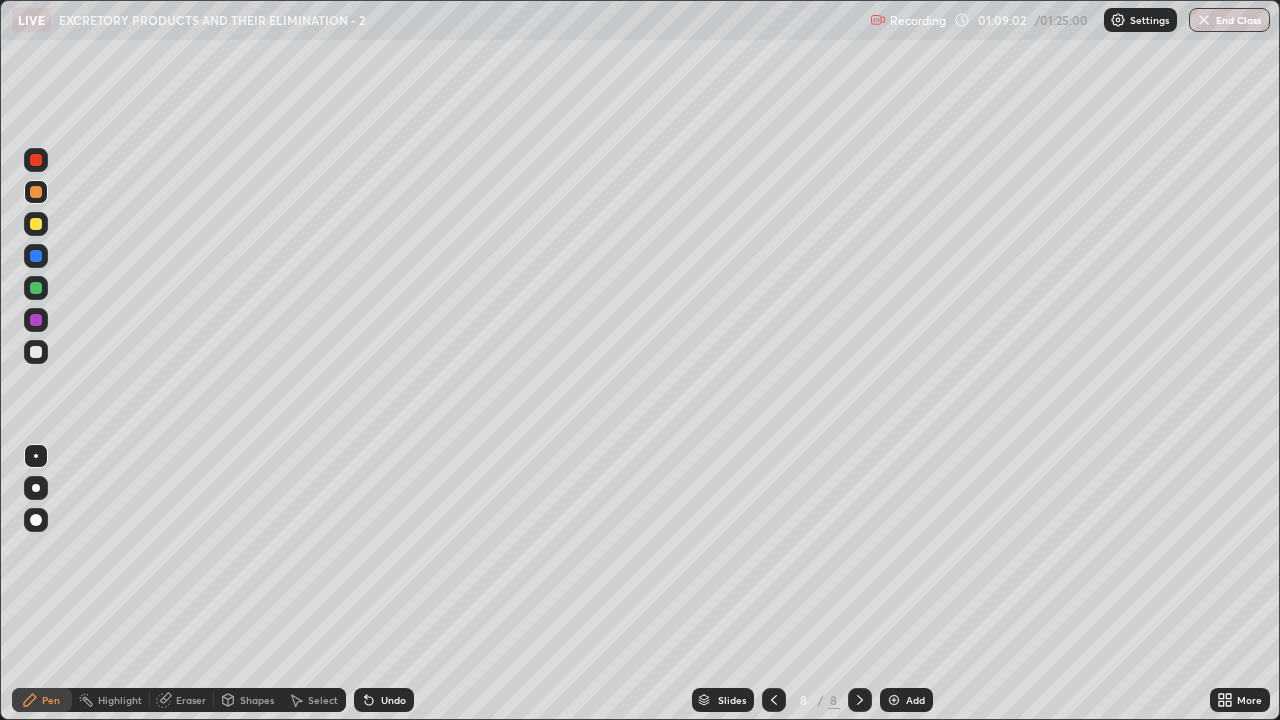 click at bounding box center (36, 224) 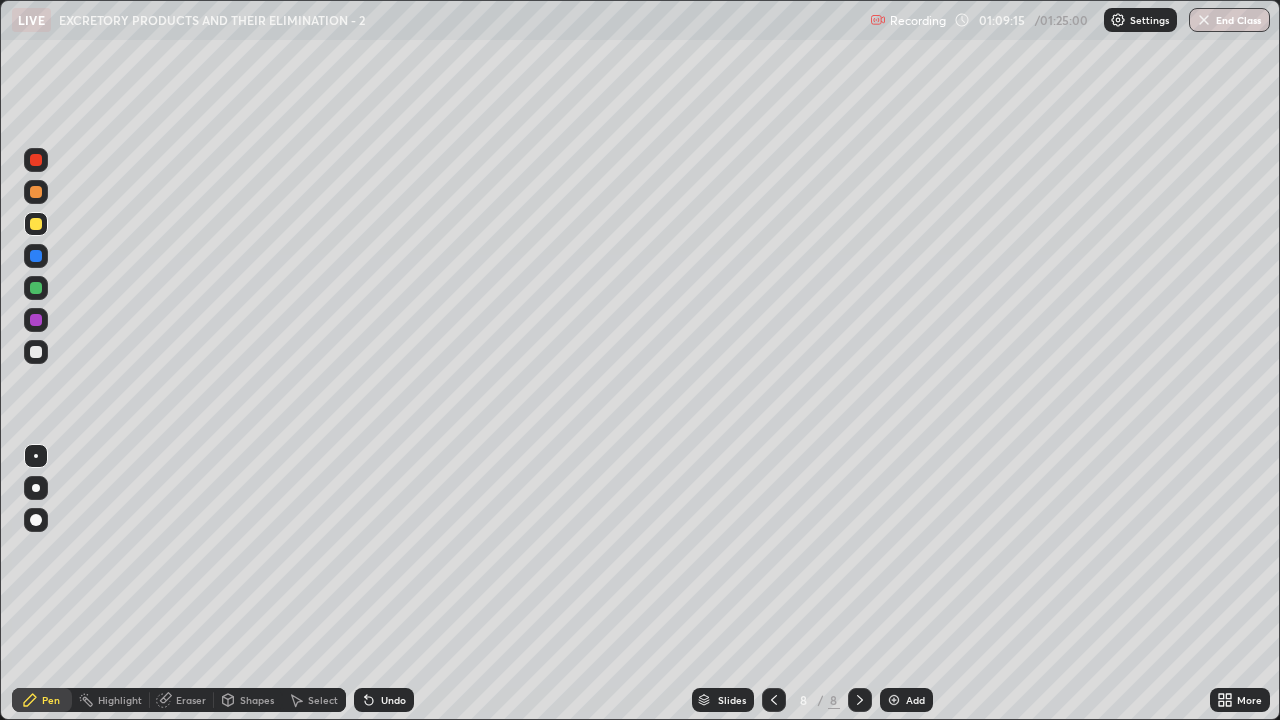 click at bounding box center [36, 192] 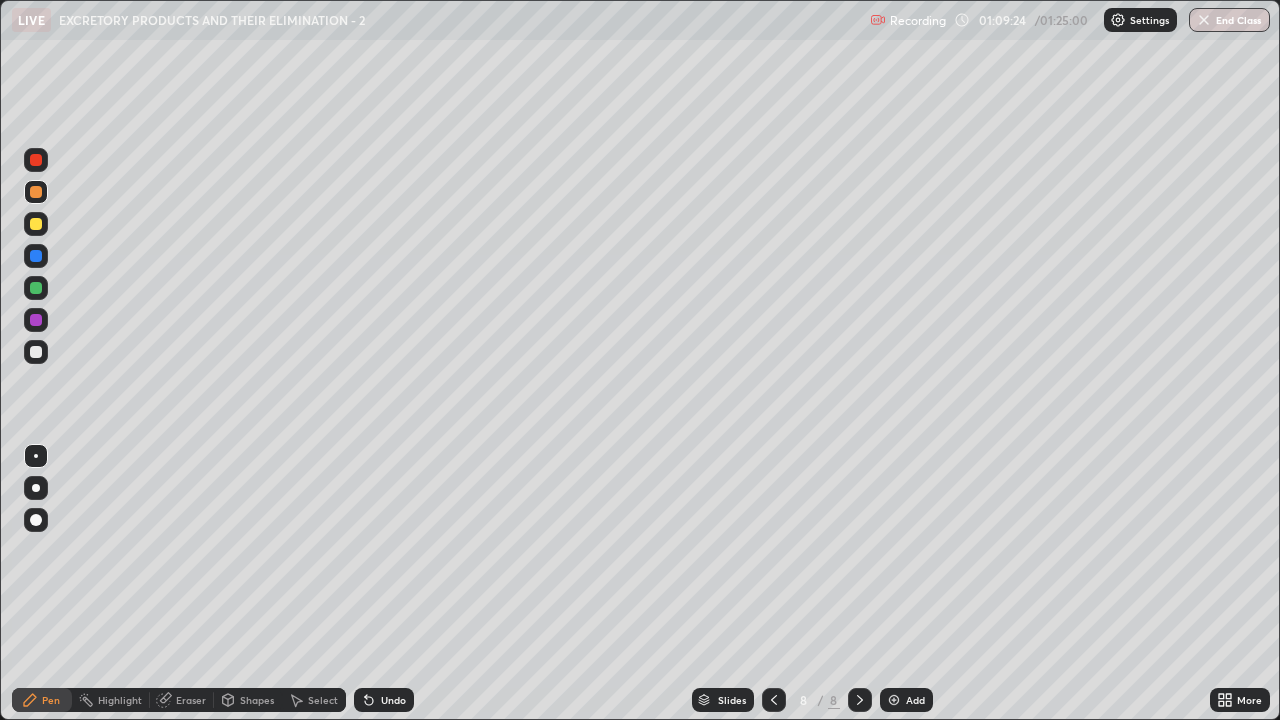 click at bounding box center (36, 224) 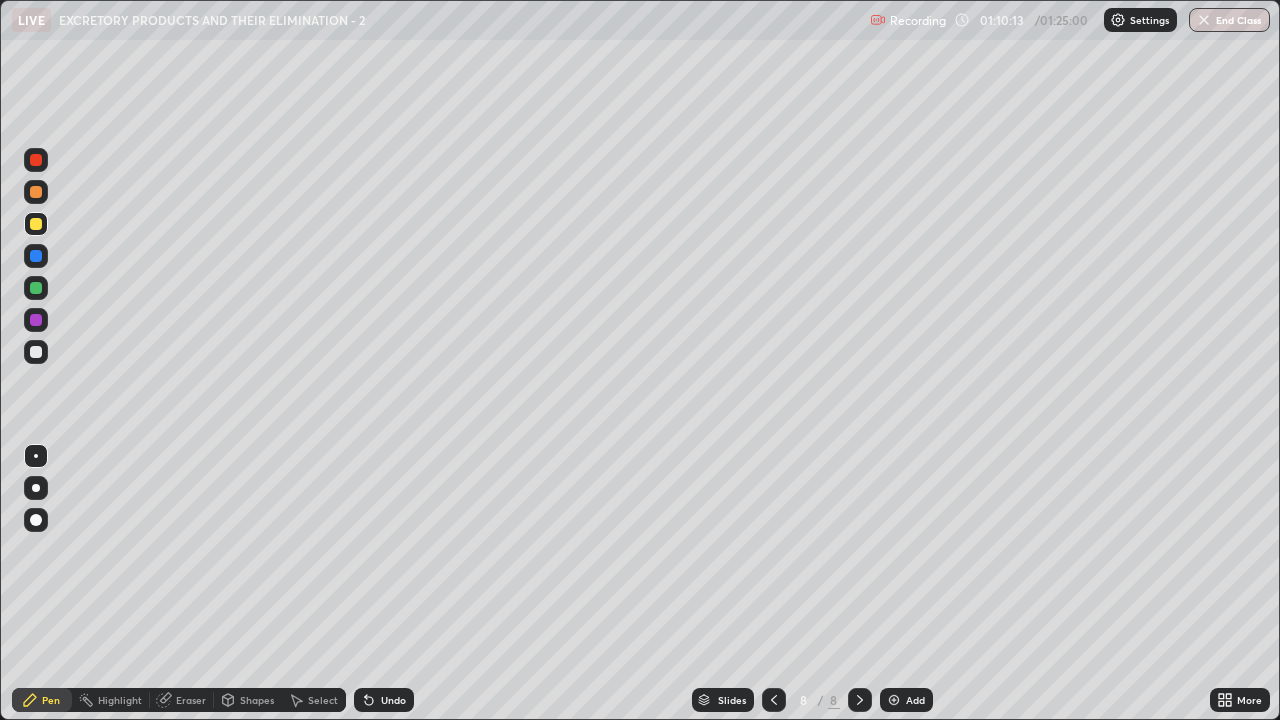 click at bounding box center (36, 352) 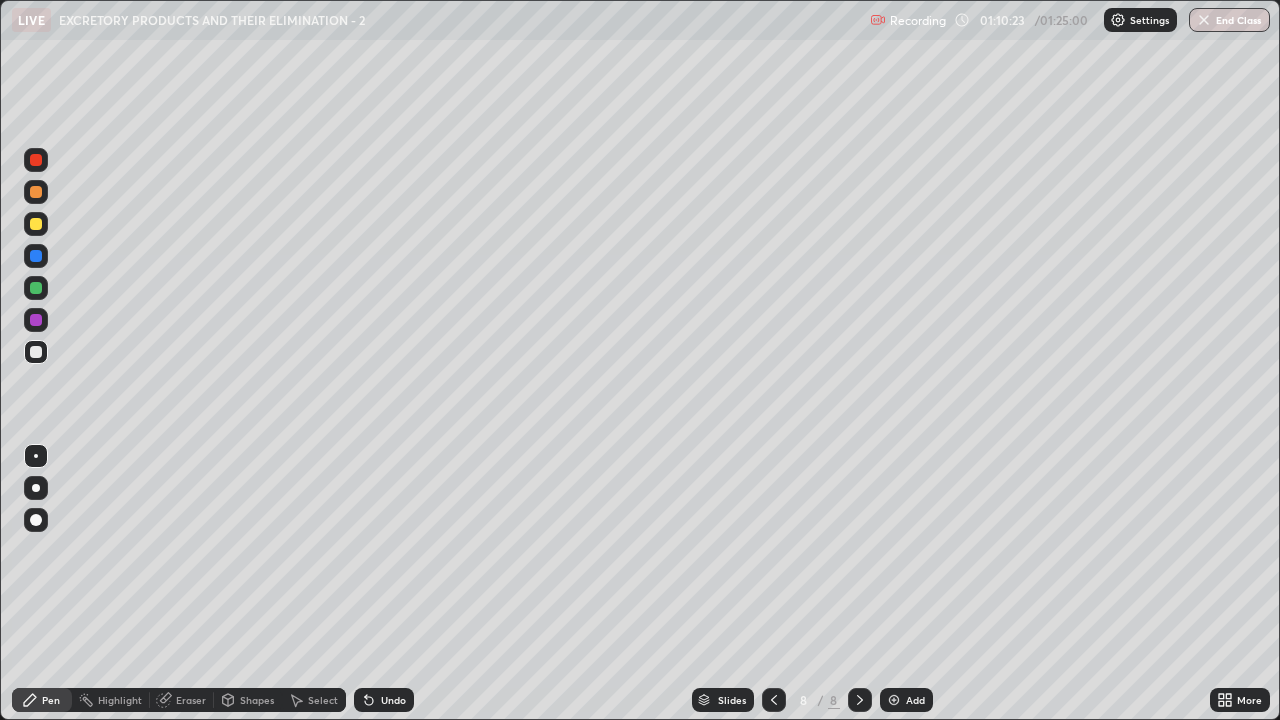 click at bounding box center (36, 352) 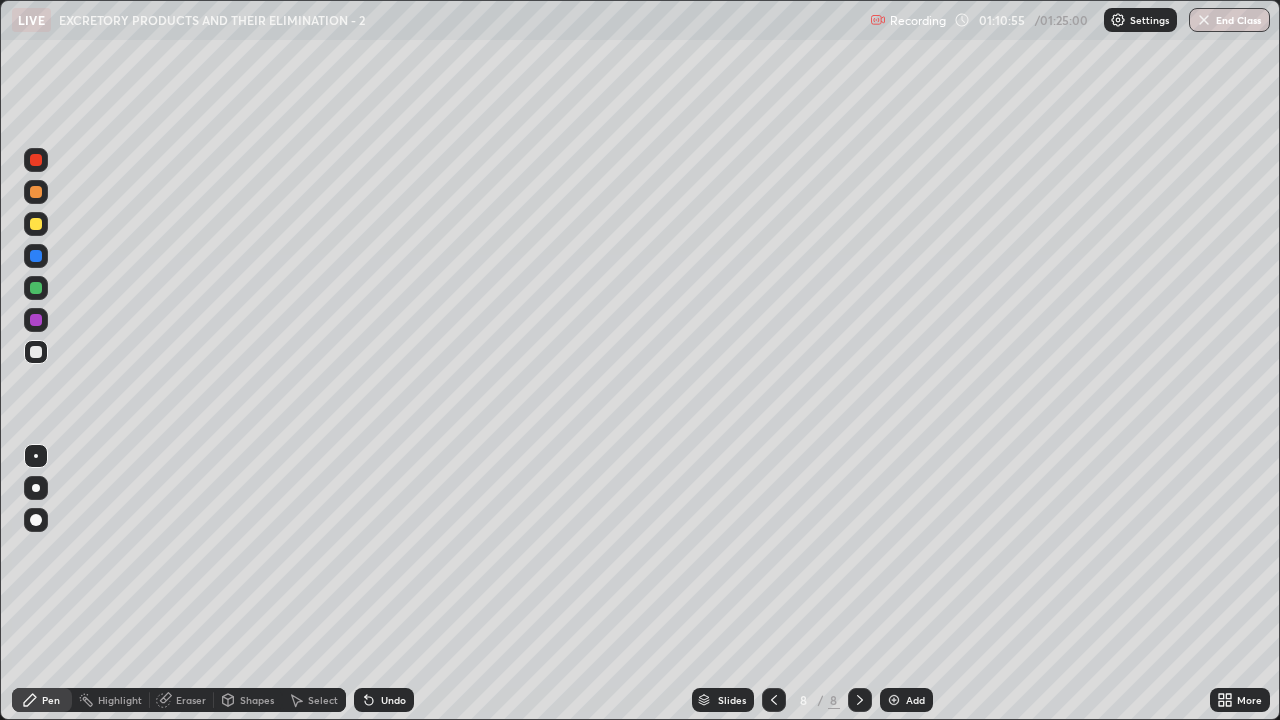 click at bounding box center (36, 224) 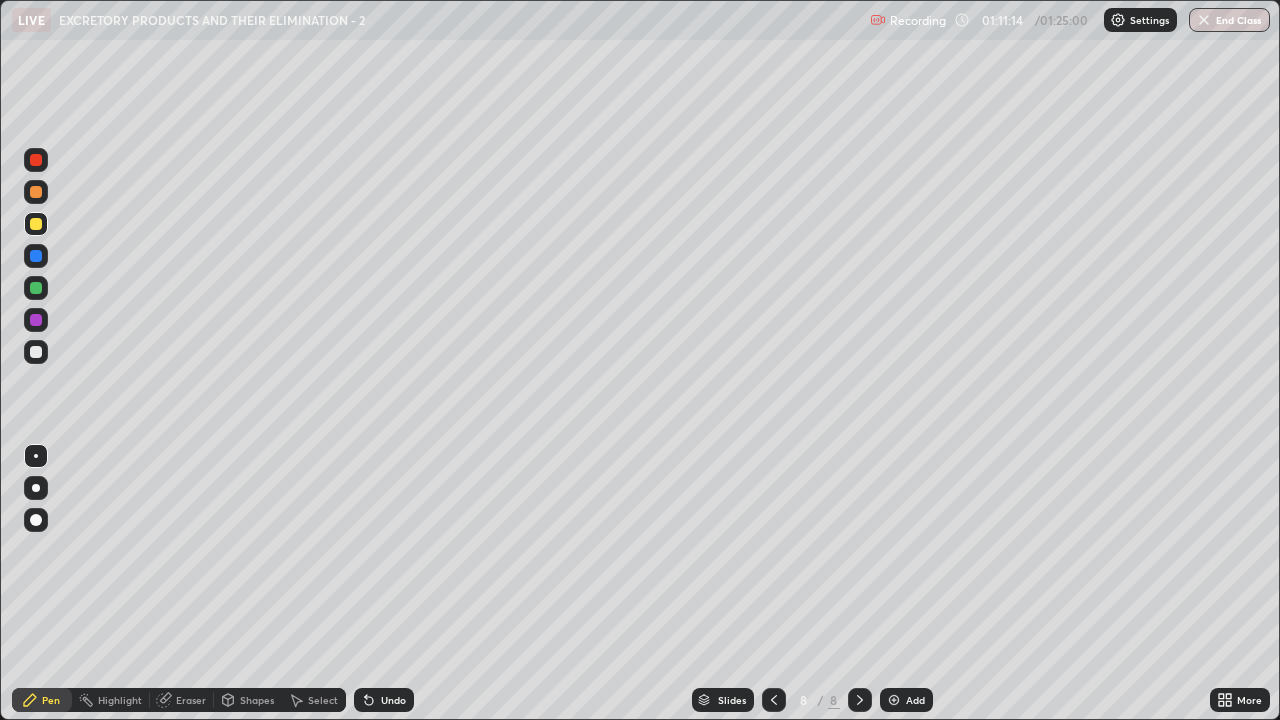 click at bounding box center [36, 352] 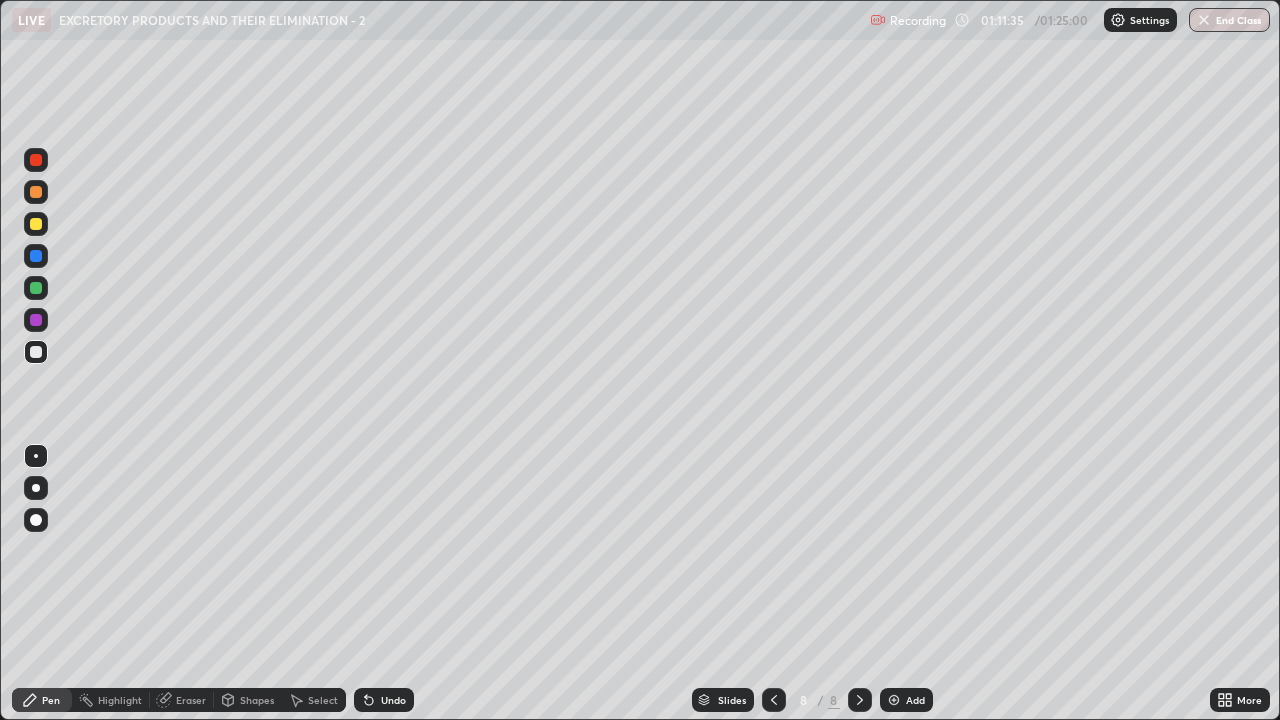 click at bounding box center (36, 256) 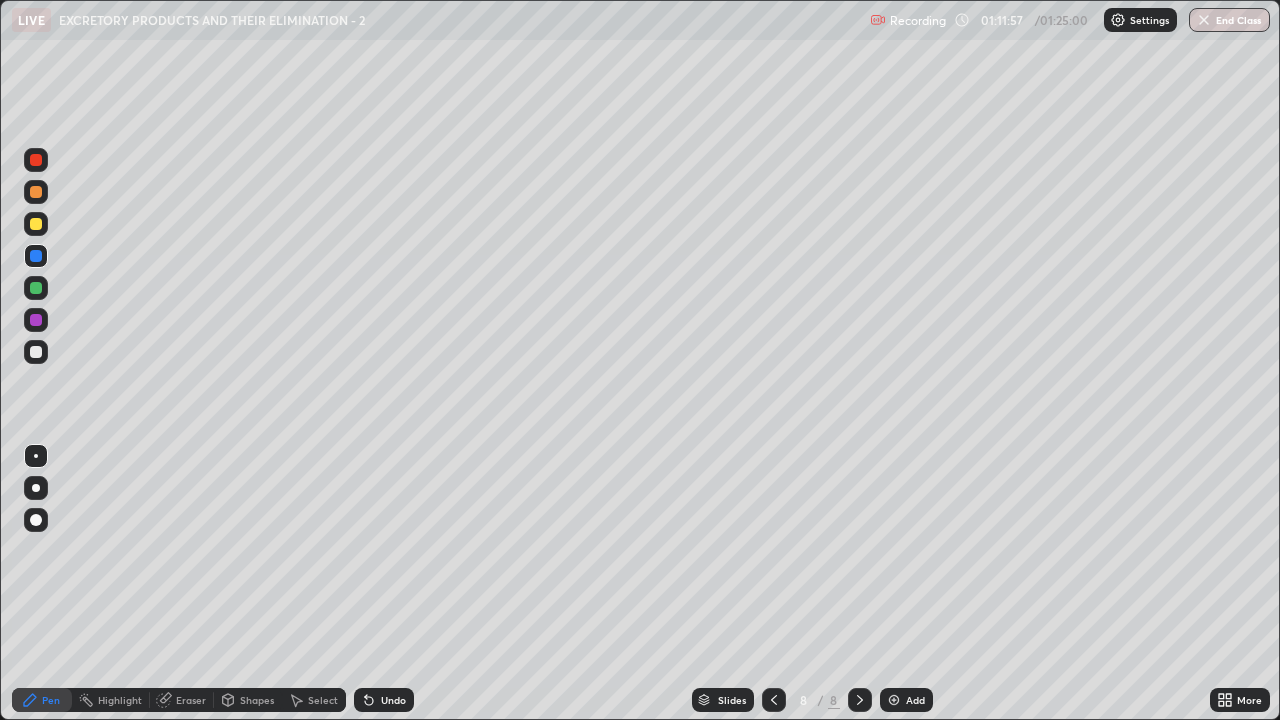 click at bounding box center (36, 352) 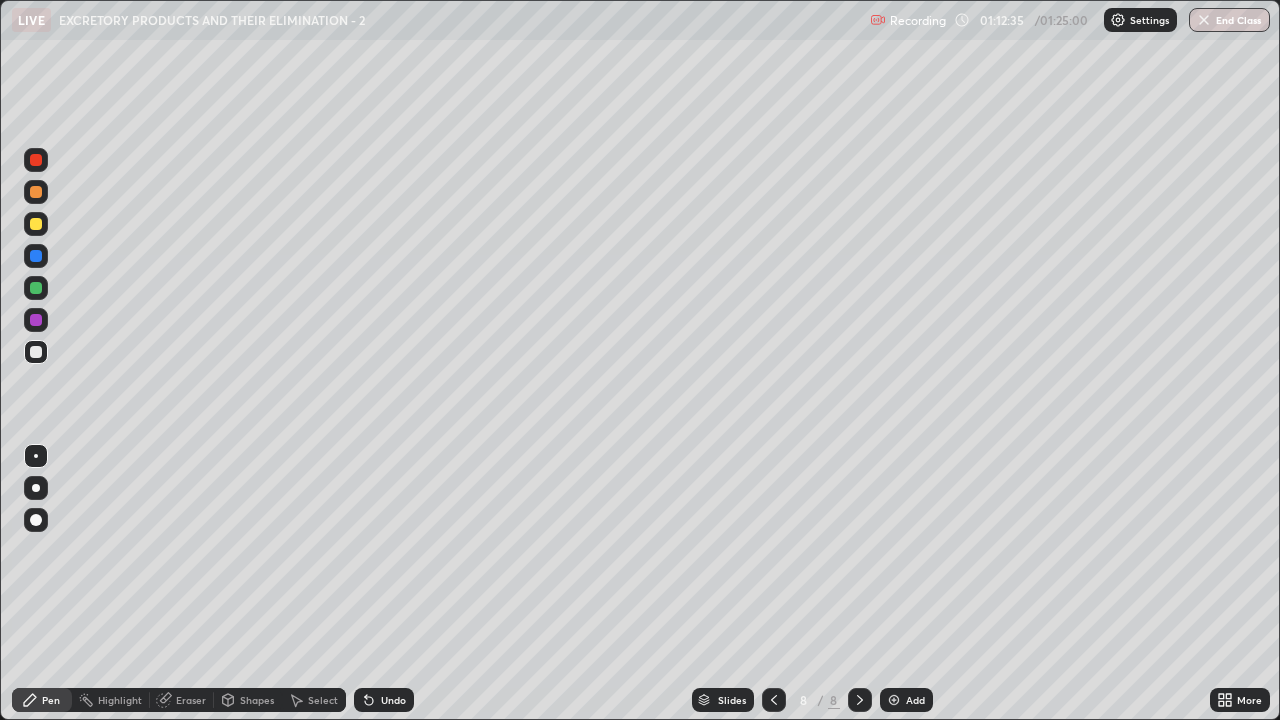 click at bounding box center [36, 288] 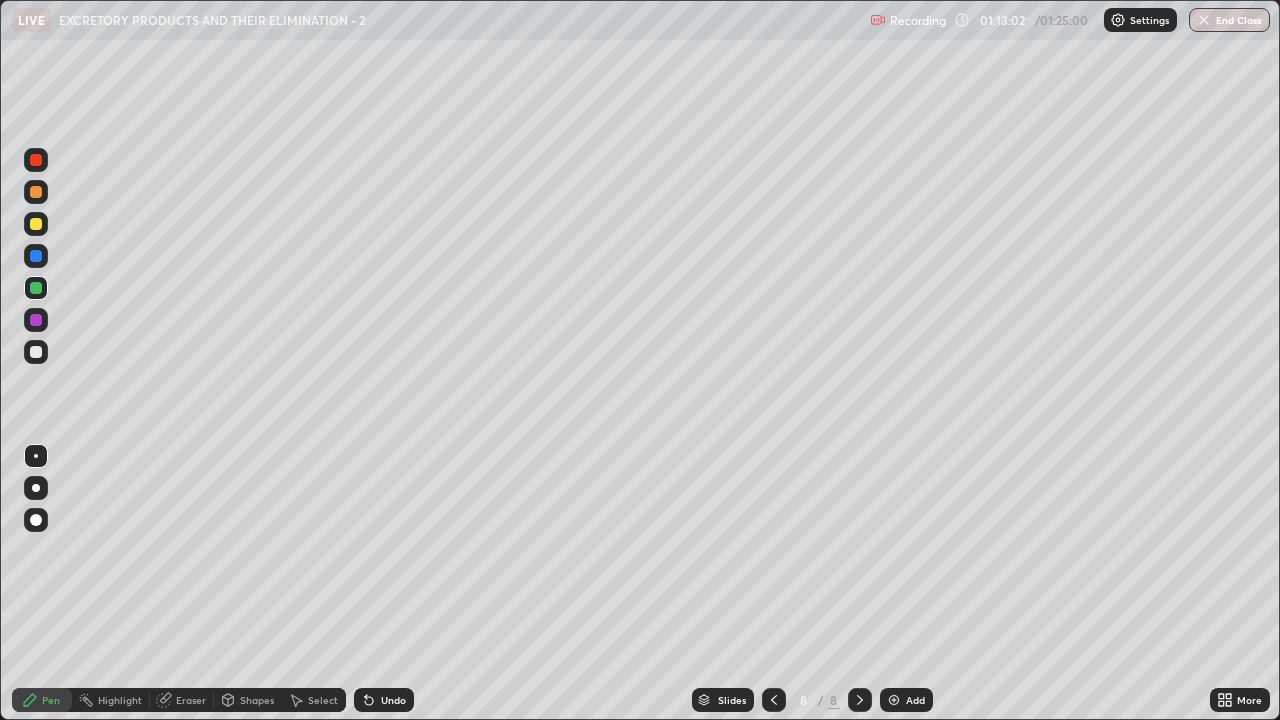 click at bounding box center (36, 352) 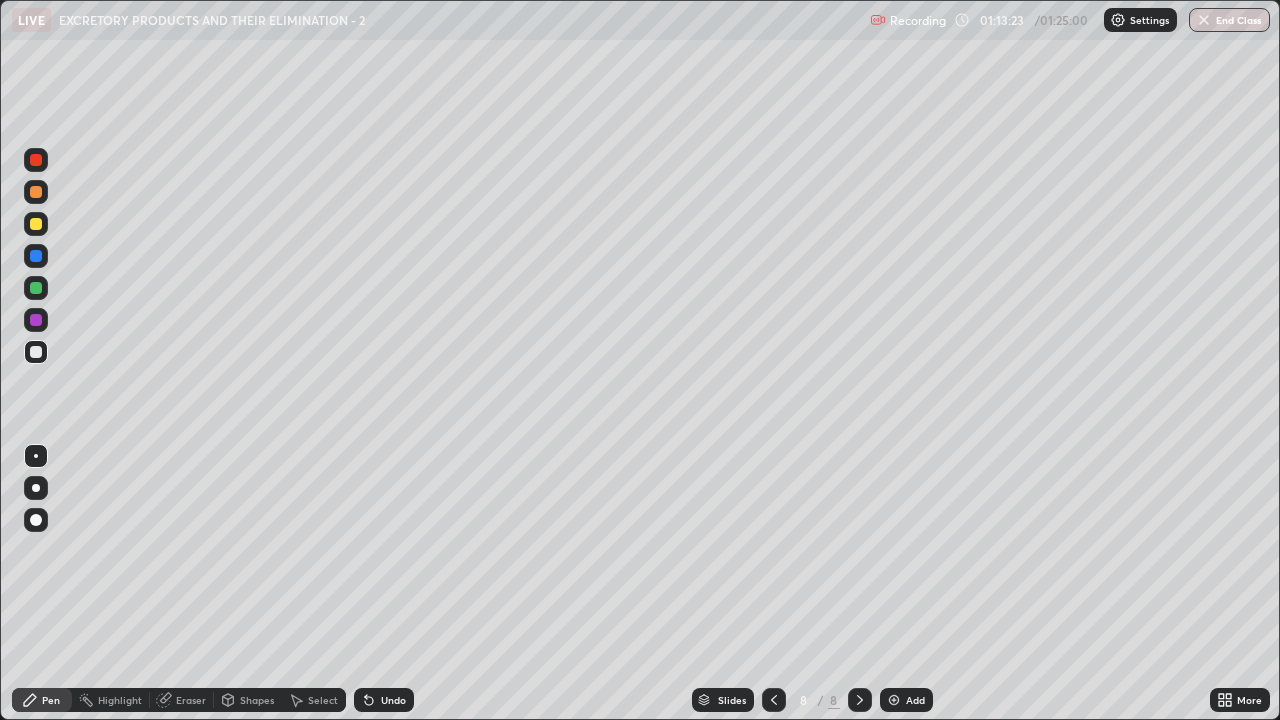click at bounding box center [36, 320] 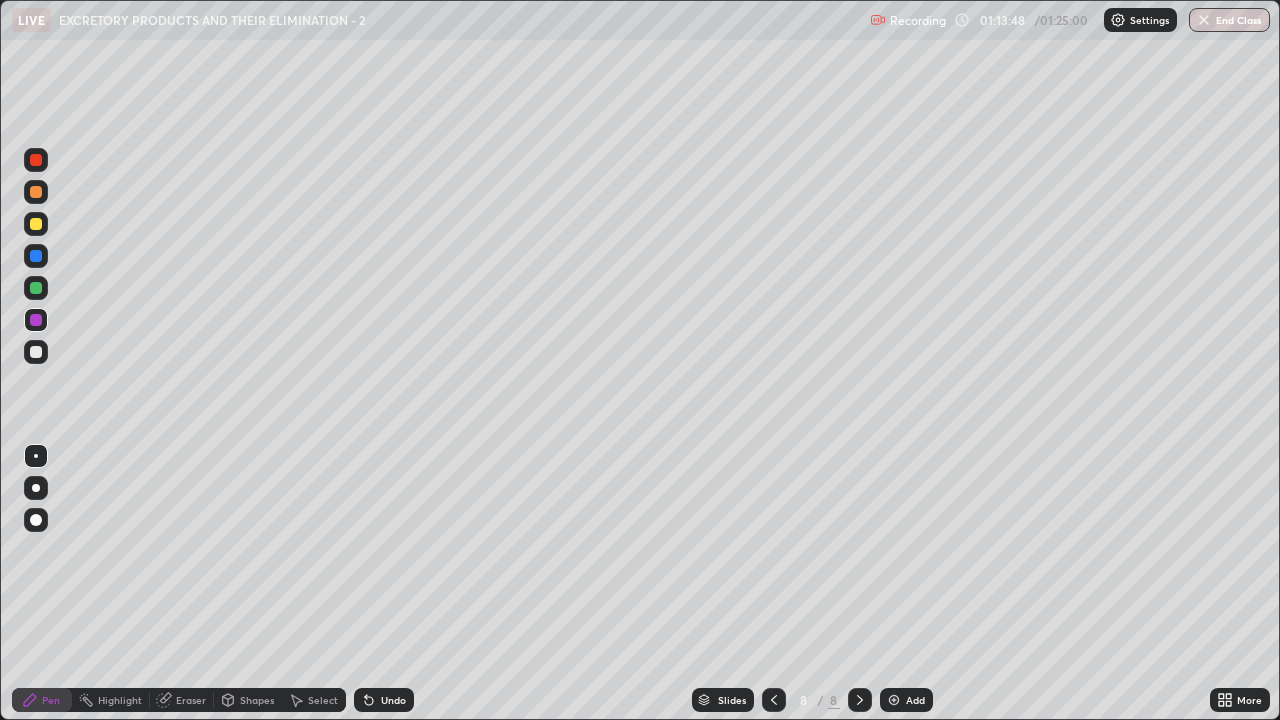 click at bounding box center (36, 352) 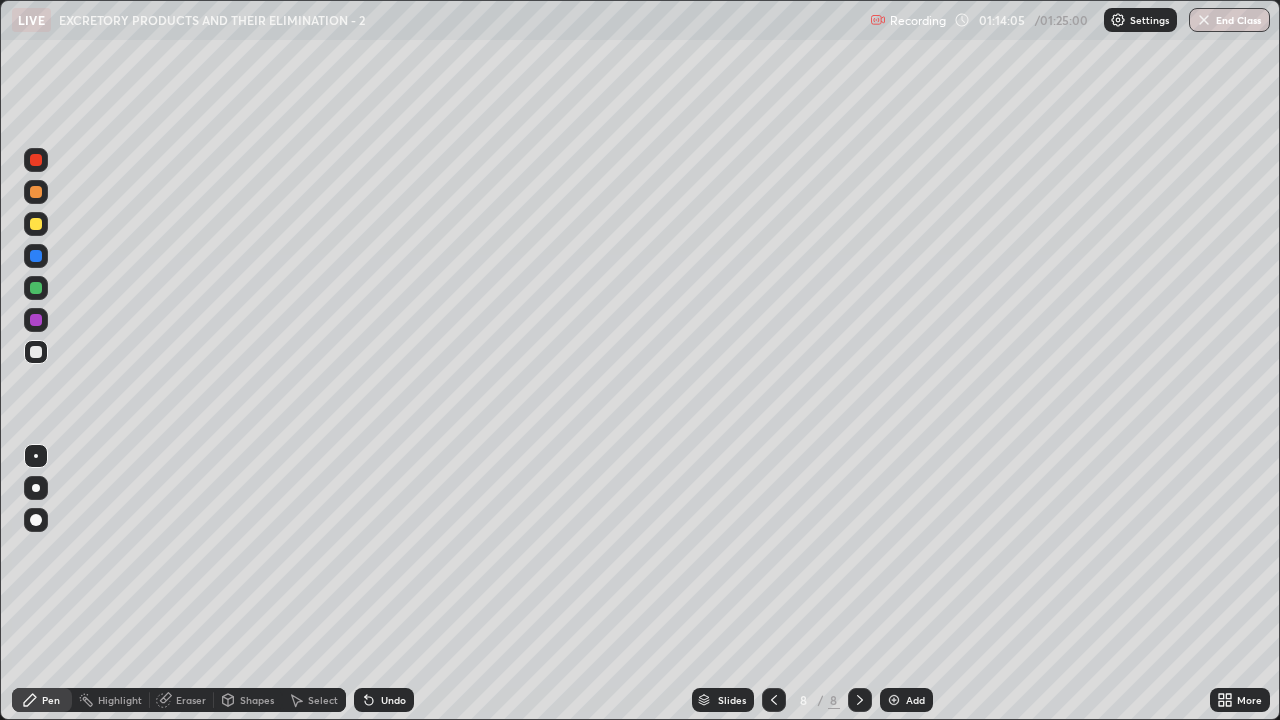 click on "Eraser" at bounding box center (191, 700) 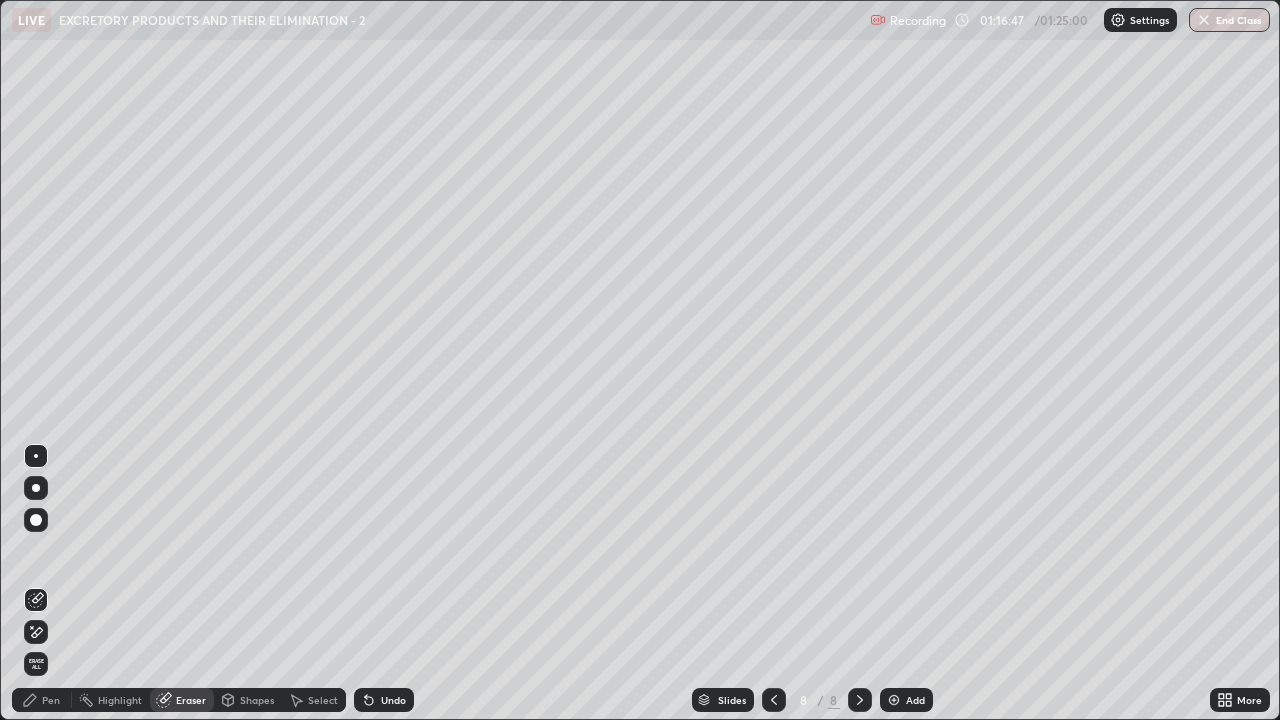 click on "Pen" at bounding box center (51, 700) 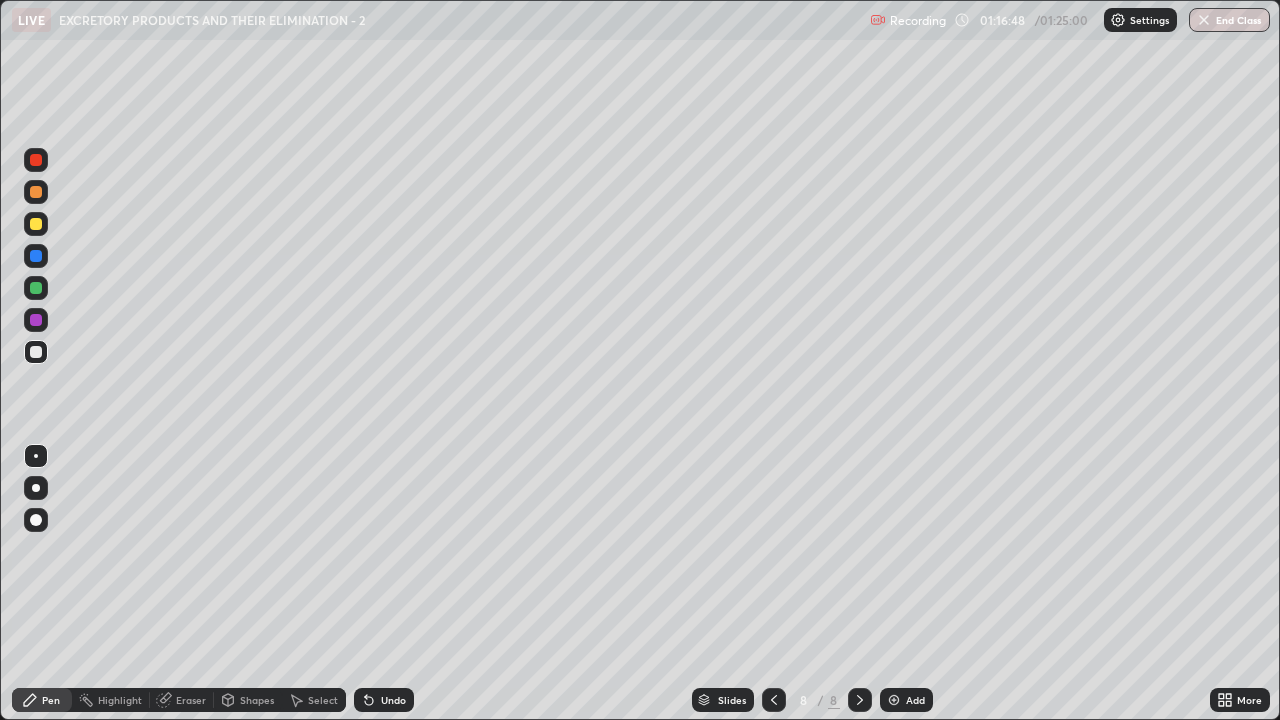click at bounding box center (36, 192) 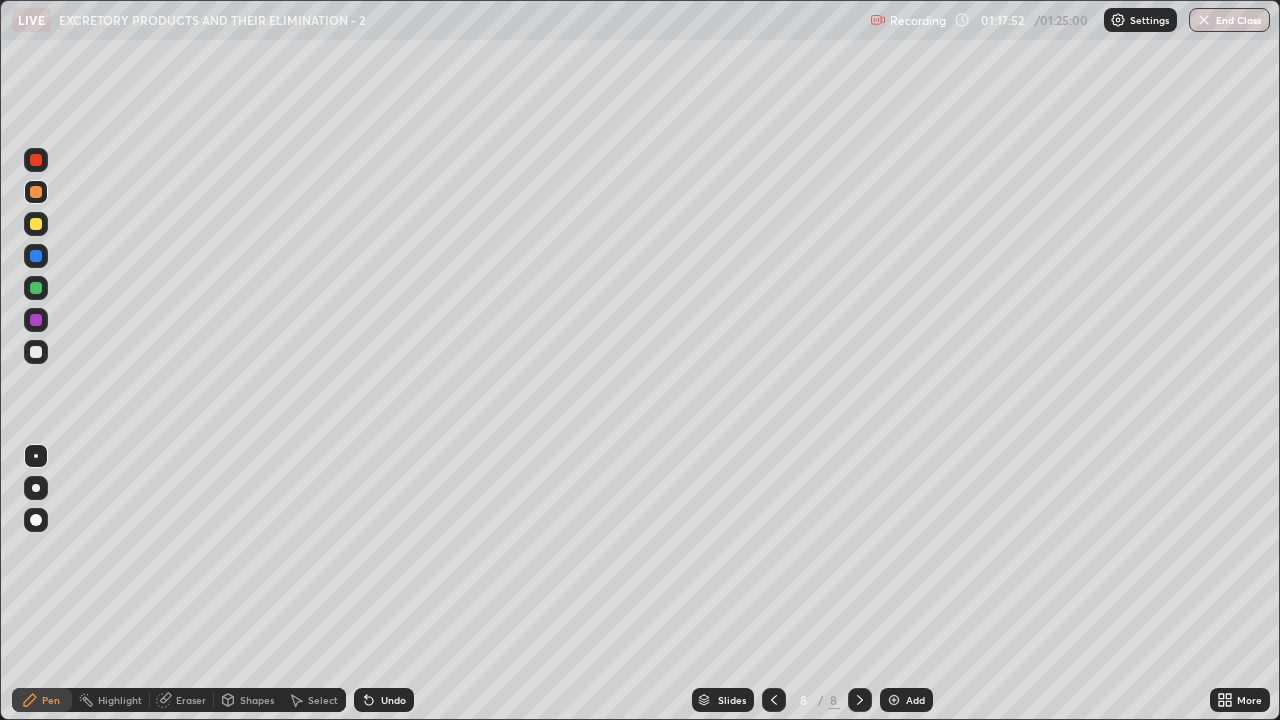 click on "Eraser" at bounding box center [182, 700] 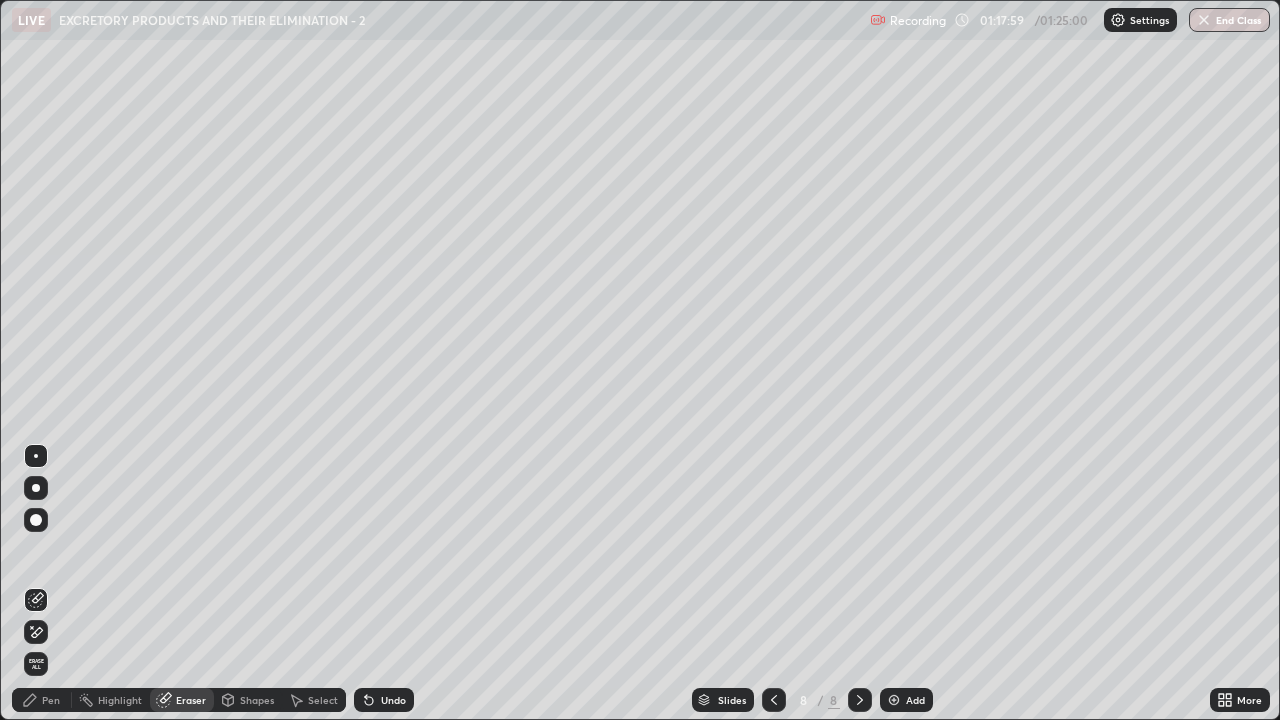 click 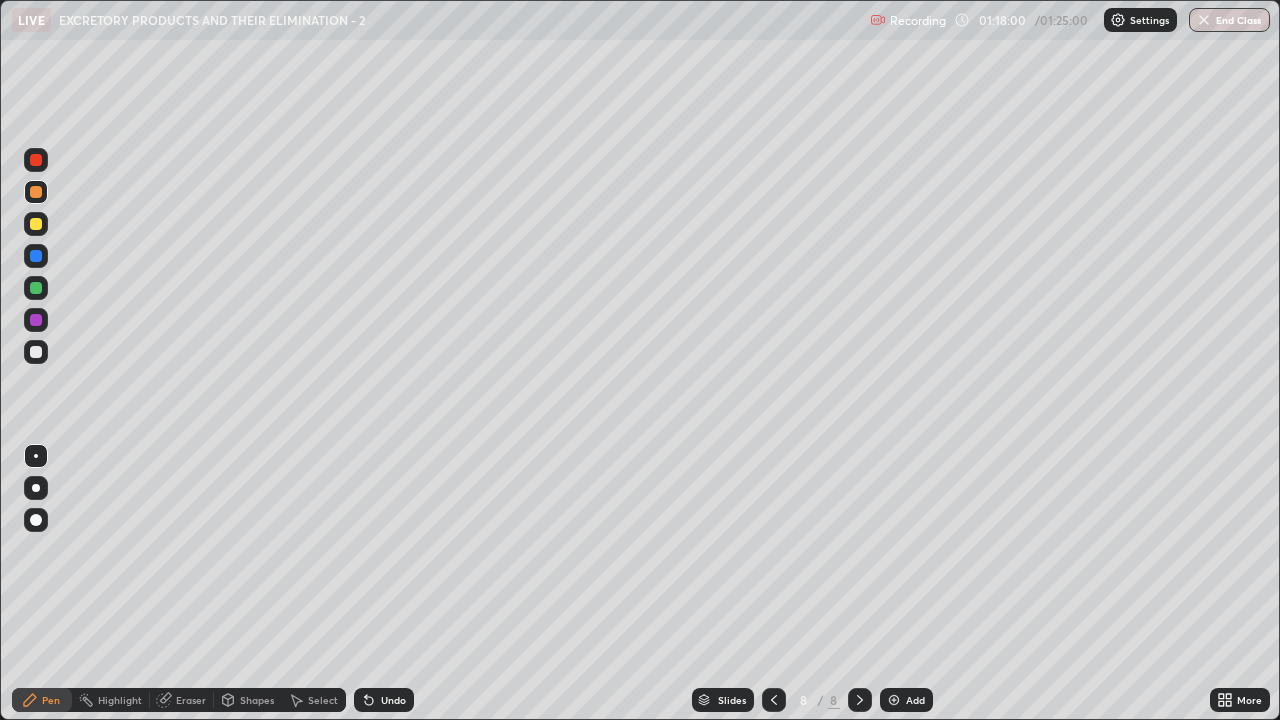 click at bounding box center (36, 352) 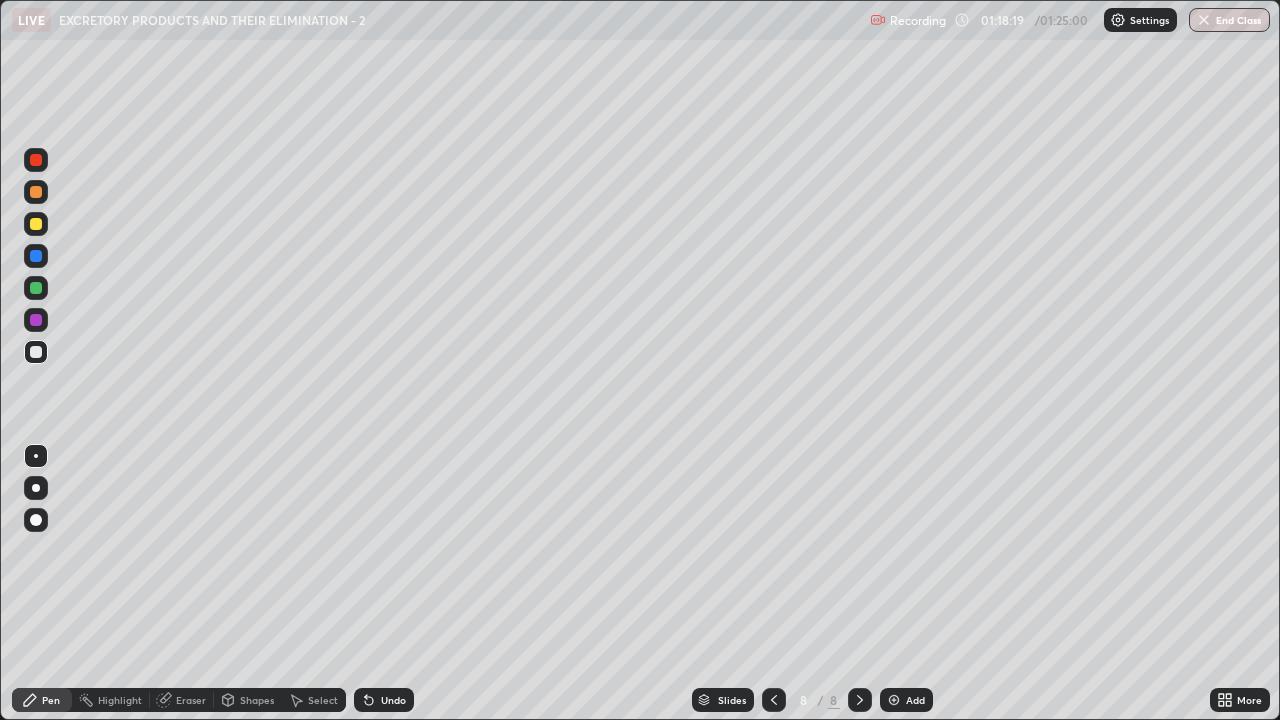 click at bounding box center [36, 224] 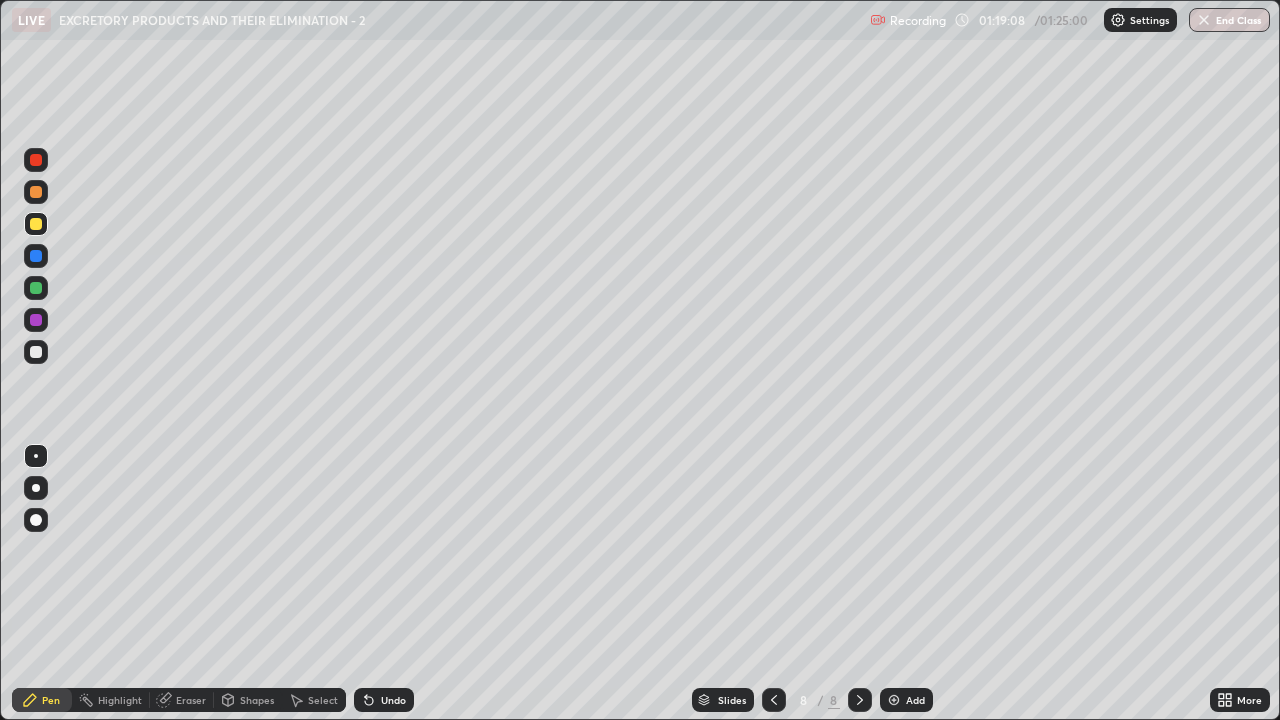 click at bounding box center (36, 352) 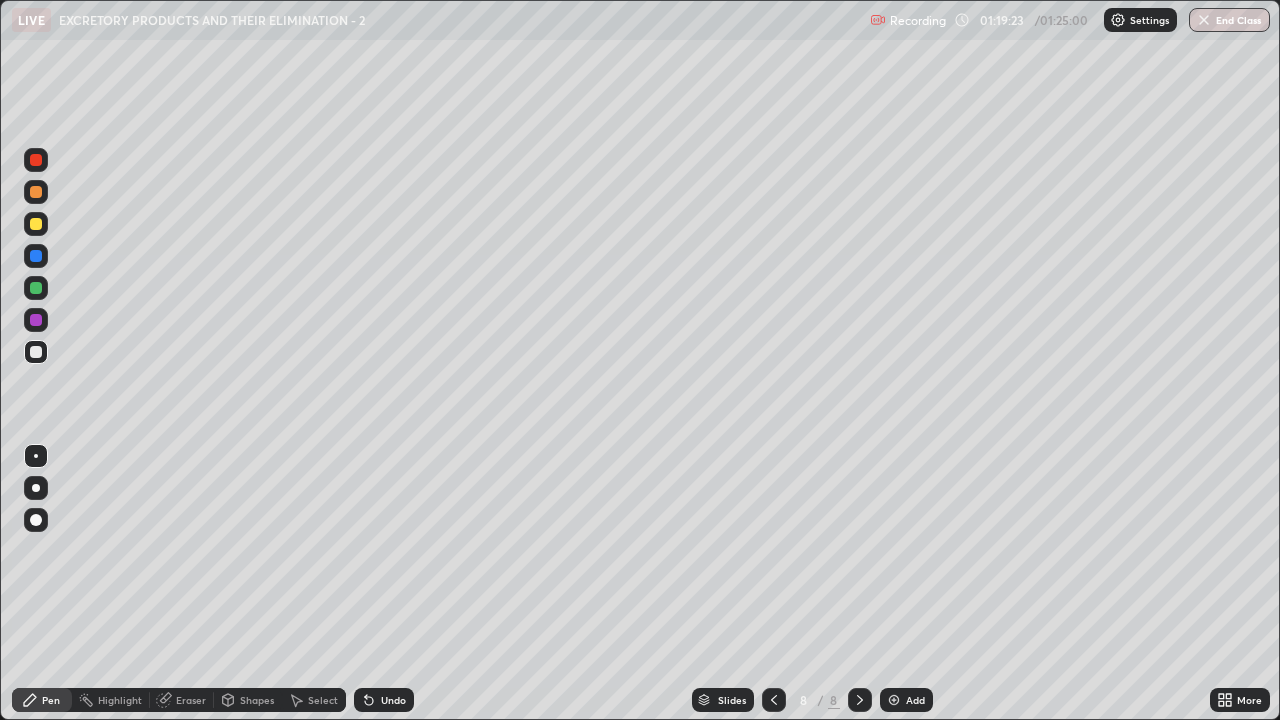 click at bounding box center (36, 288) 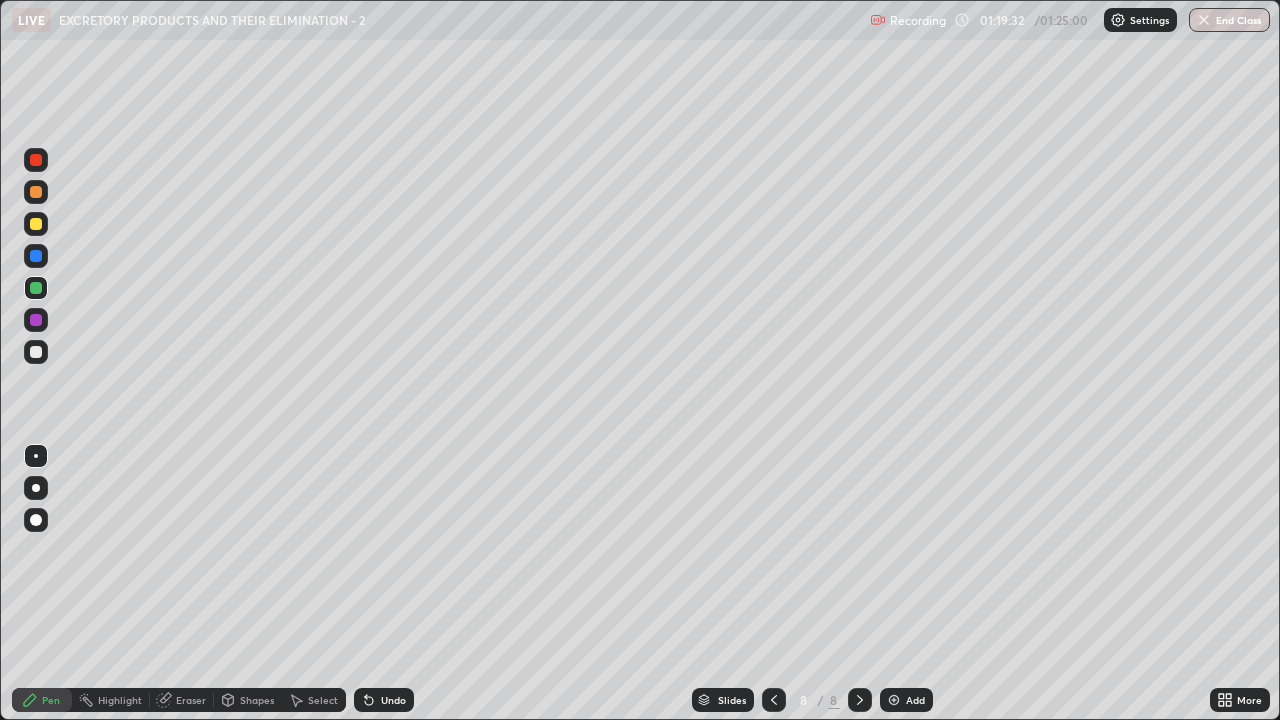 click at bounding box center (36, 352) 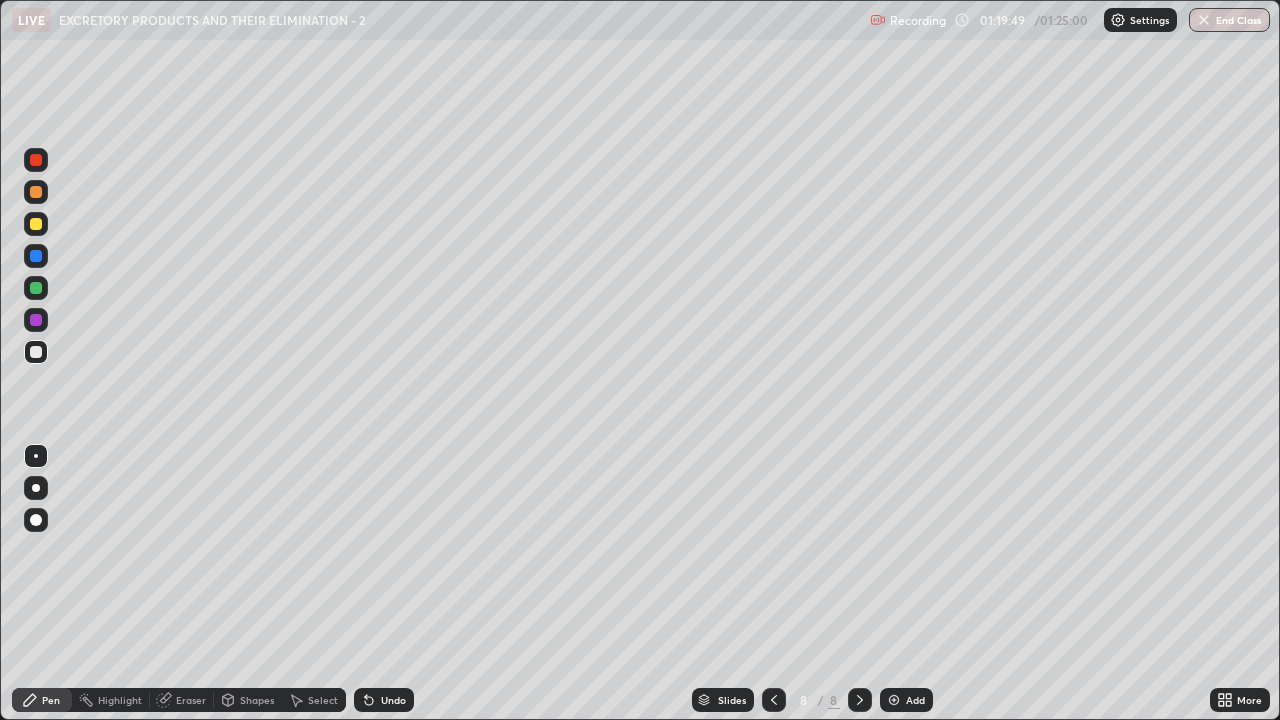 click at bounding box center [36, 288] 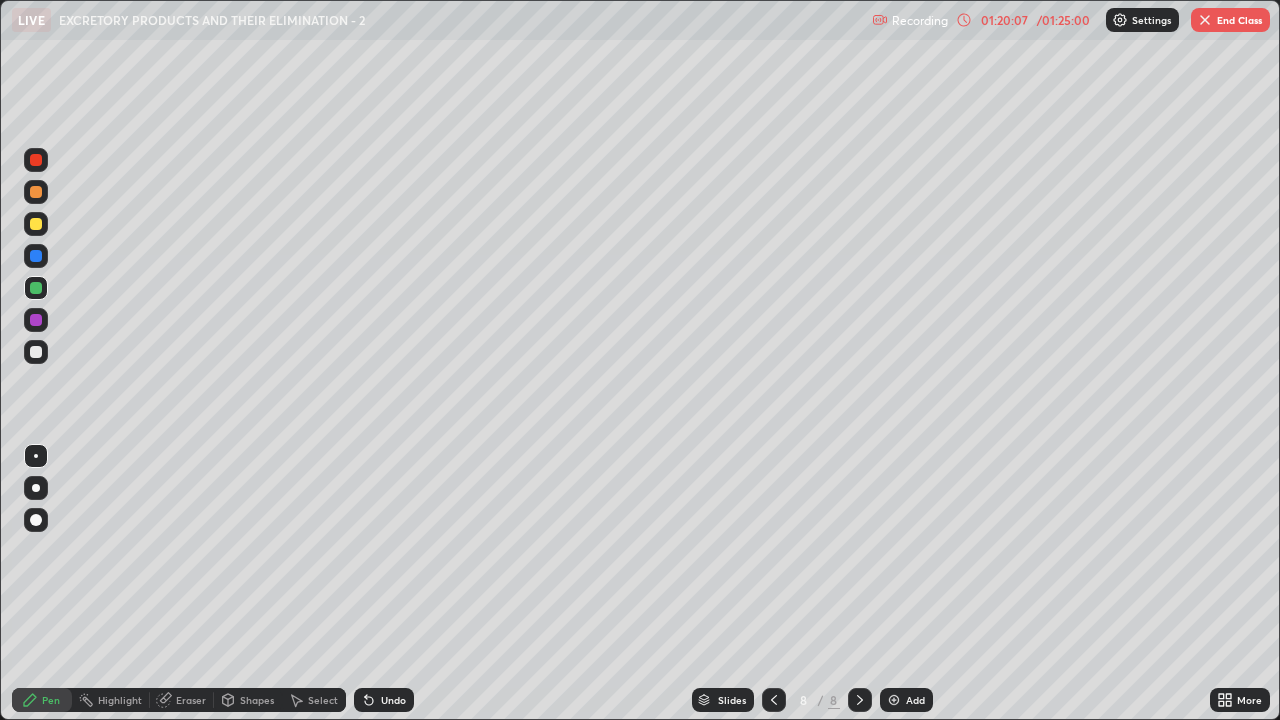 click at bounding box center [36, 352] 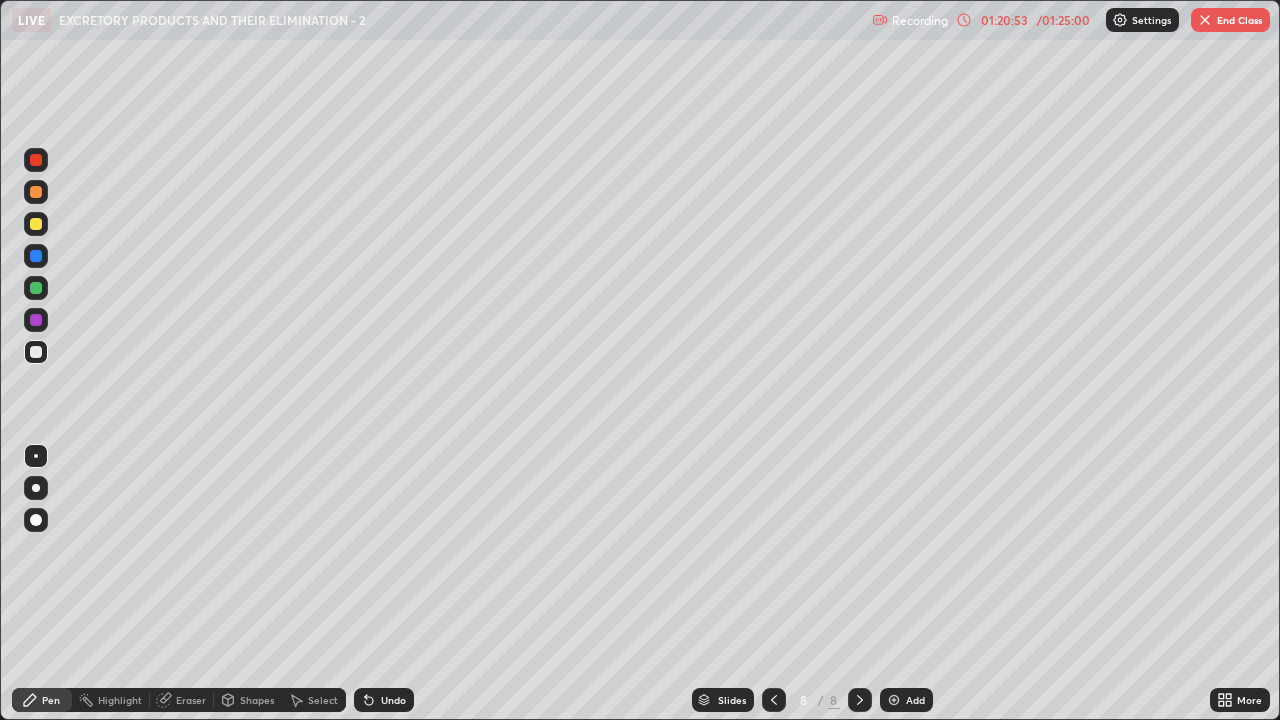 click at bounding box center (36, 352) 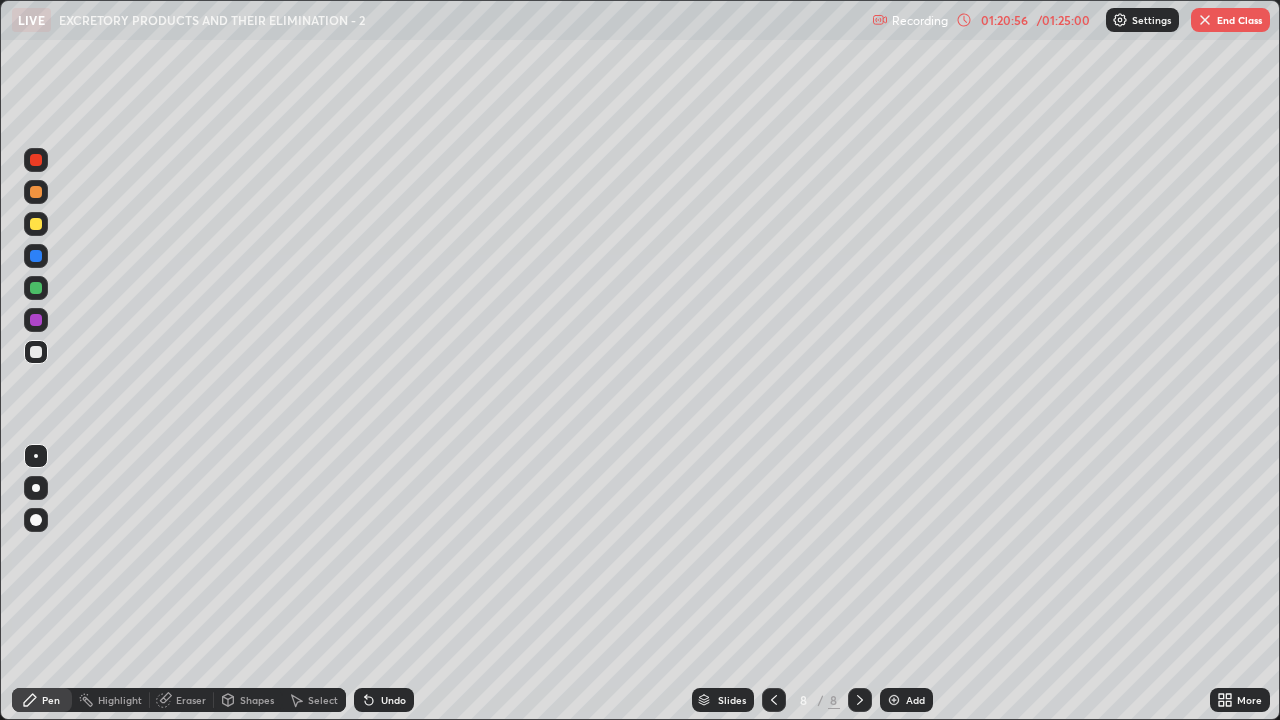 click at bounding box center [36, 256] 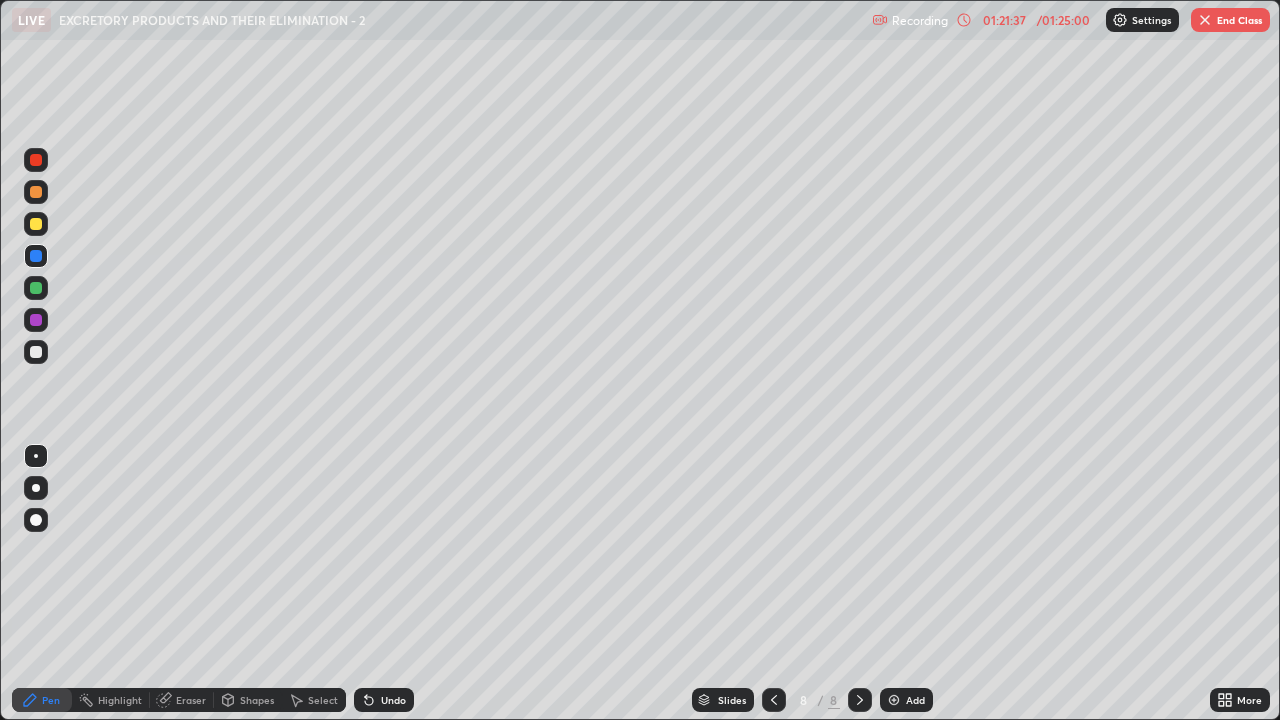 click at bounding box center (36, 192) 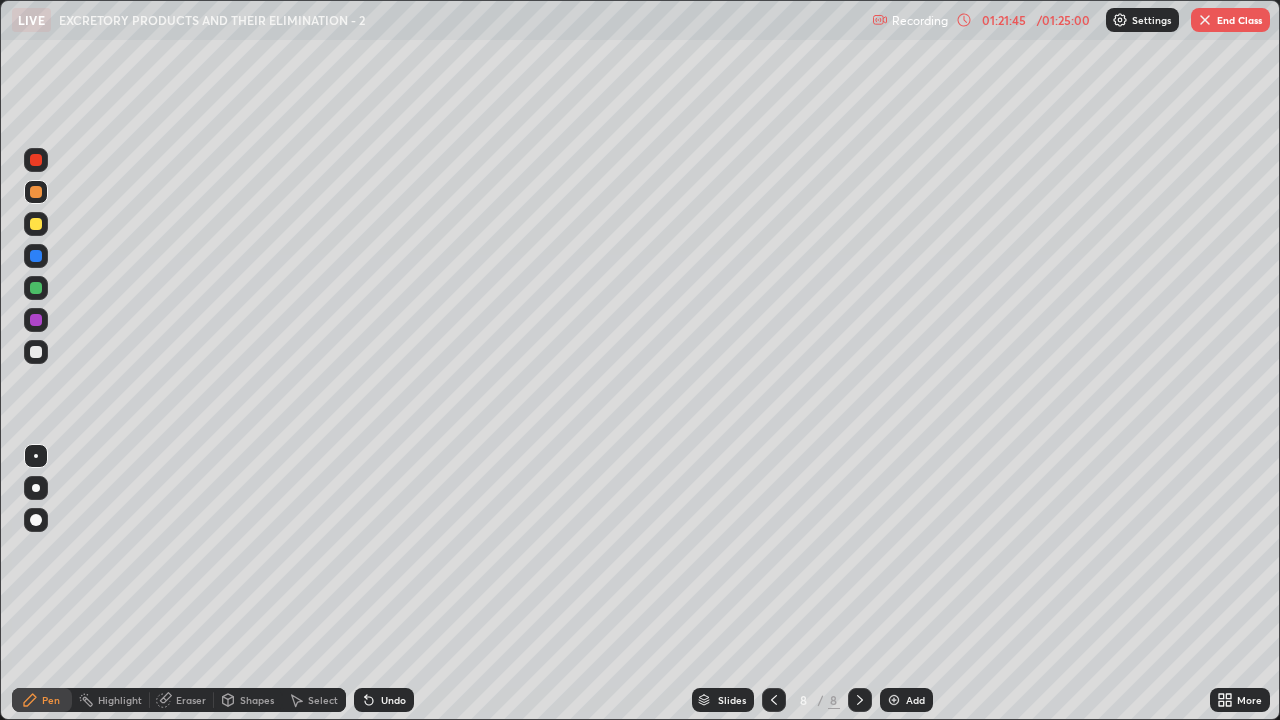click at bounding box center (36, 224) 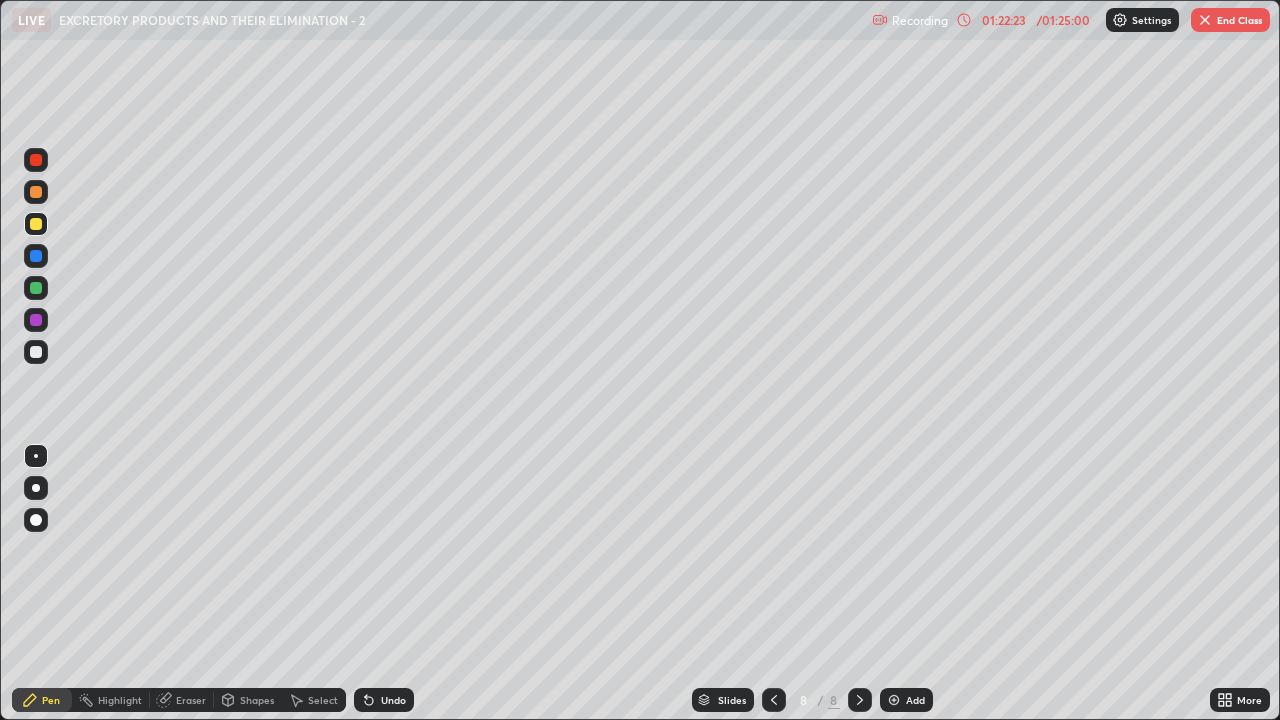 click at bounding box center [36, 352] 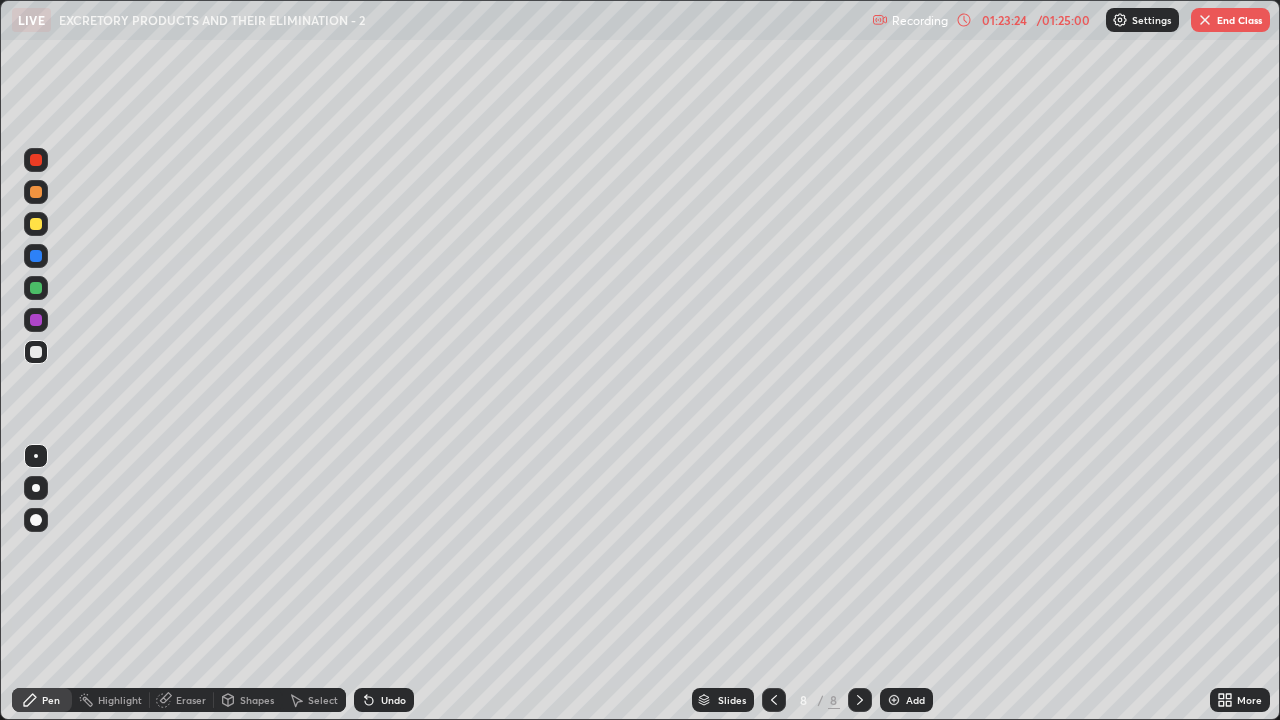 click at bounding box center [36, 320] 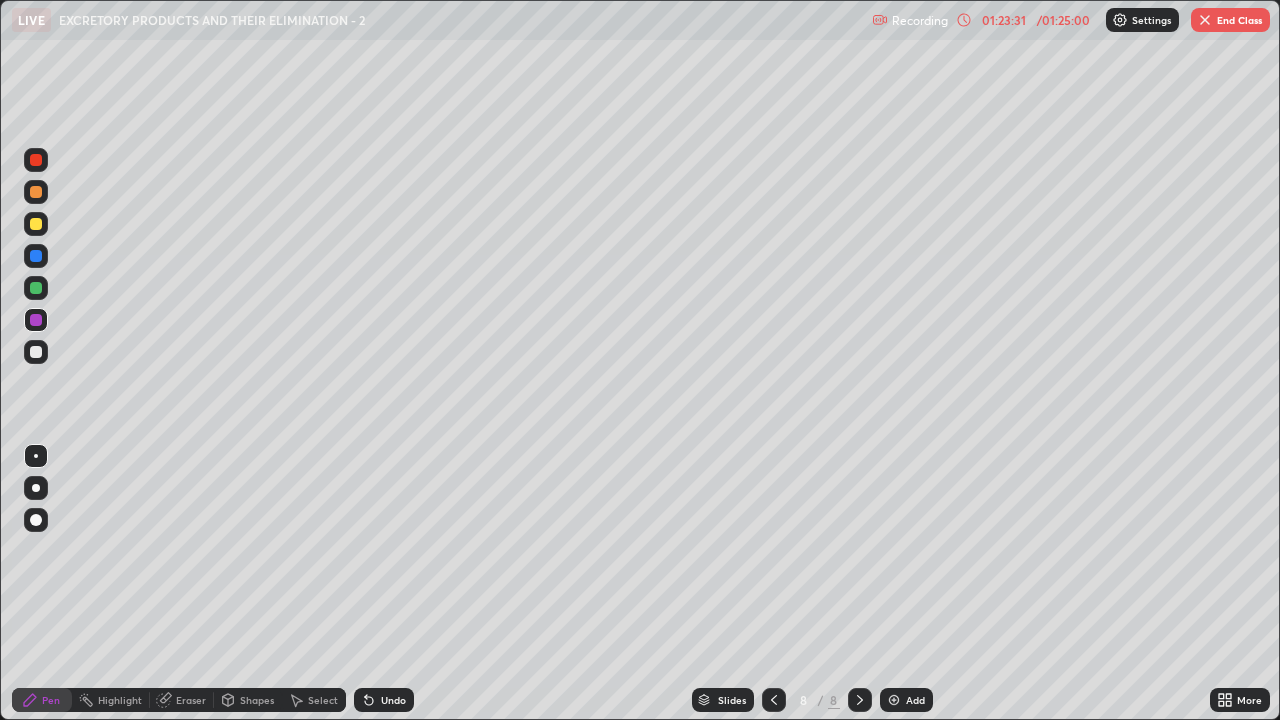 click at bounding box center [36, 352] 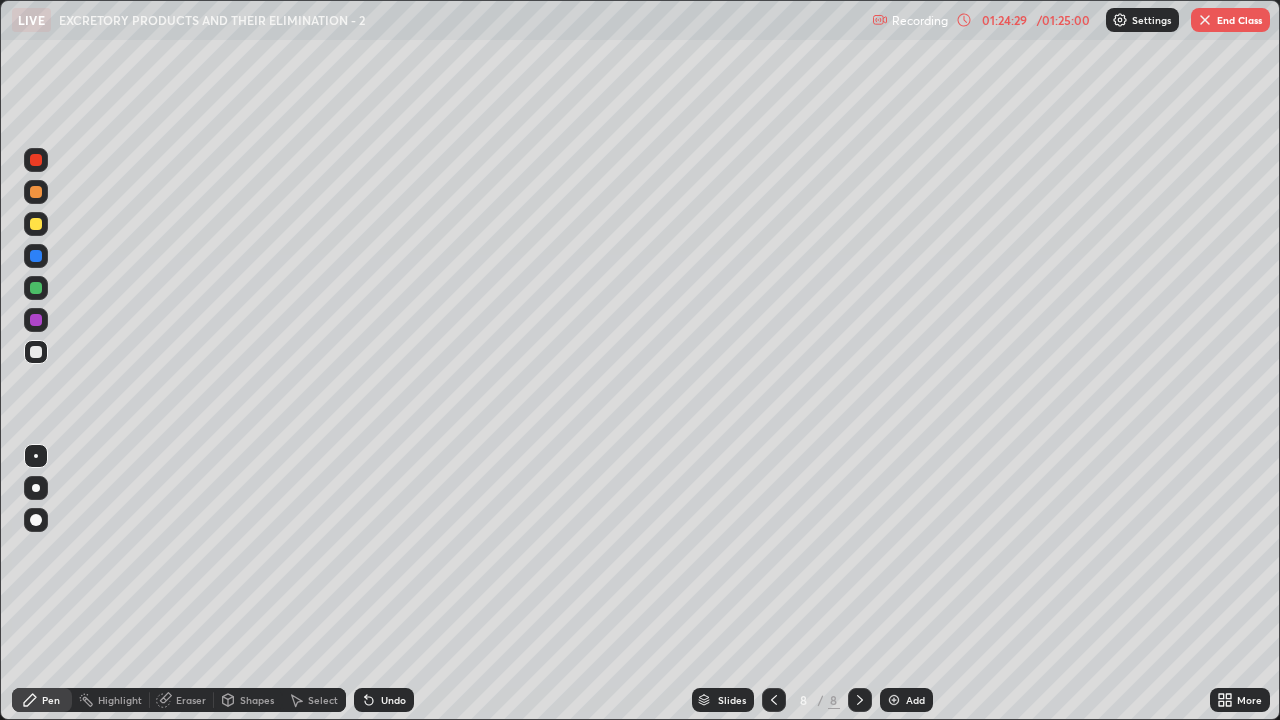 click at bounding box center (36, 288) 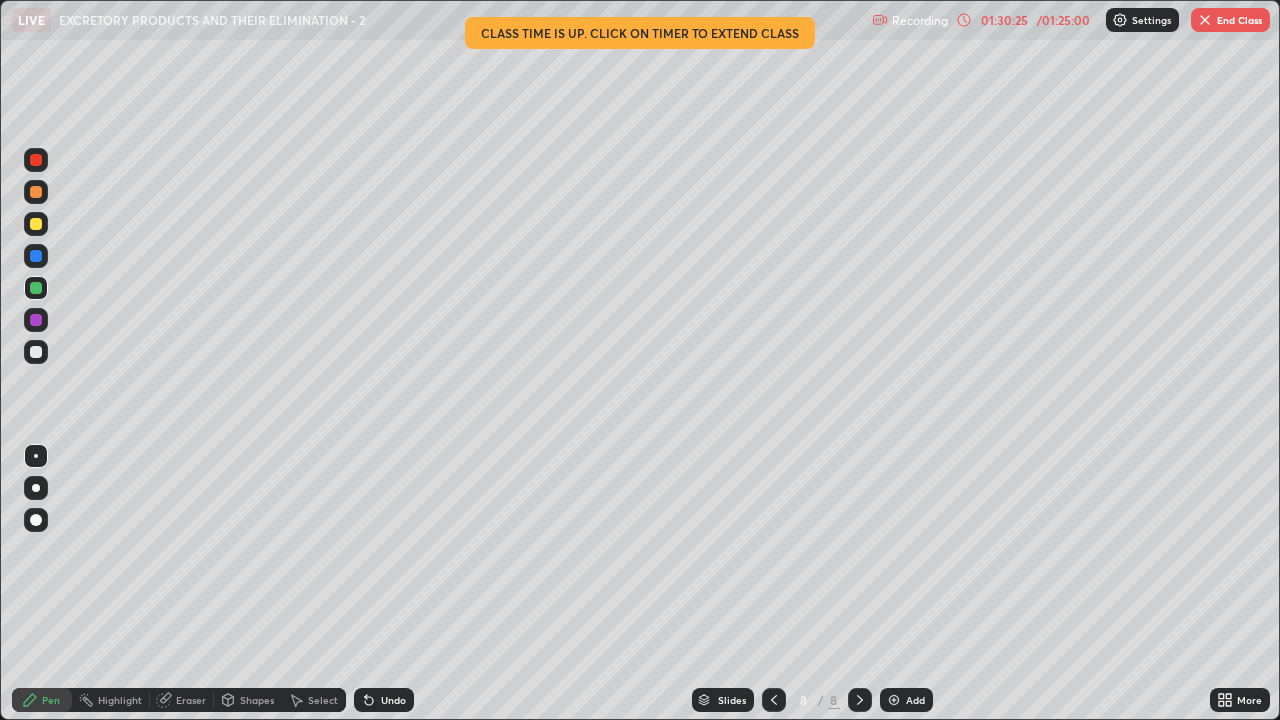 click at bounding box center [1205, 20] 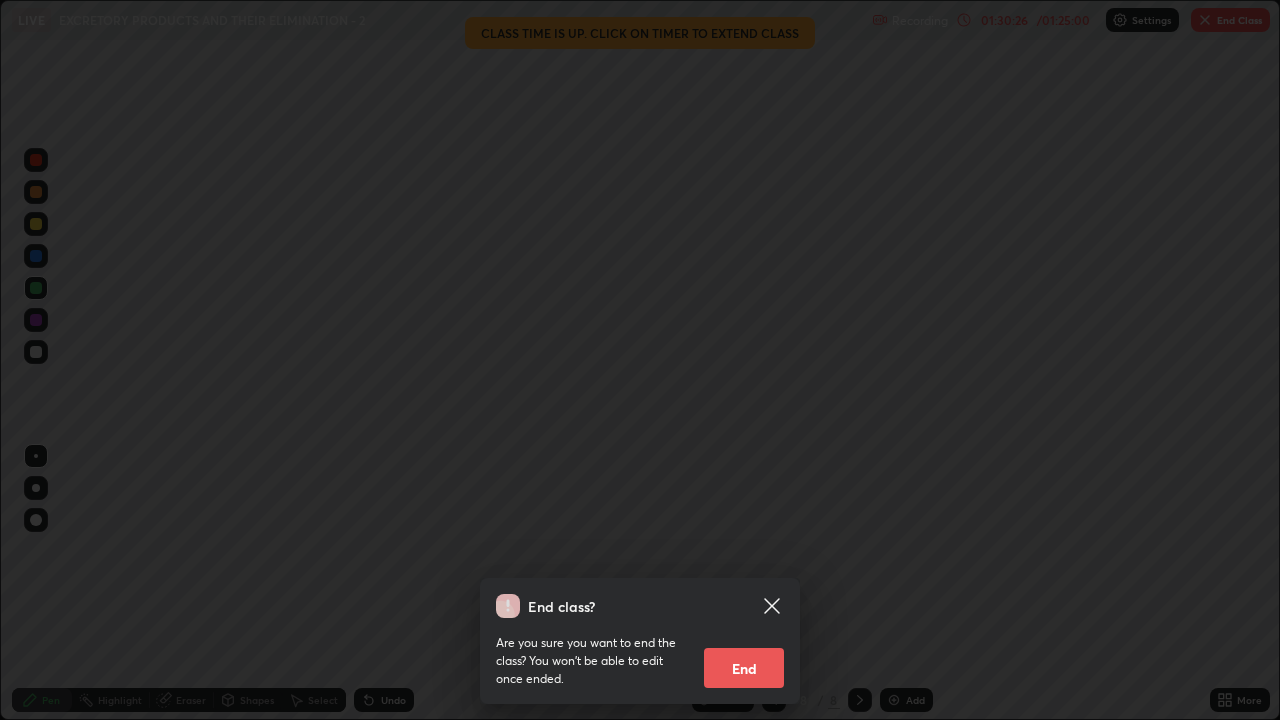 click on "End" at bounding box center [744, 668] 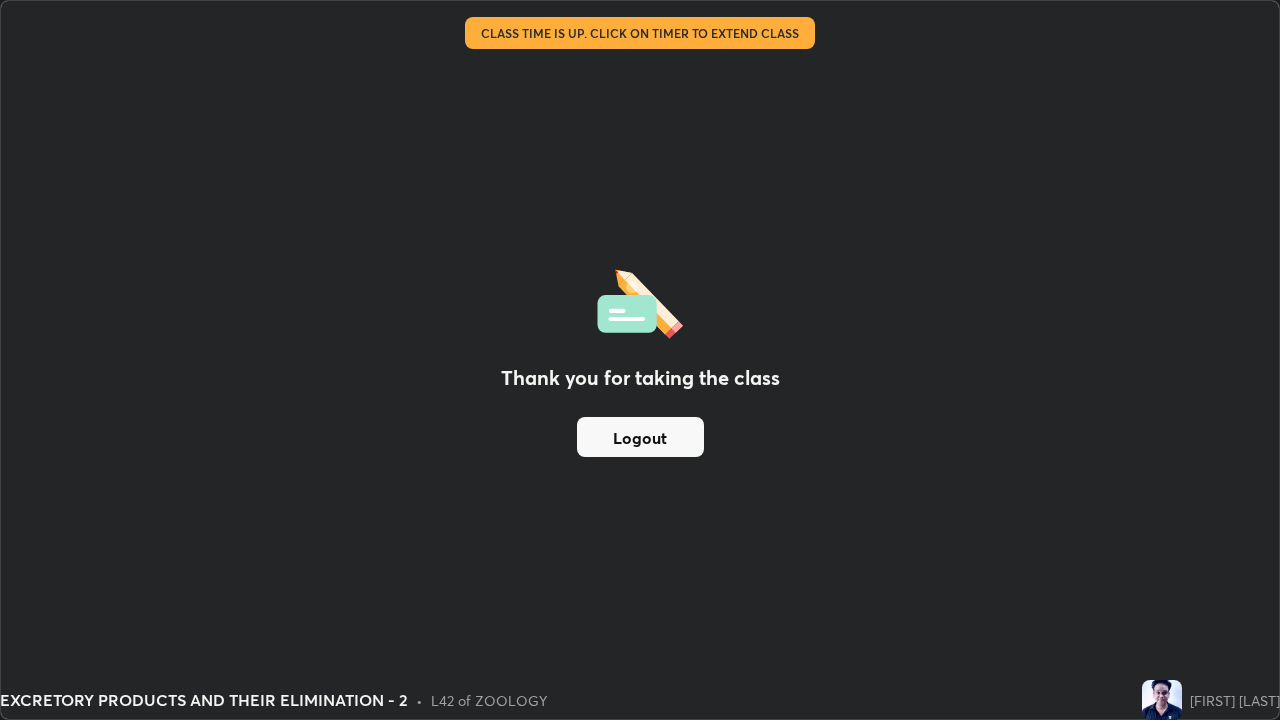 click on "Logout" at bounding box center (640, 437) 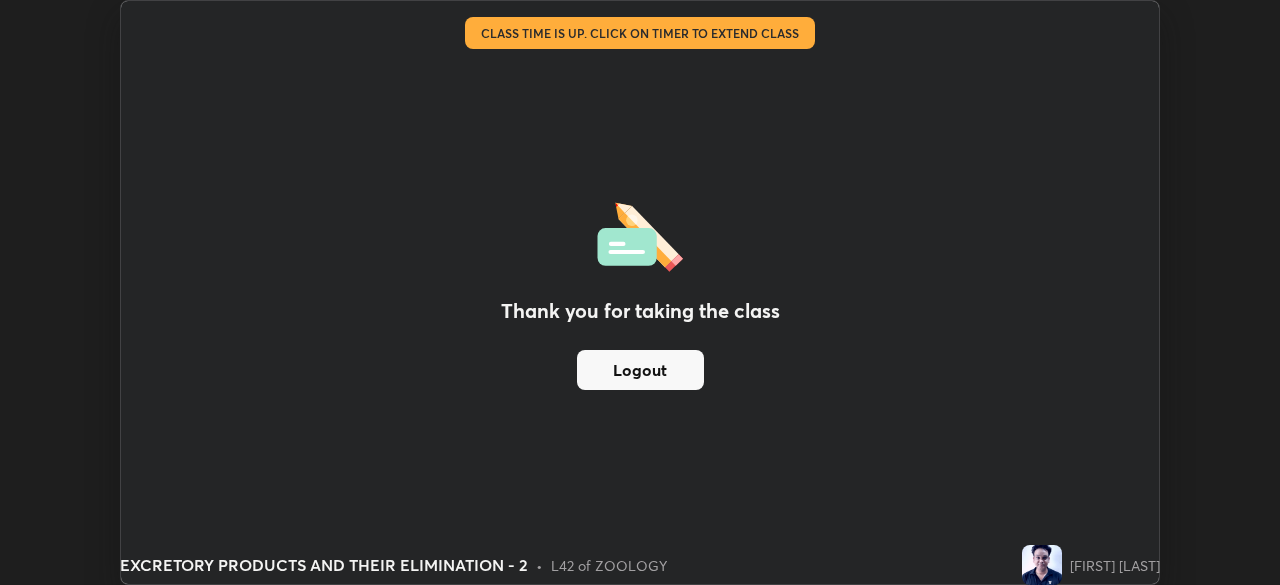 scroll, scrollTop: 585, scrollLeft: 1280, axis: both 